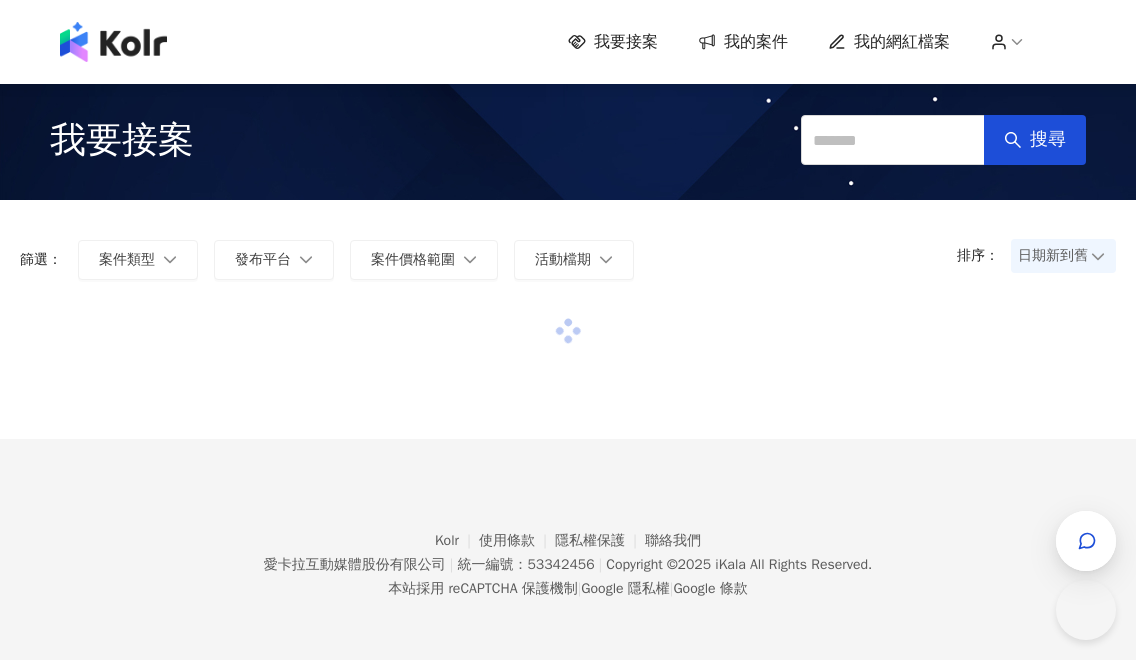 scroll, scrollTop: 0, scrollLeft: 0, axis: both 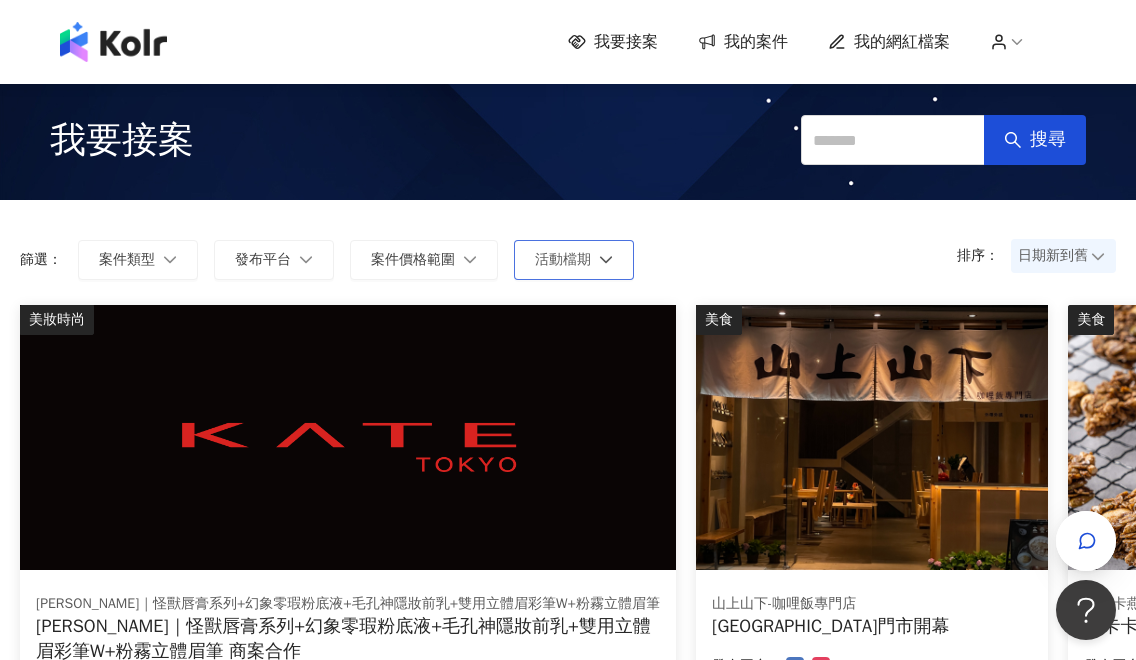 click on "活動檔期" at bounding box center [563, 260] 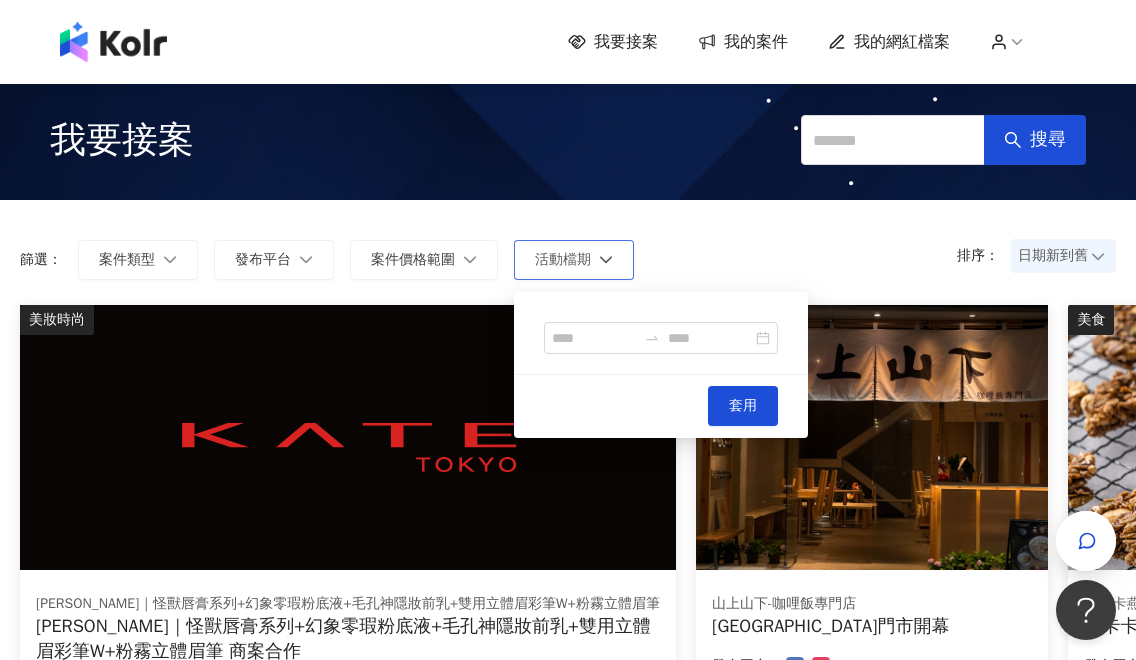 click on "活動檔期" at bounding box center (563, 260) 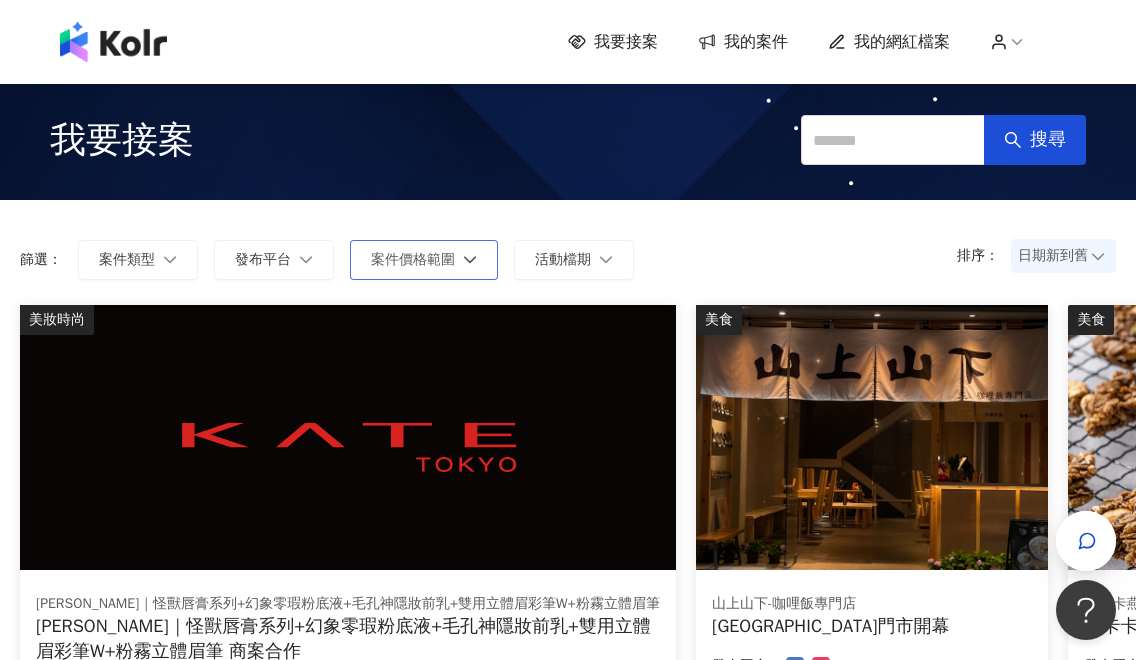 click on "案件價格範圍" at bounding box center [413, 260] 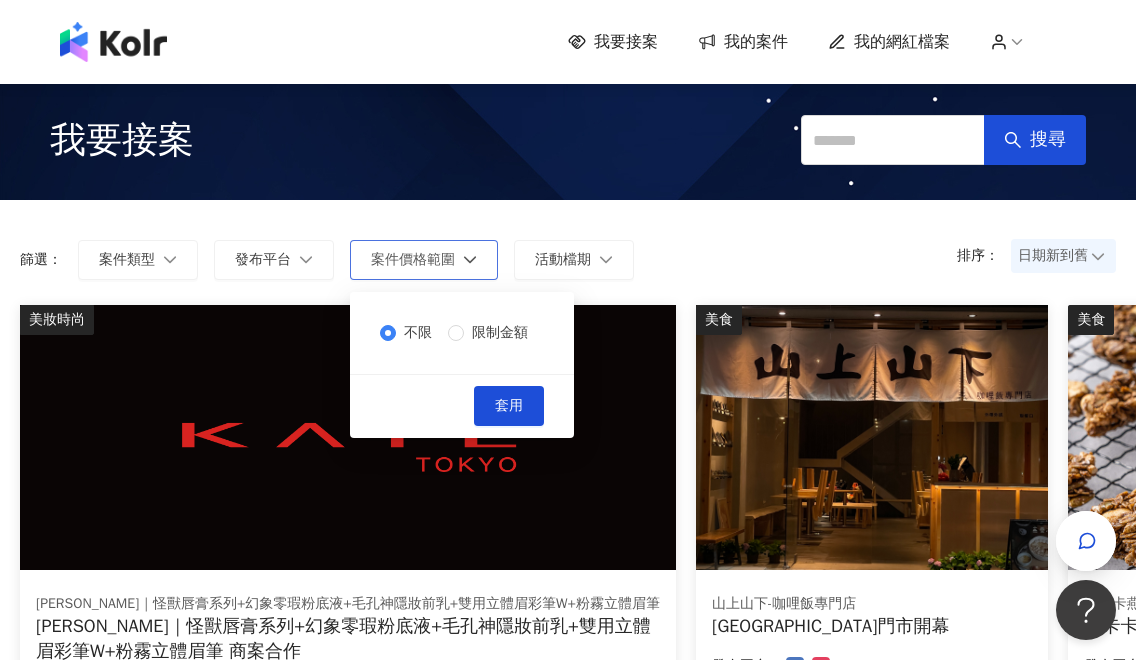 click on "案件價格範圍" at bounding box center [413, 260] 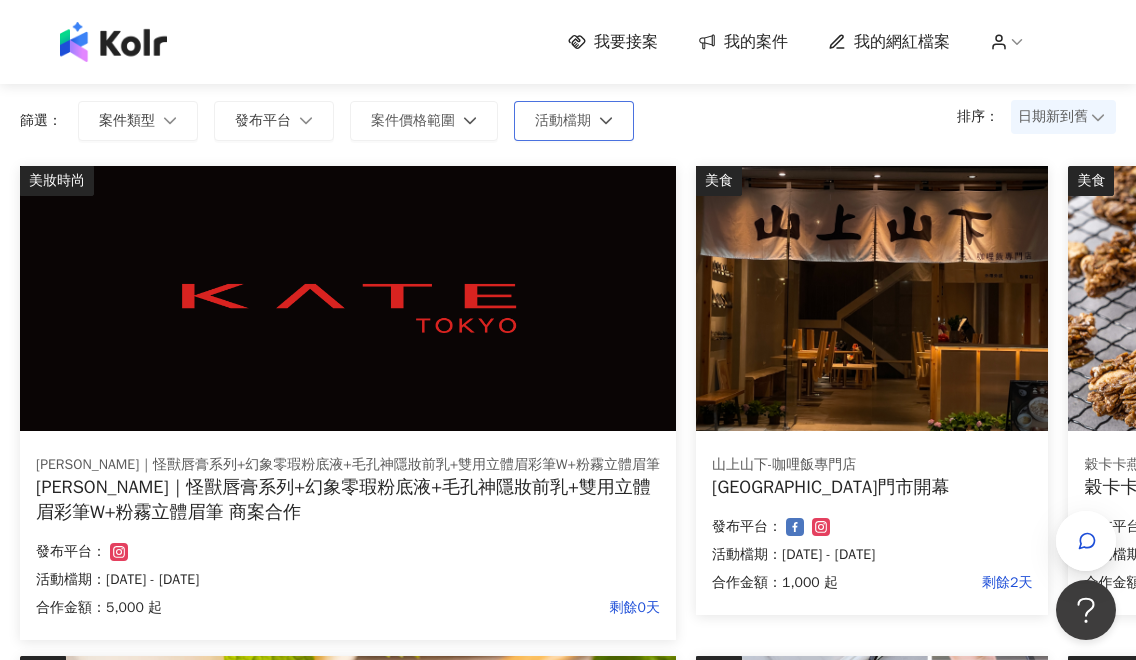 scroll, scrollTop: 141, scrollLeft: 0, axis: vertical 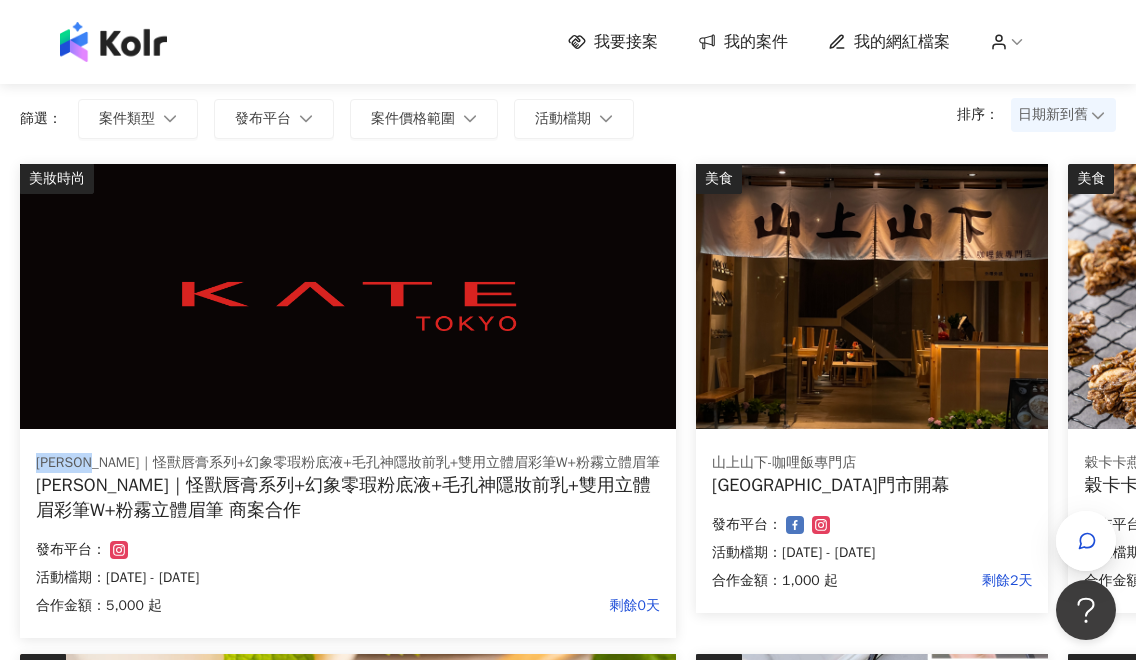 drag, startPoint x: 35, startPoint y: 460, endPoint x: 120, endPoint y: 466, distance: 85.2115 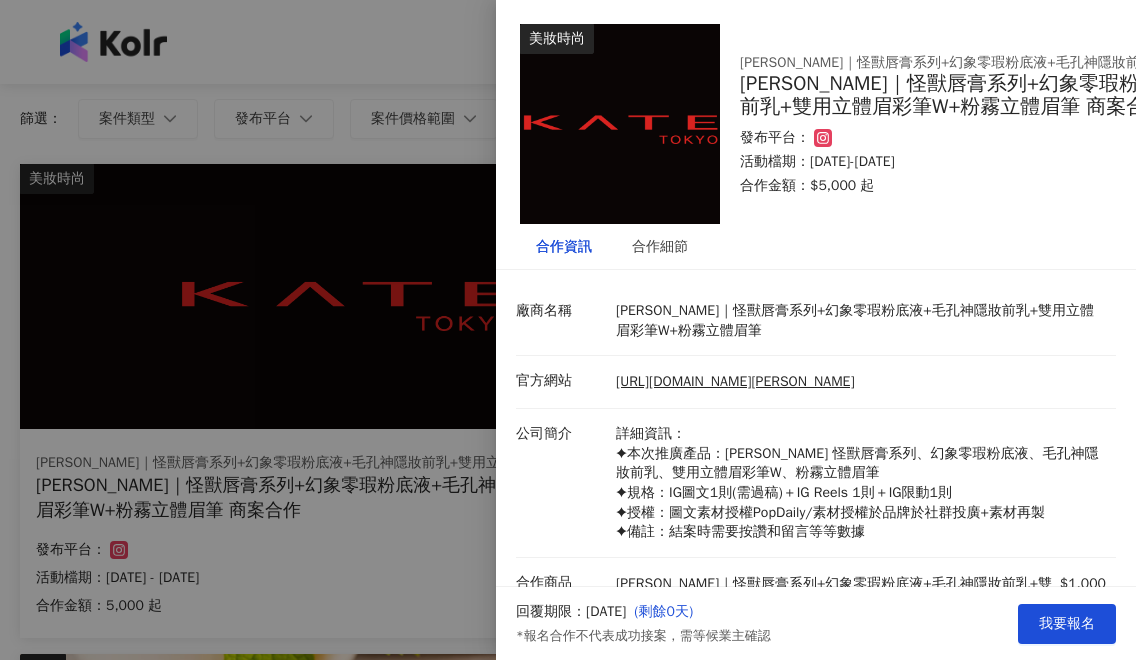 click at bounding box center (568, 330) 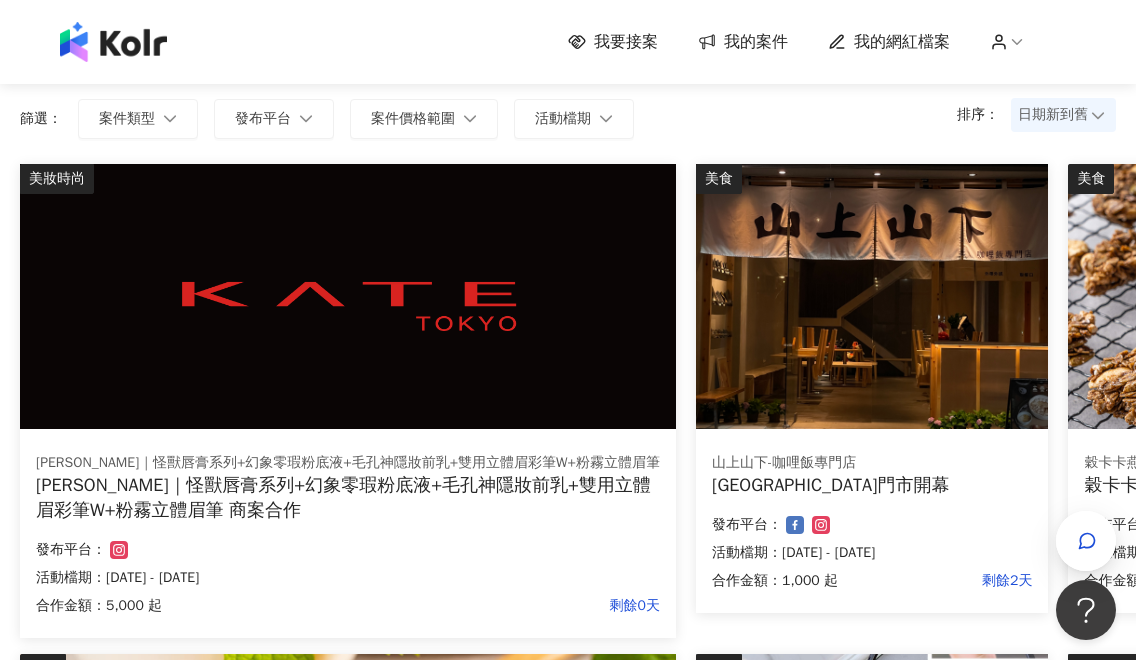 click on "[PERSON_NAME]｜怪獸唇膏系列+幻象零瑕粉底液+毛孔神隱妝前乳+雙用立體眉彩筆W+粉霧立體眉筆" at bounding box center [348, 463] 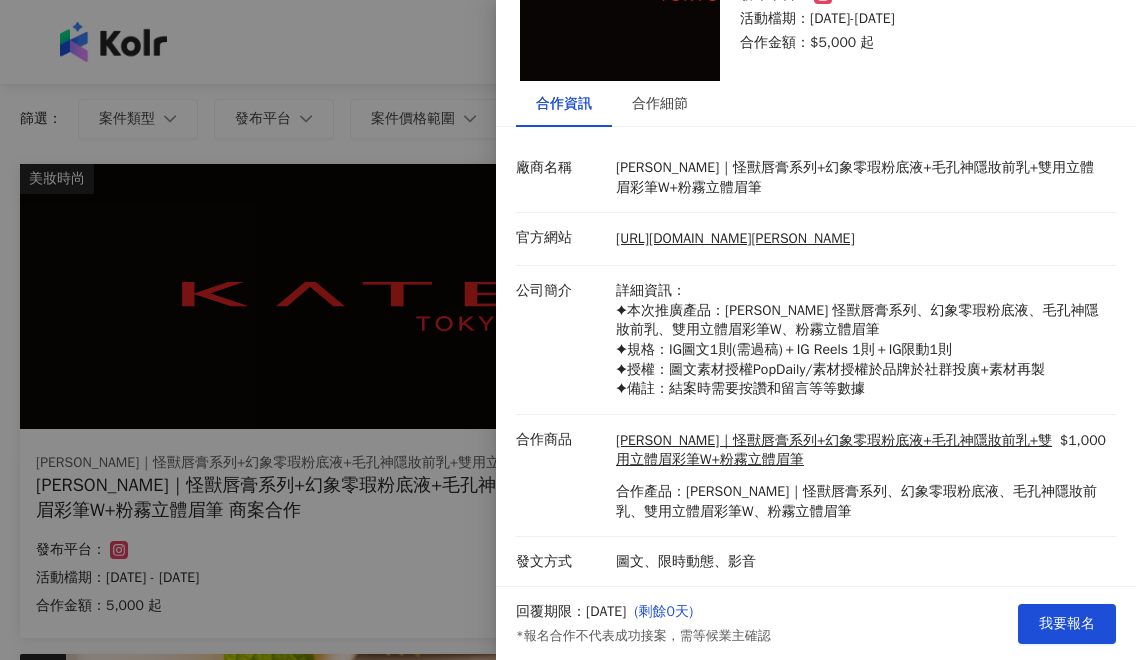 scroll, scrollTop: 0, scrollLeft: 0, axis: both 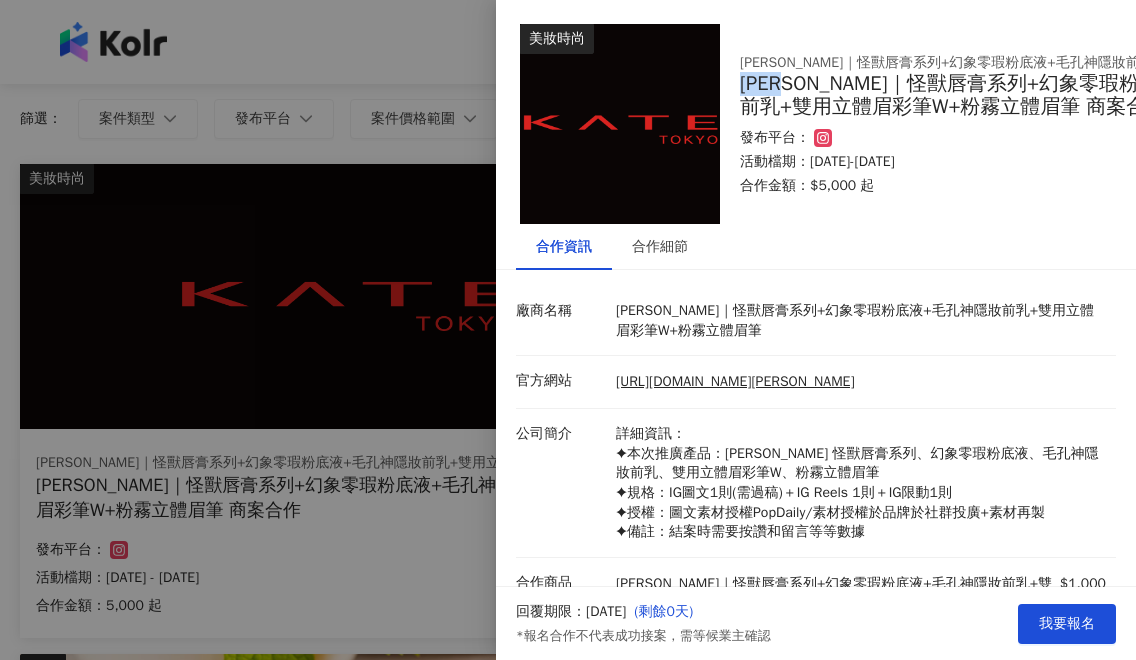drag, startPoint x: 798, startPoint y: 83, endPoint x: 735, endPoint y: 83, distance: 63 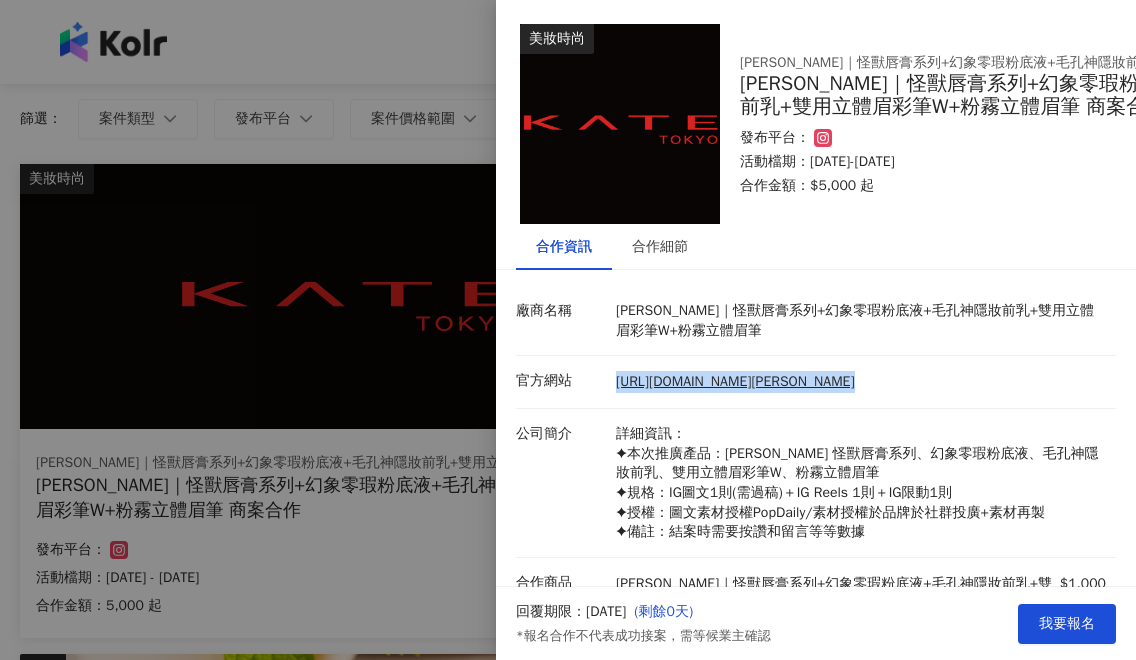 drag, startPoint x: 847, startPoint y: 378, endPoint x: 612, endPoint y: 374, distance: 235.03404 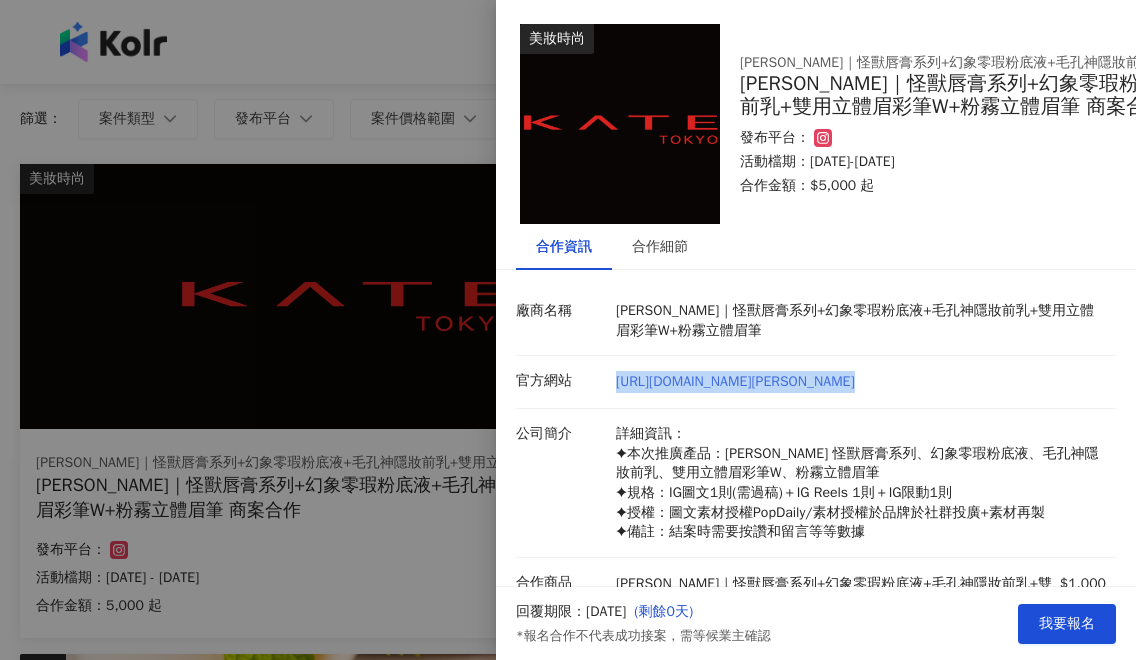 copy on "https://www.kate-global.net/tw/" 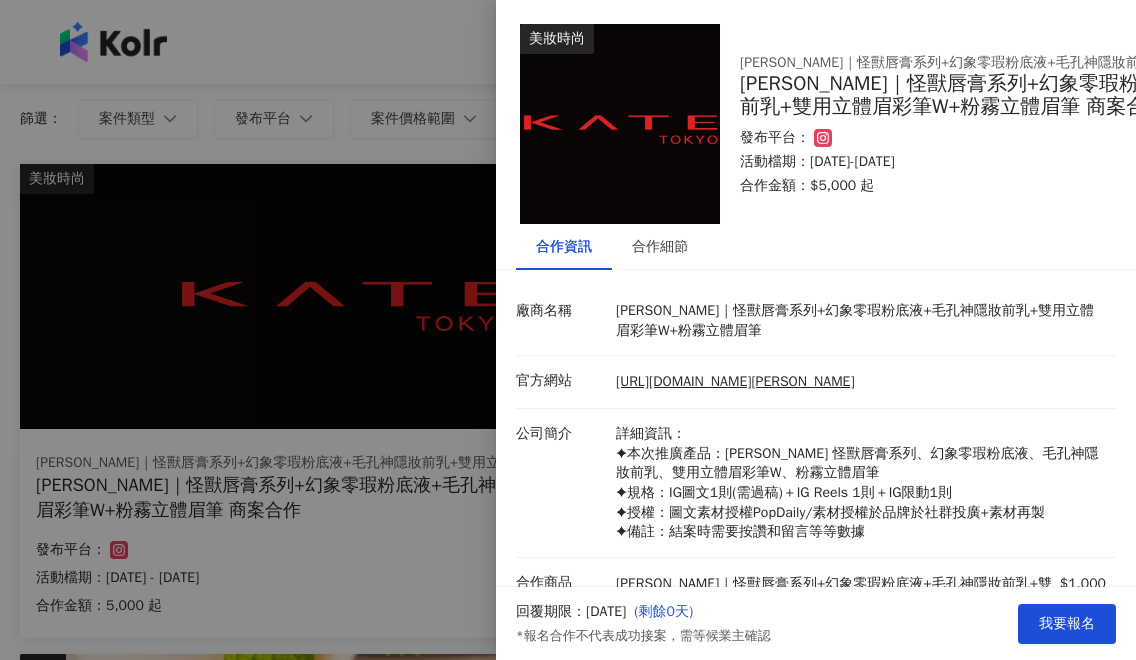 click at bounding box center (568, 330) 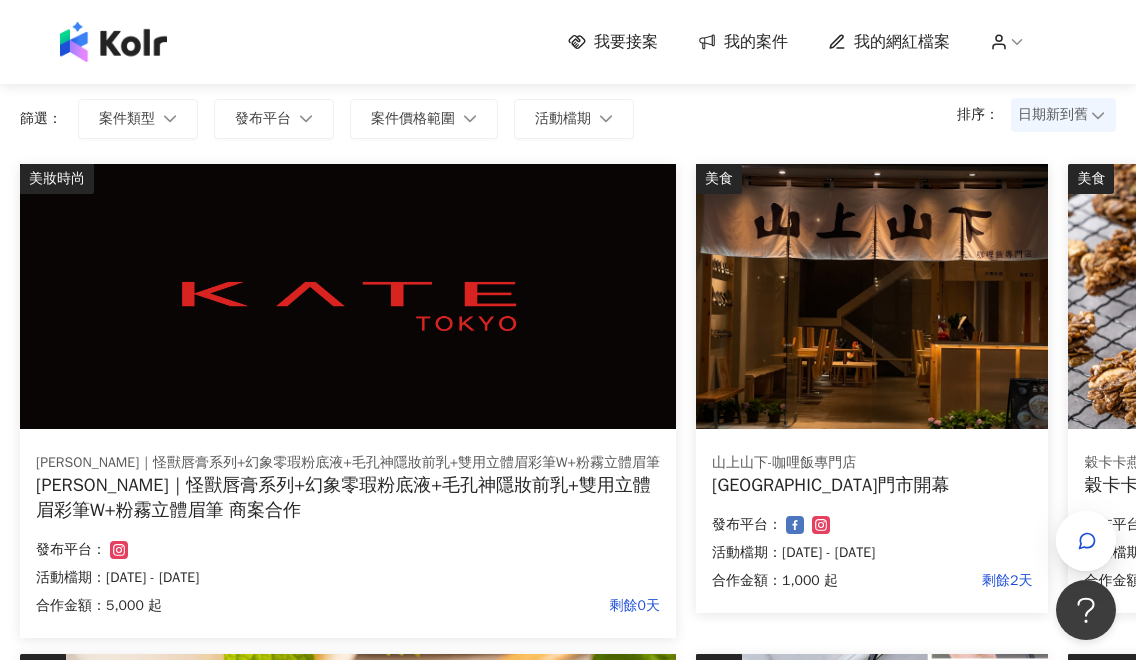 click on "[PERSON_NAME]｜怪獸唇膏系列+幻象零瑕粉底液+毛孔神隱妝前乳+雙用立體眉彩筆W+粉霧立體眉筆 商案合作" at bounding box center [348, 498] 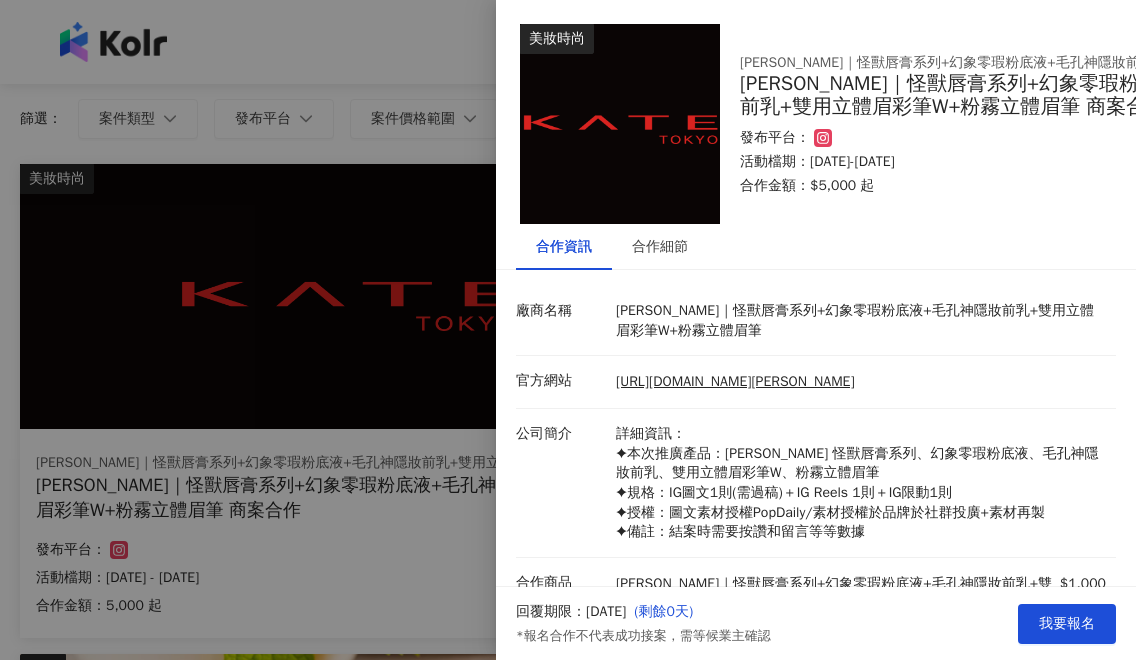 click at bounding box center (568, 330) 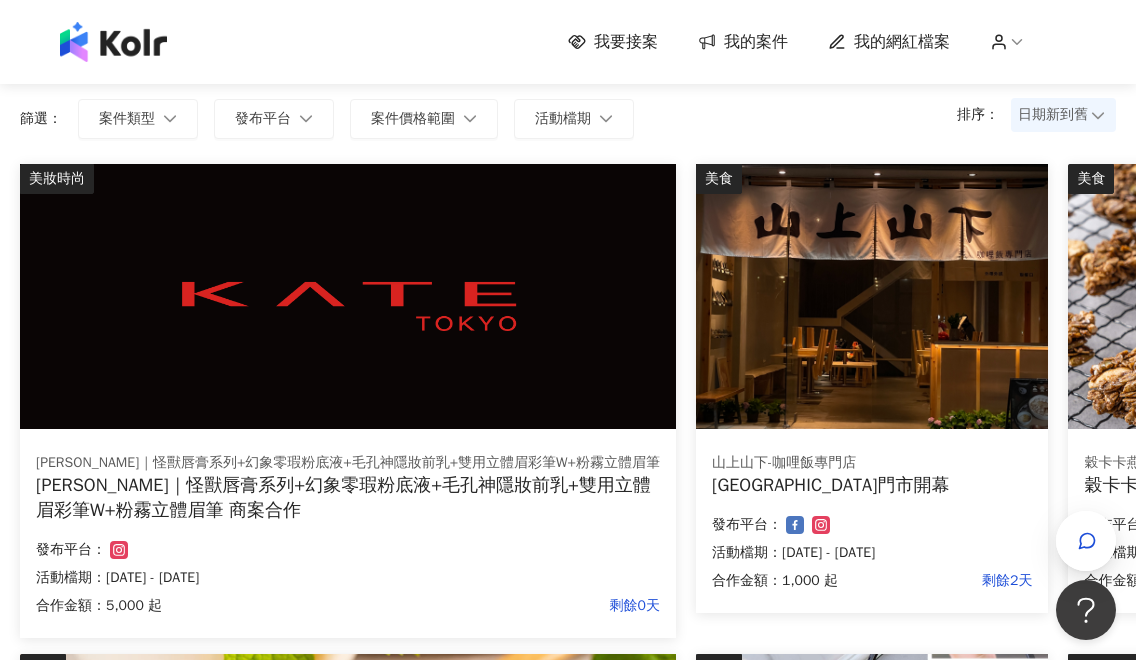 click on "山上山下-咖哩飯專門店 山上山下x桑心茶室 埔里雙店面門市開幕 合作金額： 1,000 起 剩餘2天 發布平台： 活動檔期：2025/7/15 - 2025/8/14" at bounding box center [872, 525] 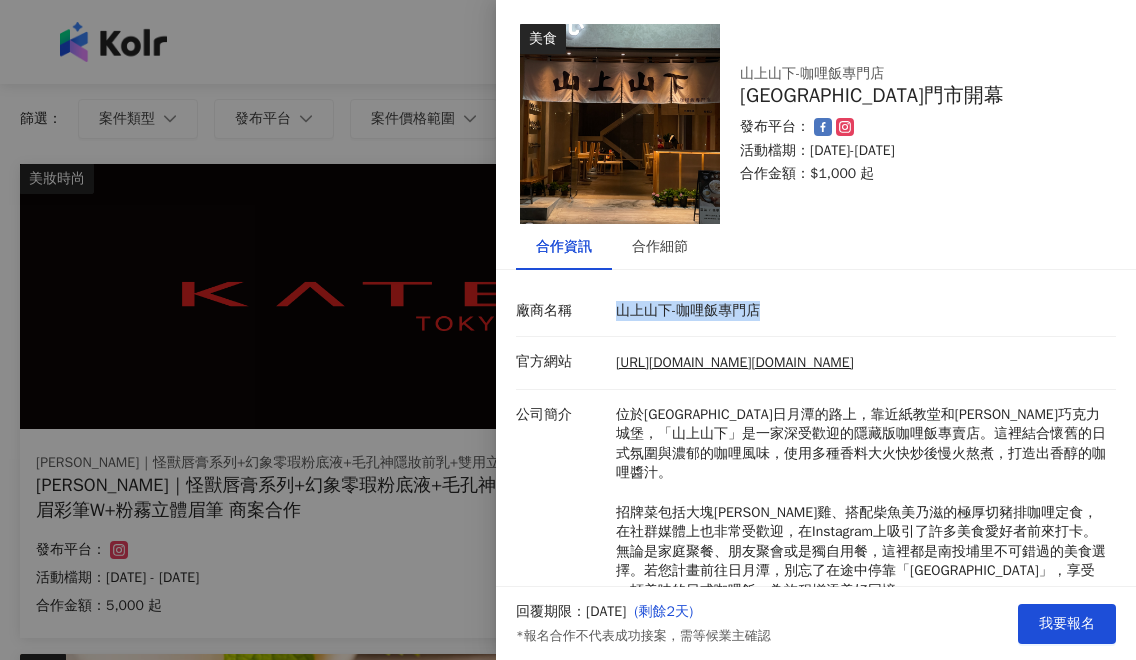 drag, startPoint x: 782, startPoint y: 314, endPoint x: 619, endPoint y: 307, distance: 163.15024 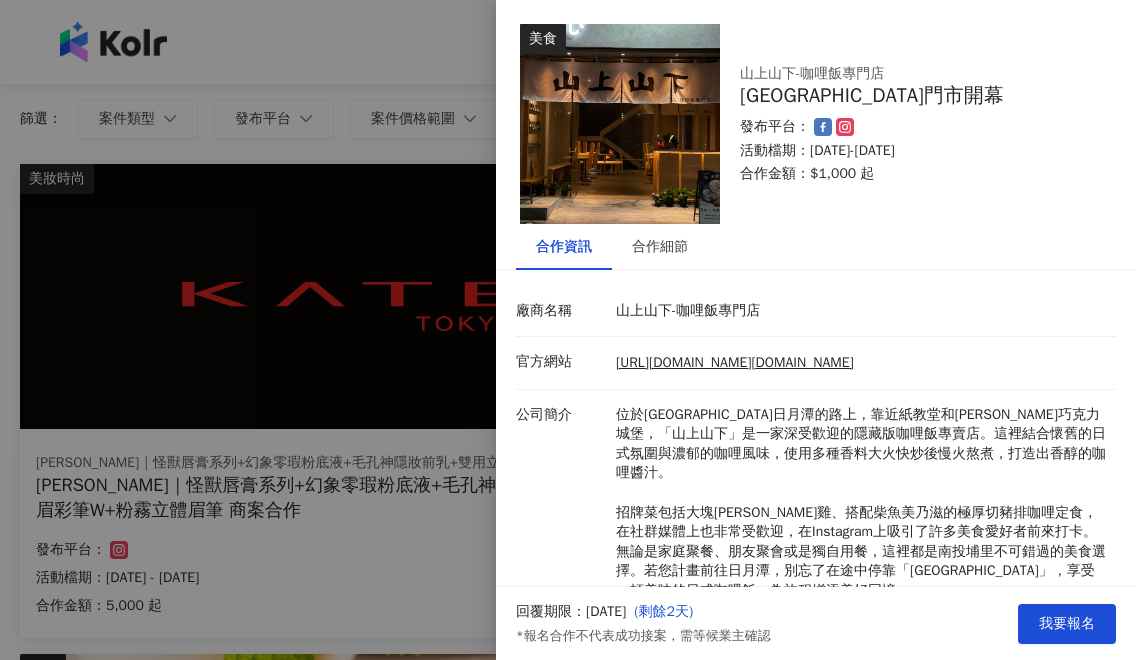 click at bounding box center [568, 330] 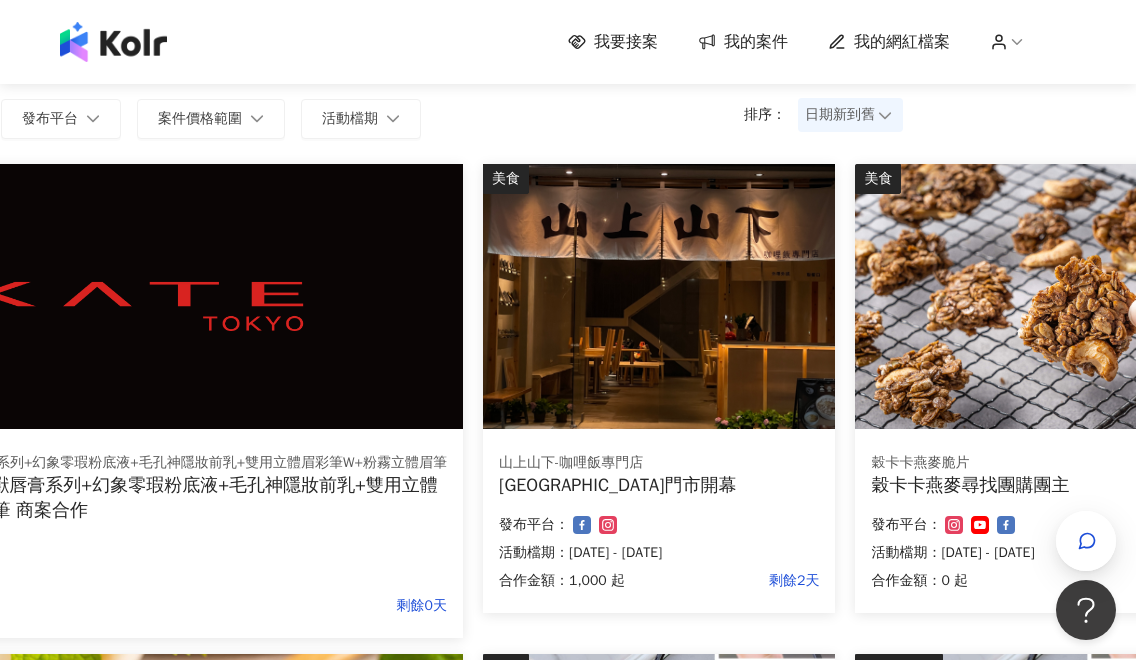 scroll, scrollTop: 141, scrollLeft: 223, axis: both 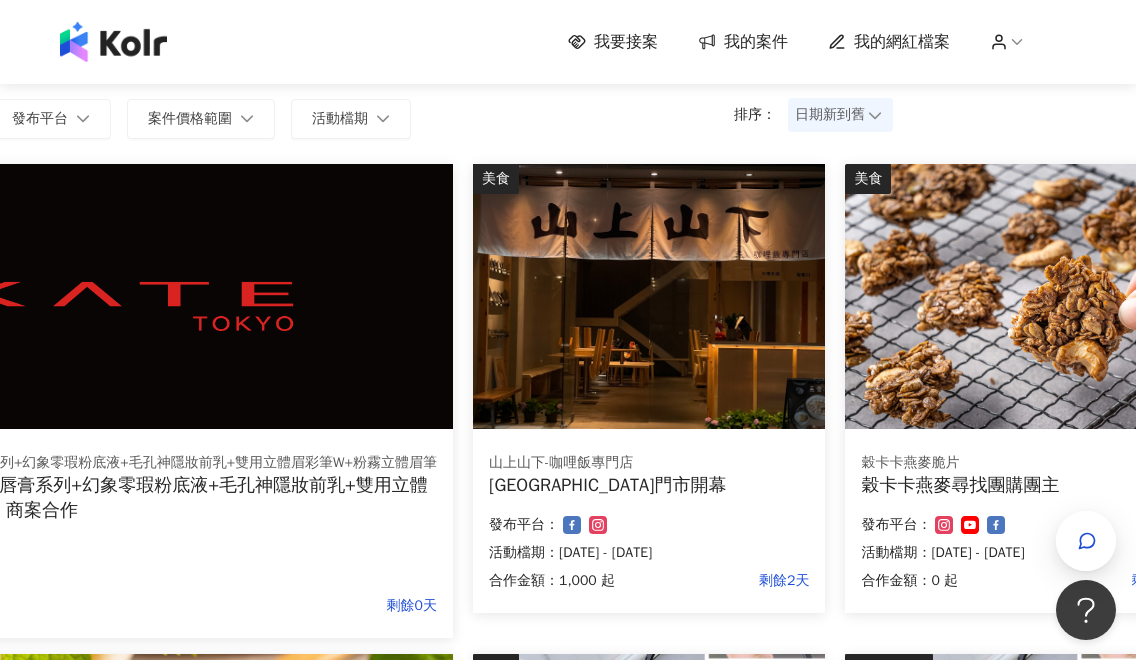 click at bounding box center (1021, 296) 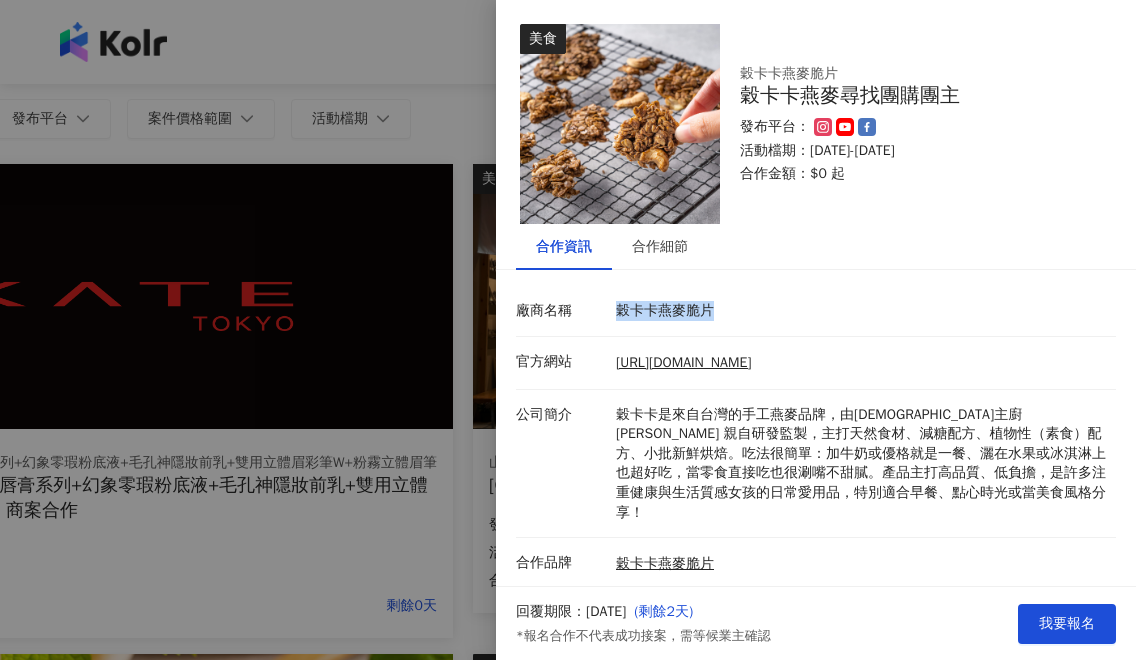 drag, startPoint x: 742, startPoint y: 308, endPoint x: 611, endPoint y: 307, distance: 131.00381 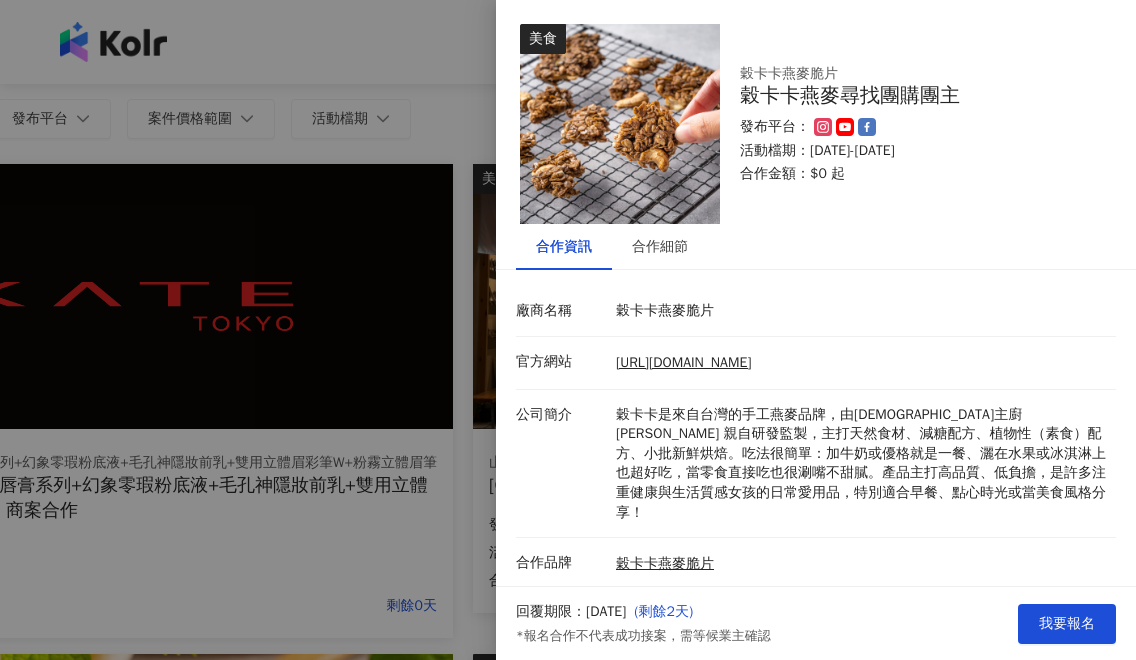 click at bounding box center [568, 330] 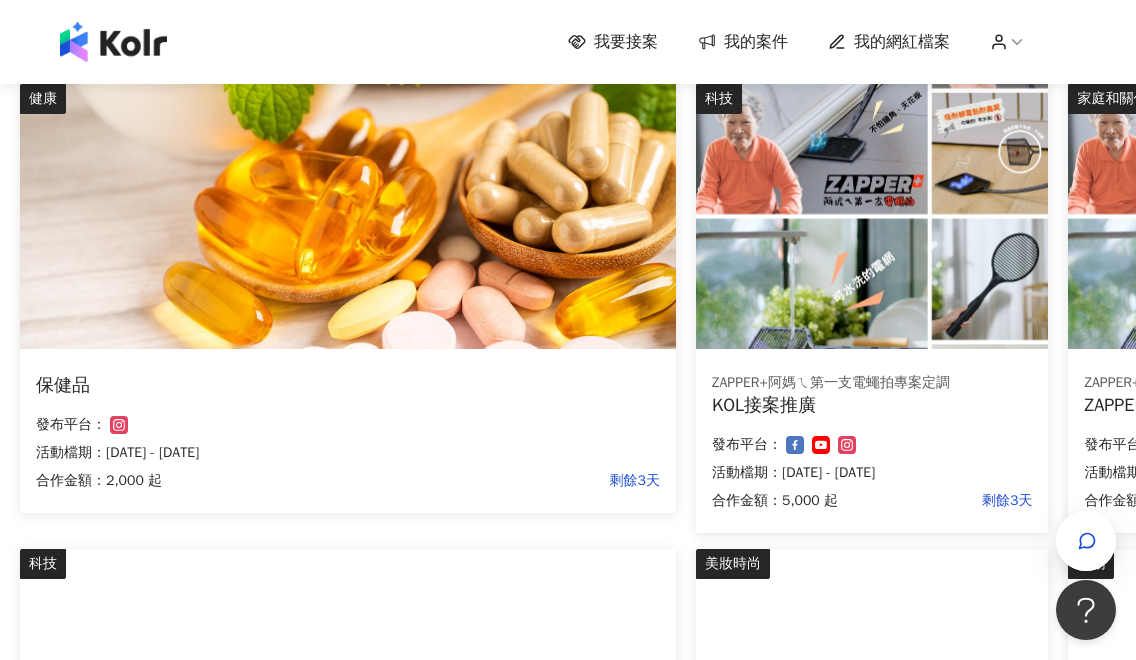 scroll, scrollTop: 717, scrollLeft: 0, axis: vertical 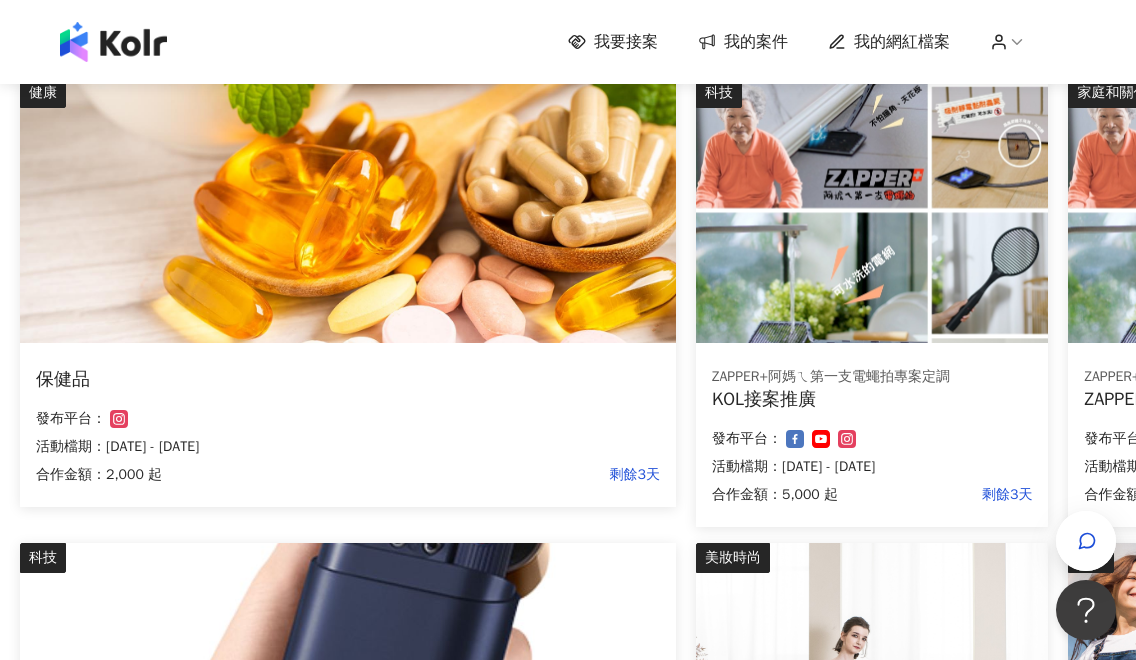click at bounding box center [348, 210] 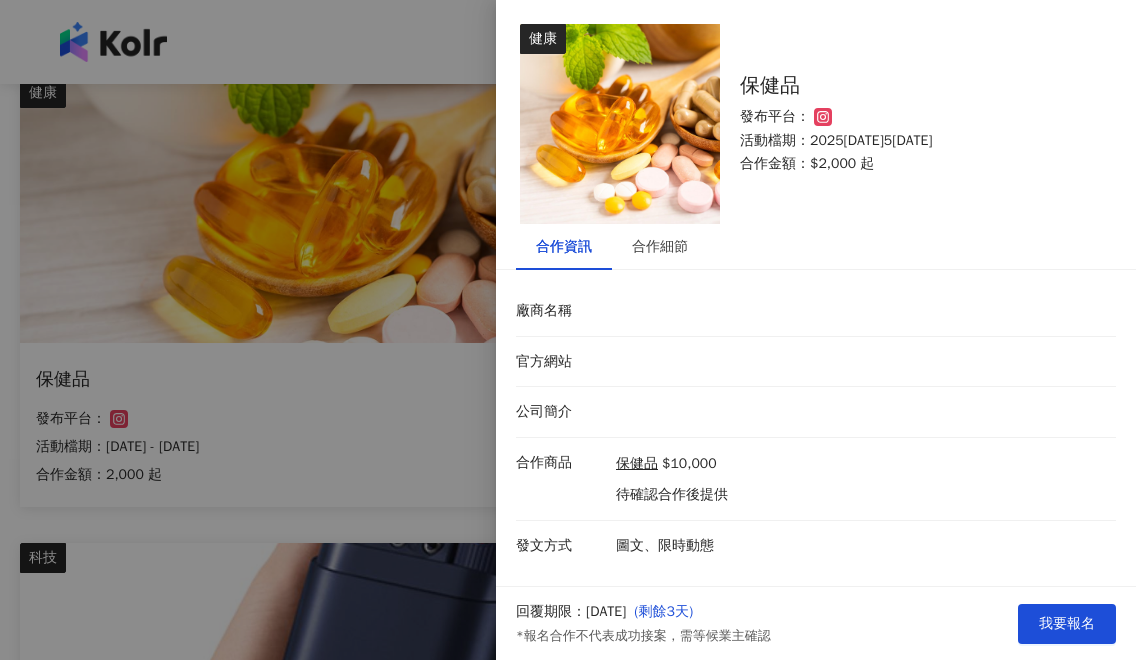 click at bounding box center [568, 330] 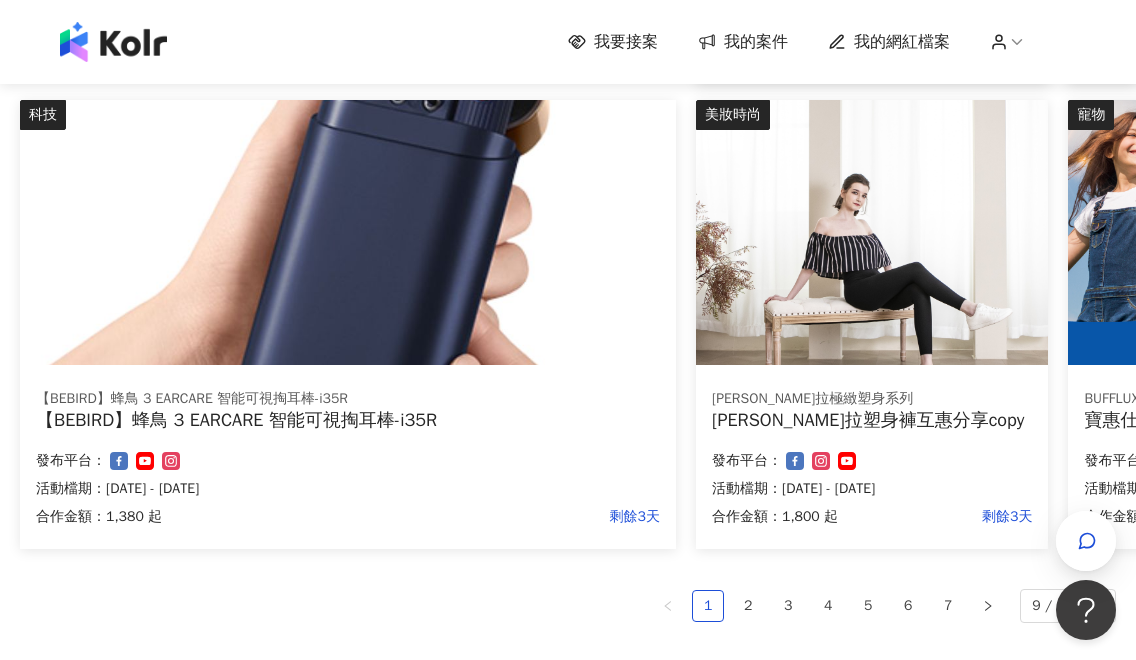scroll, scrollTop: 1167, scrollLeft: 0, axis: vertical 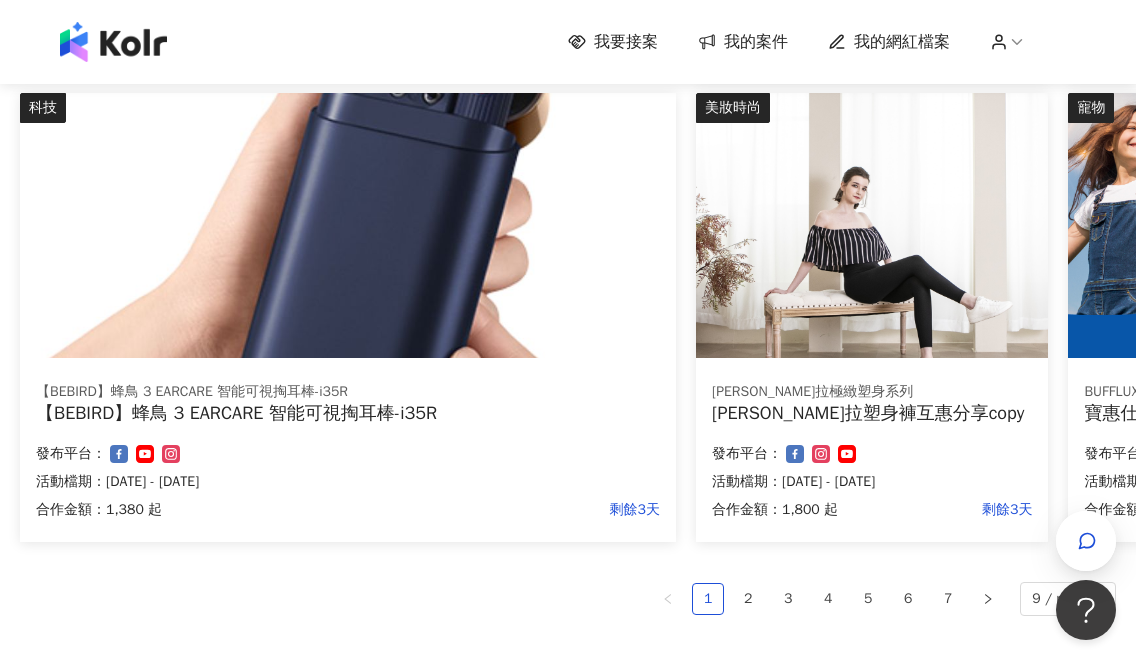 click at bounding box center [348, 225] 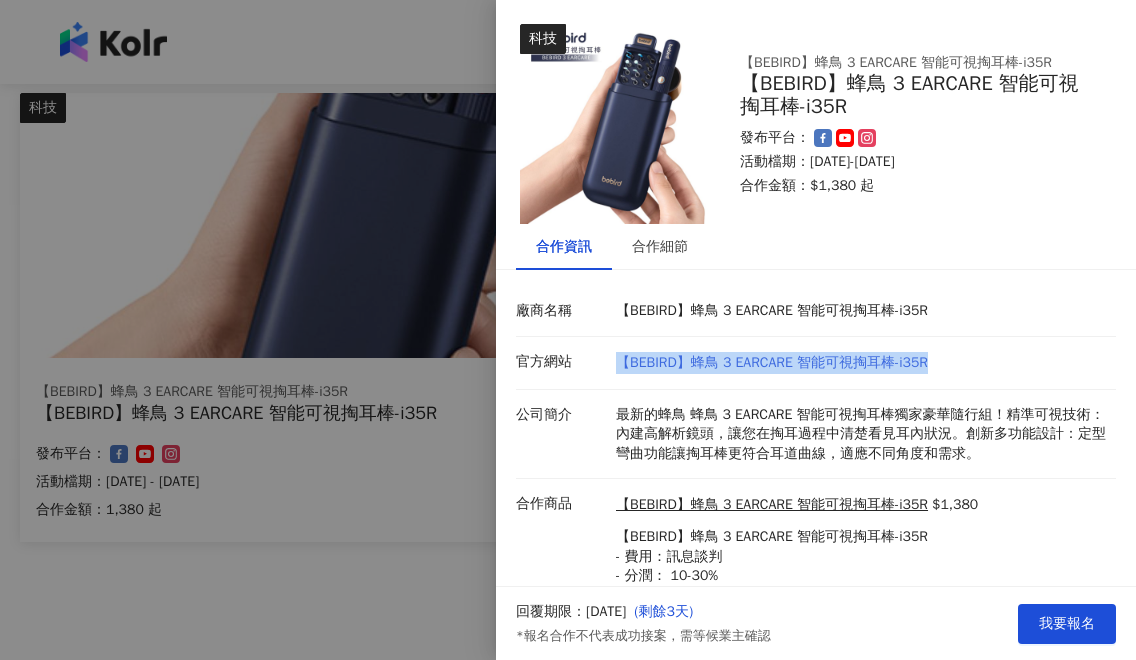 drag, startPoint x: 978, startPoint y: 370, endPoint x: 617, endPoint y: 364, distance: 361.04987 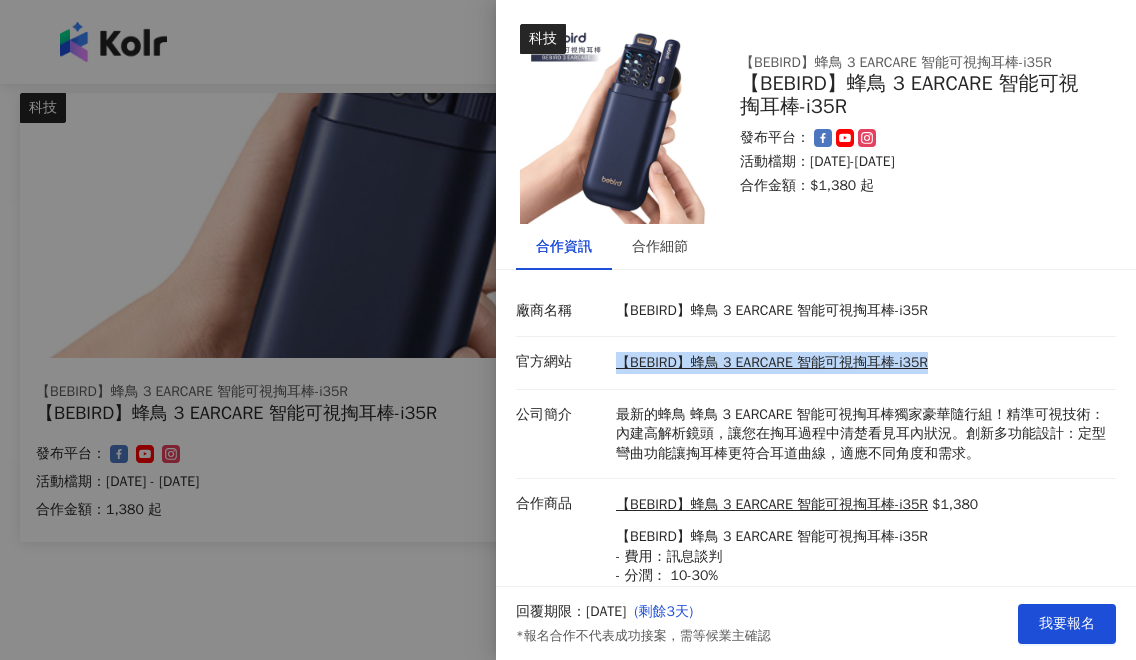 copy on "【BEBIRD】蜂鳥 3 EARCARE 智能可視掏耳棒-i35R" 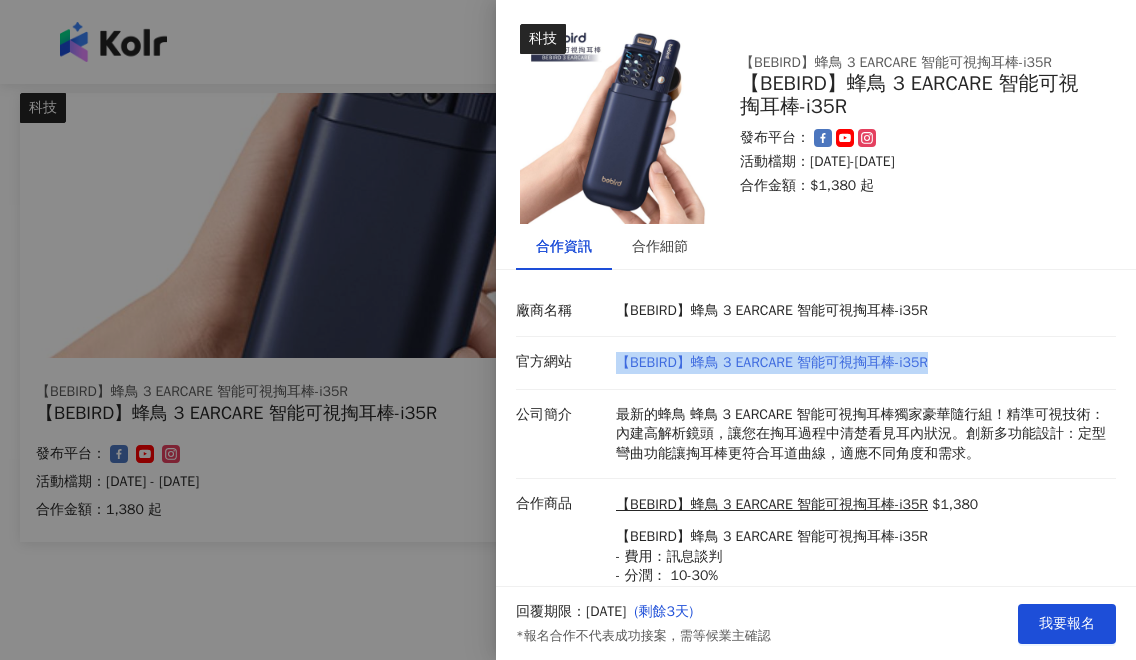 click on "【BEBIRD】蜂鳥 3 EARCARE 智能可視掏耳棒-i35R" at bounding box center [772, 362] 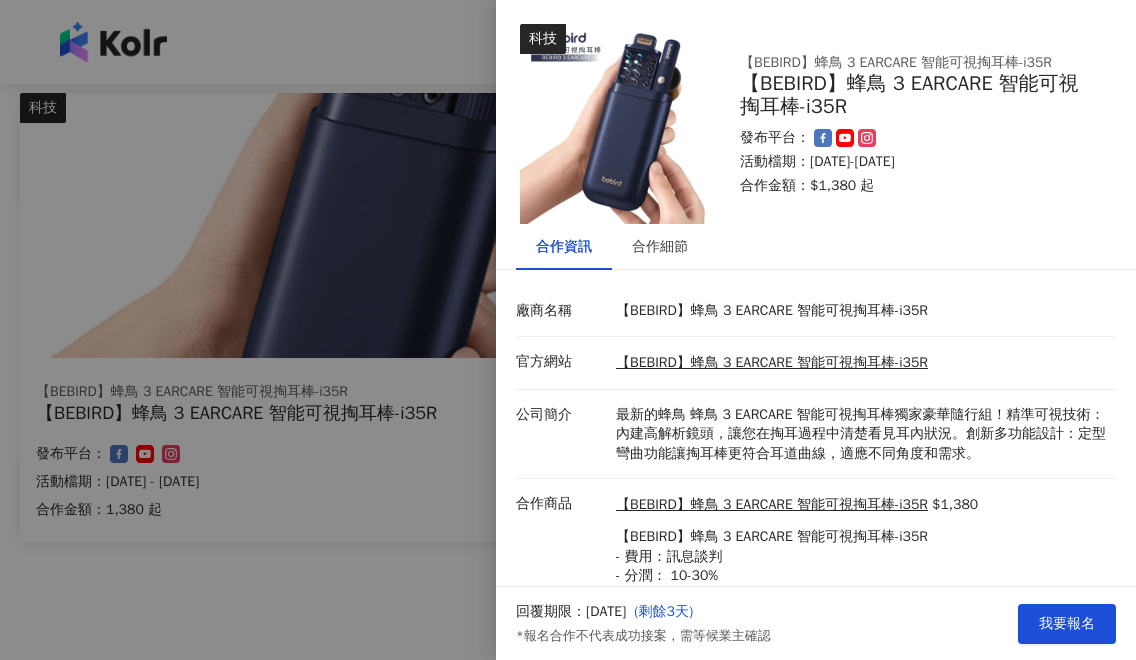 click on "【BEBIRD】蜂鳥 3 EARCARE 智能可視掏耳棒-i35R" at bounding box center (861, 311) 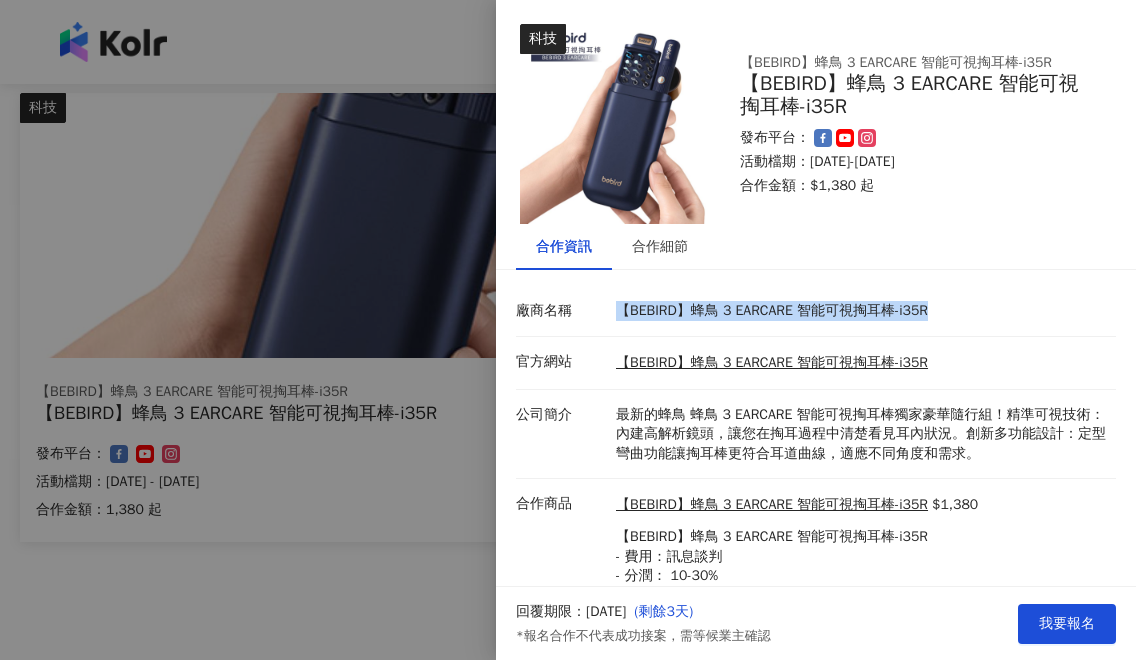 drag, startPoint x: 934, startPoint y: 314, endPoint x: 616, endPoint y: 306, distance: 318.10062 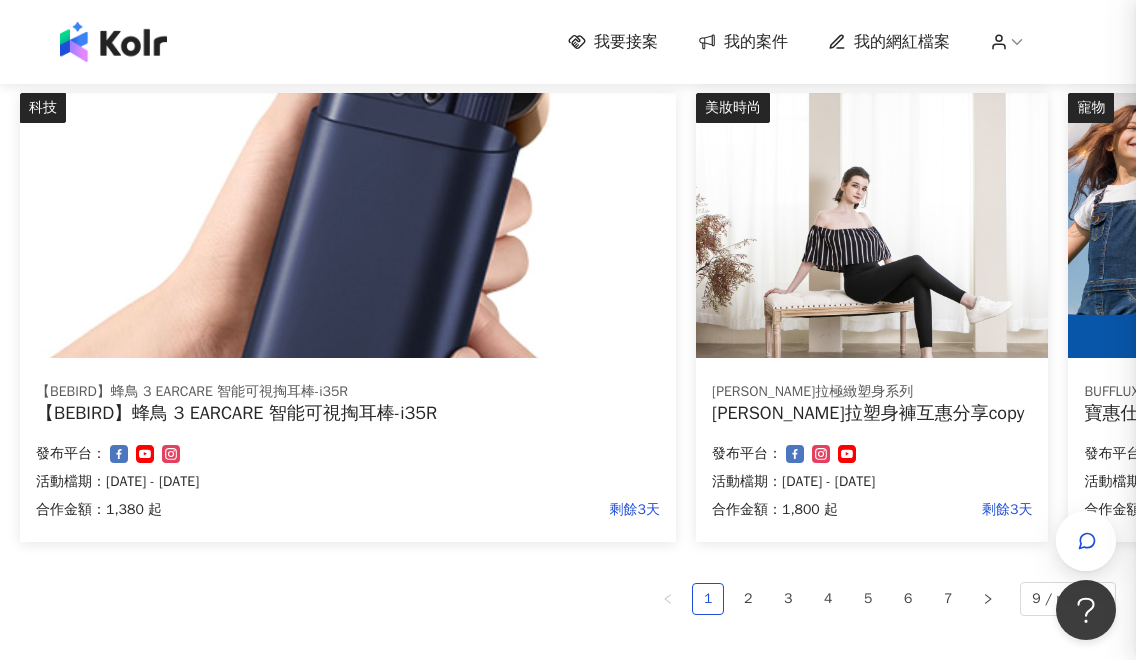 click at bounding box center [568, 330] 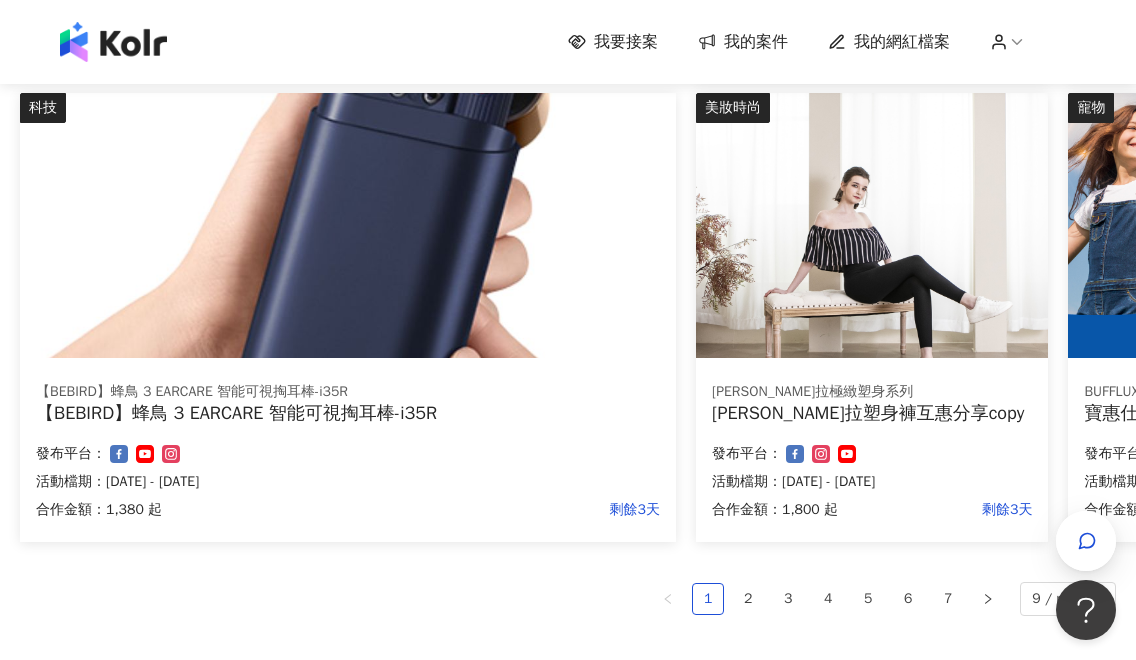 click at bounding box center (872, 225) 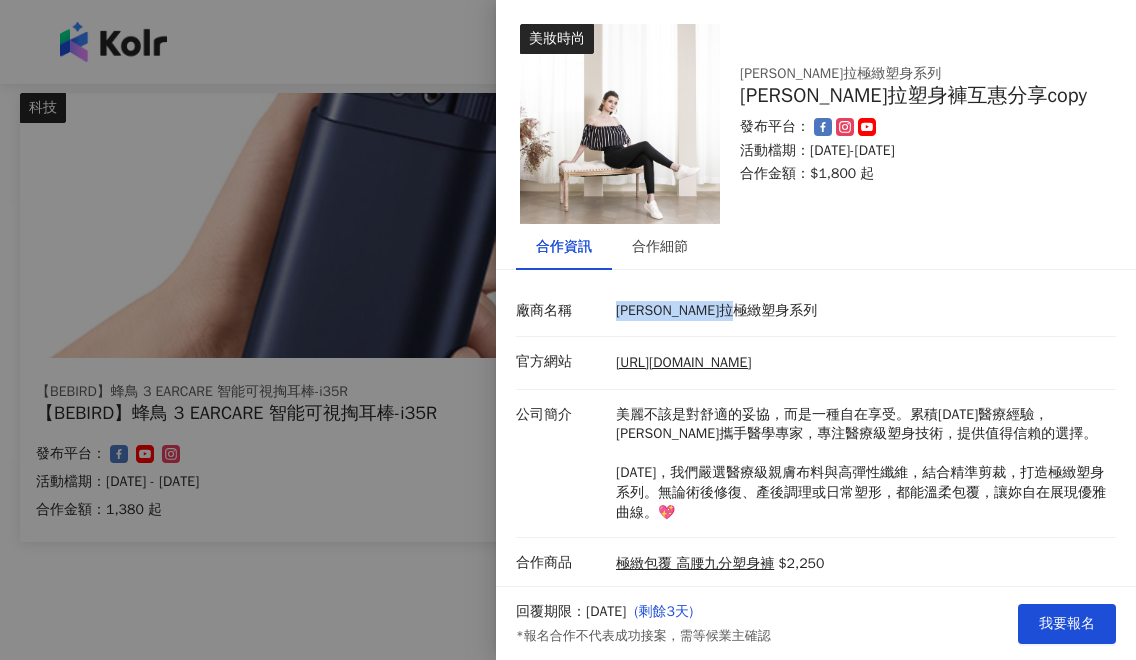 drag, startPoint x: 796, startPoint y: 320, endPoint x: 619, endPoint y: 307, distance: 177.47676 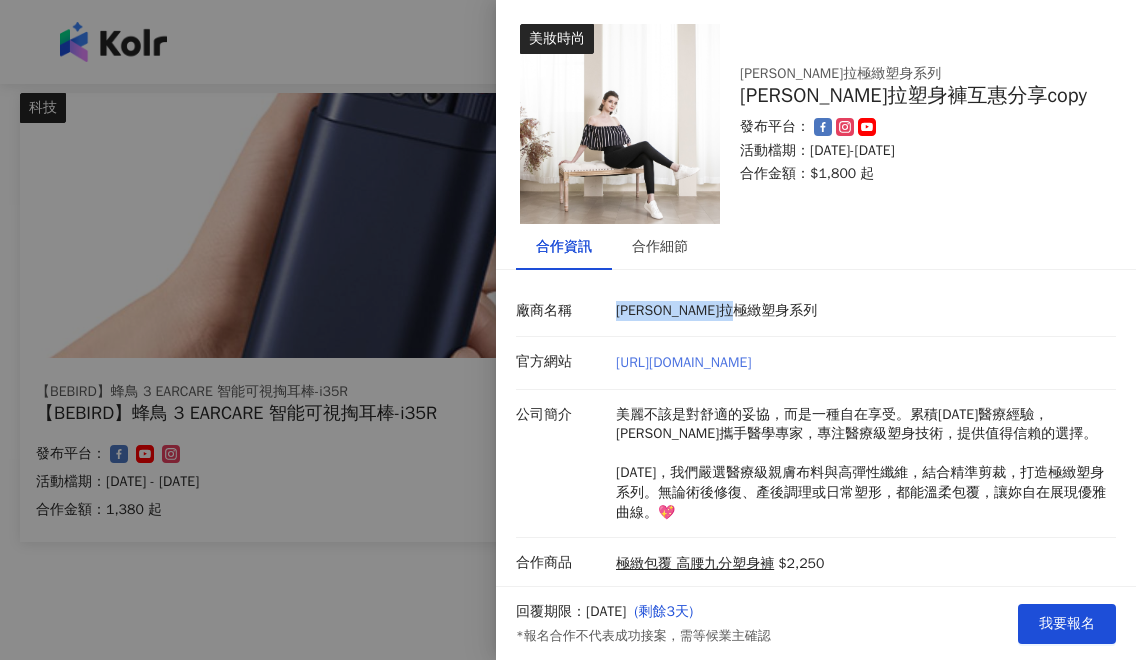 drag, startPoint x: 830, startPoint y: 365, endPoint x: 615, endPoint y: 363, distance: 215.00931 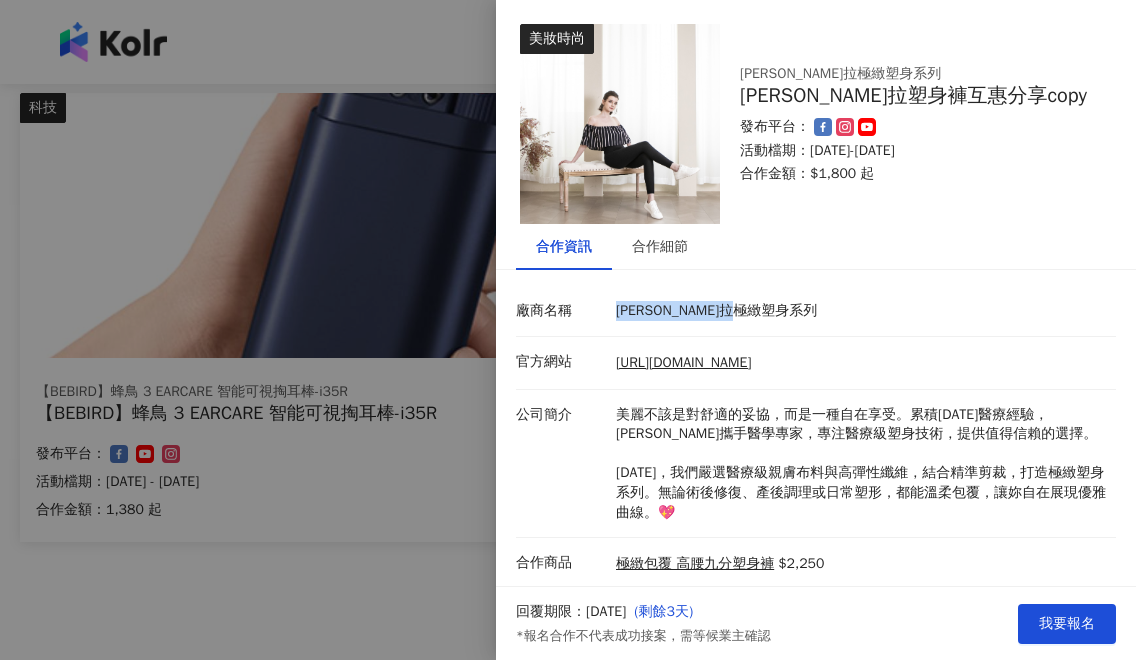 copy on "https://www.amara.com.tw/" 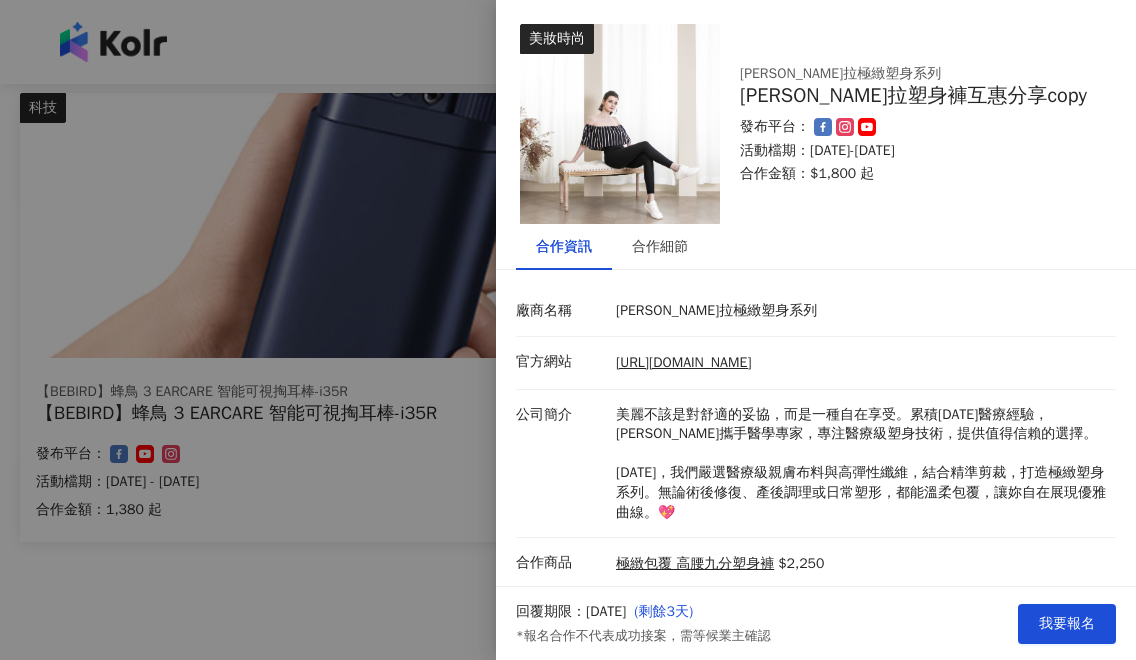 click at bounding box center (568, 330) 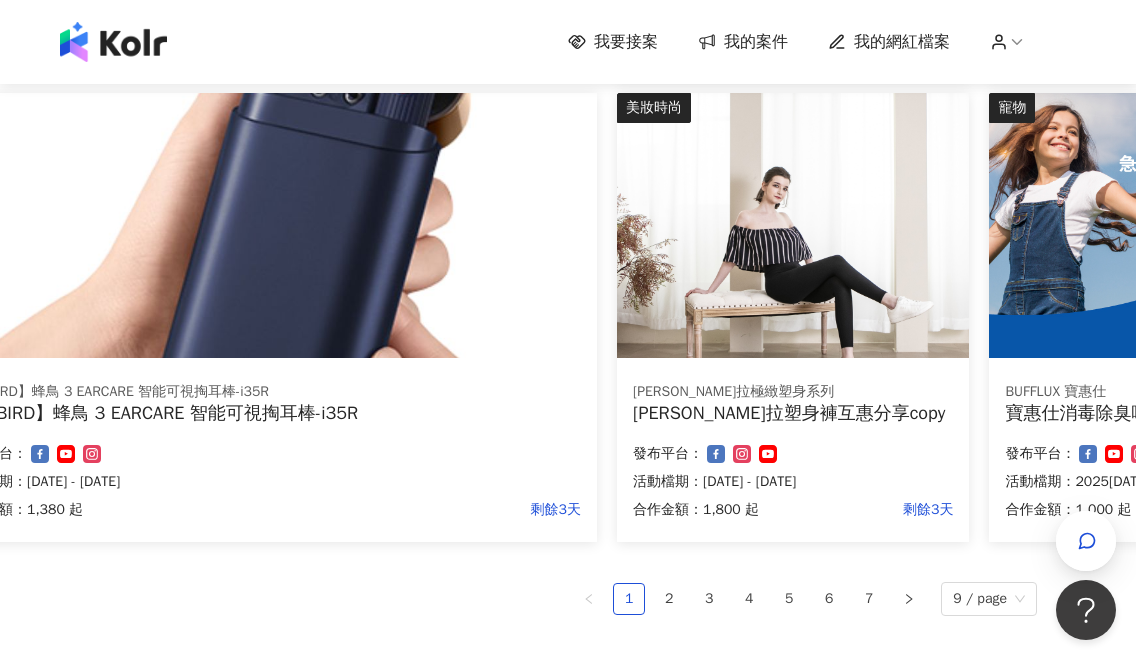 scroll, scrollTop: 1167, scrollLeft: 223, axis: both 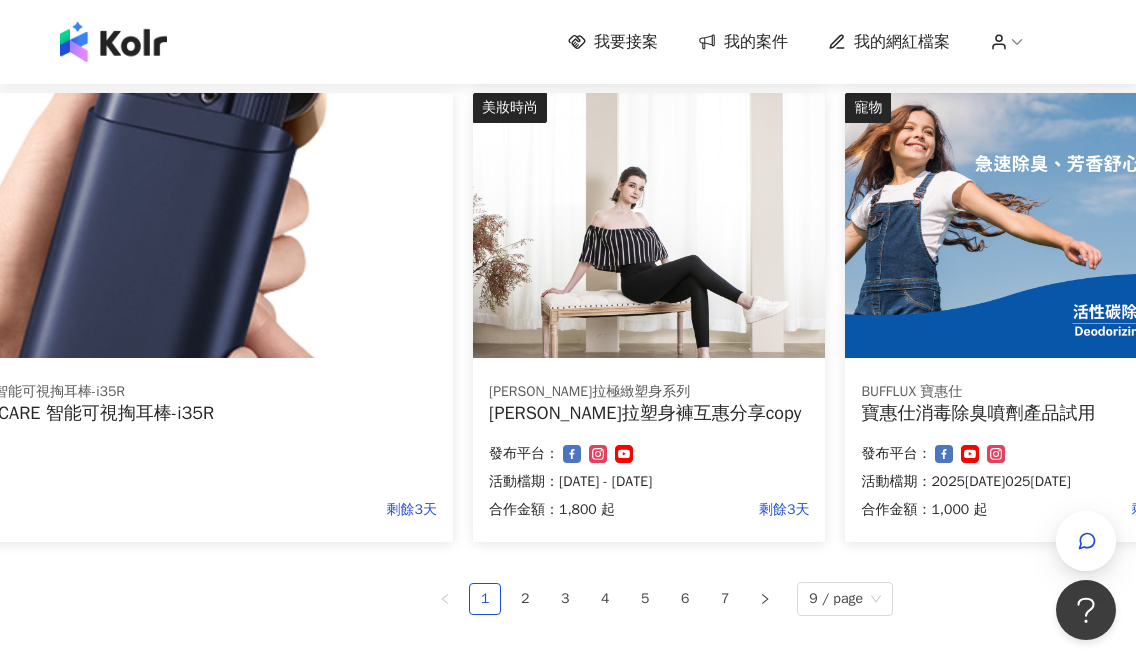 click at bounding box center [1021, 225] 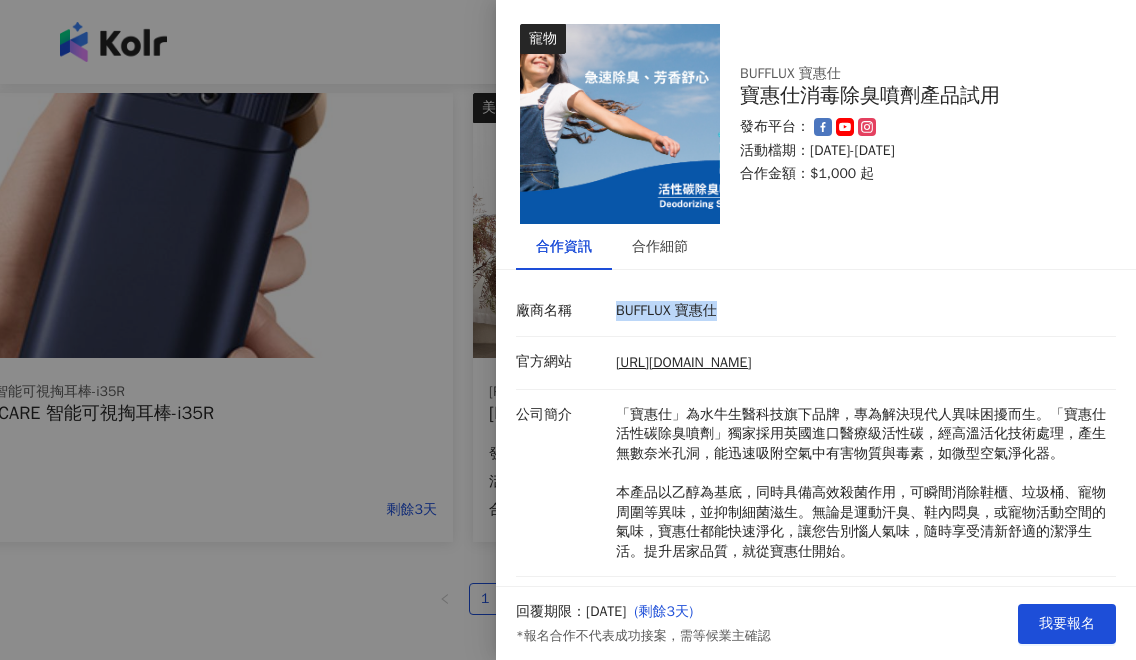 drag, startPoint x: 734, startPoint y: 316, endPoint x: 619, endPoint y: 308, distance: 115.27792 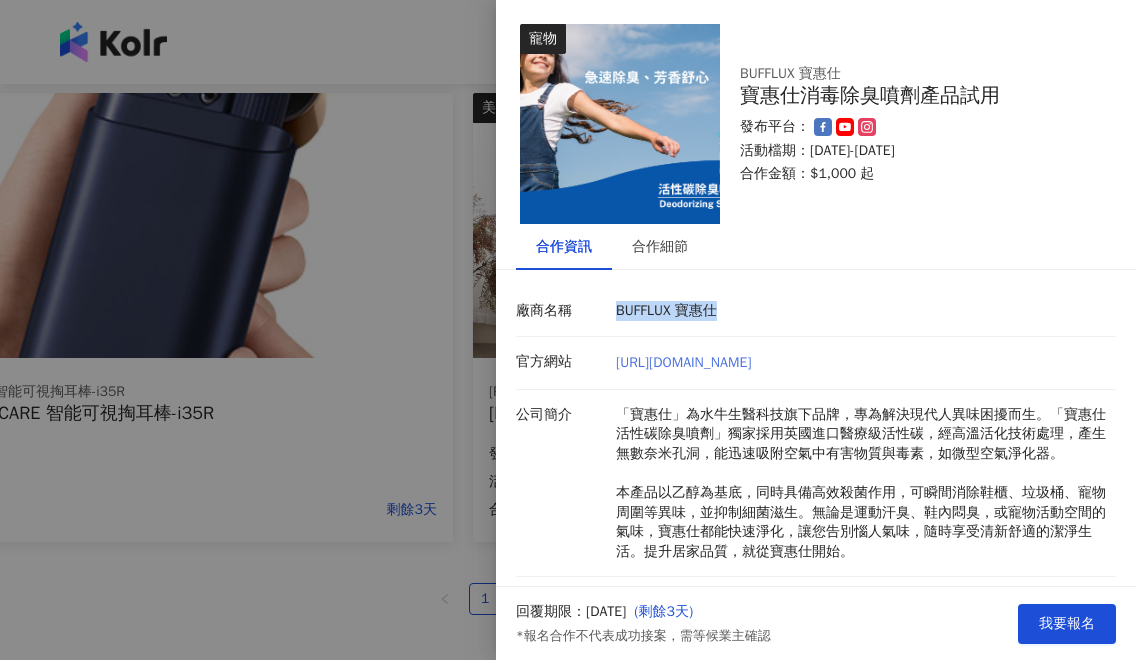 drag, startPoint x: 779, startPoint y: 371, endPoint x: 616, endPoint y: 365, distance: 163.1104 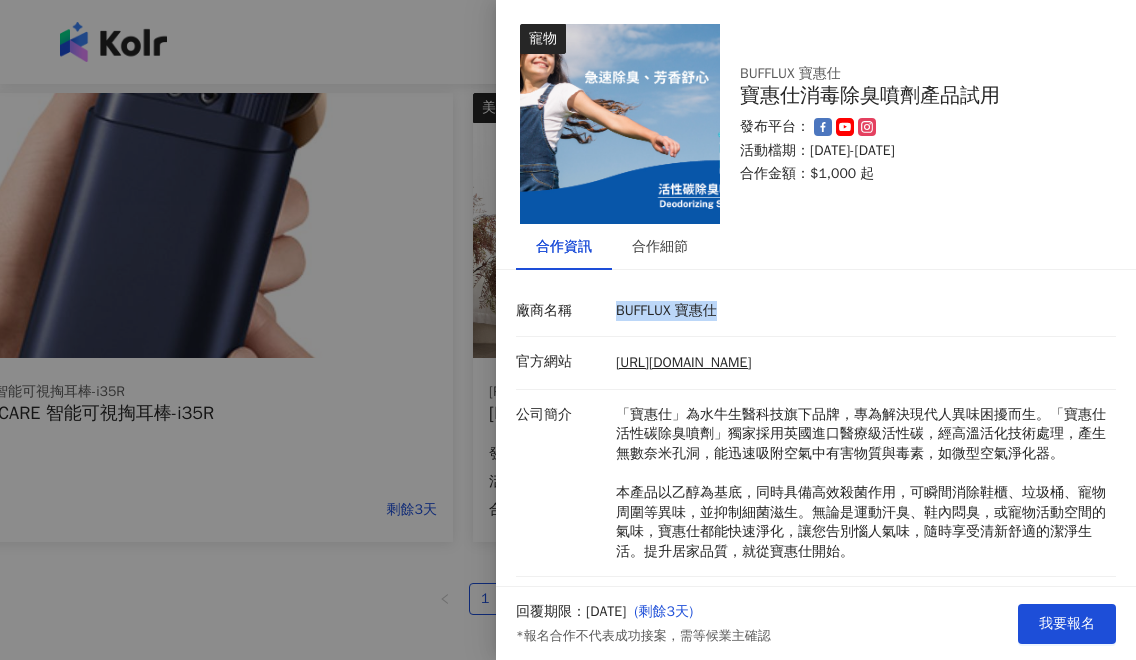 click at bounding box center [568, 330] 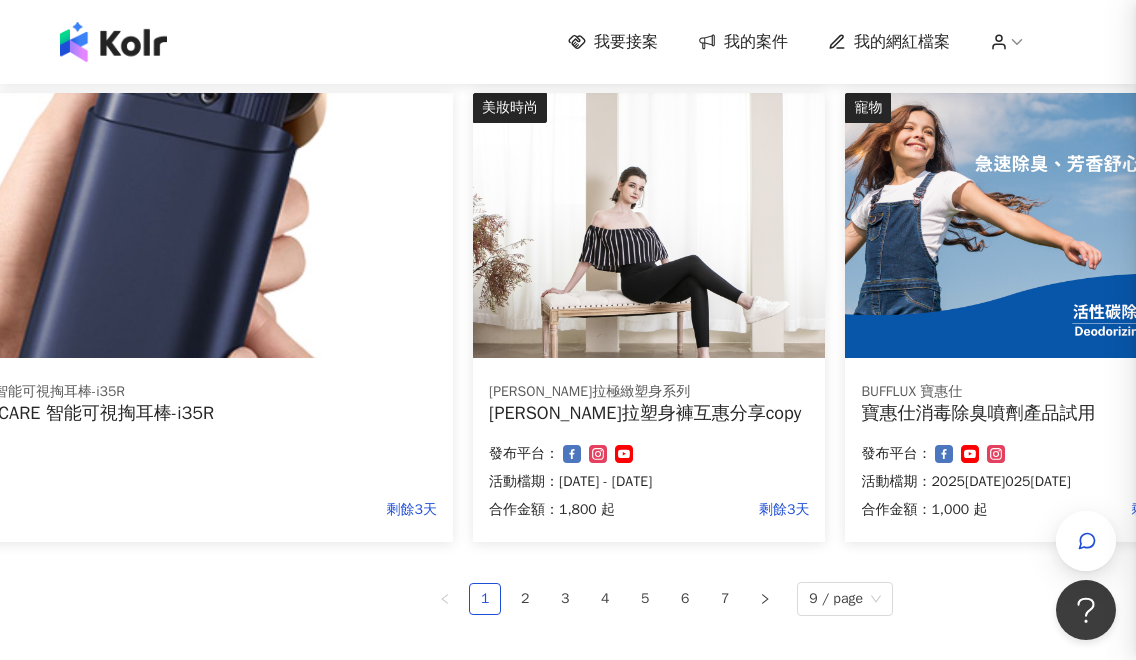 click at bounding box center (568, 330) 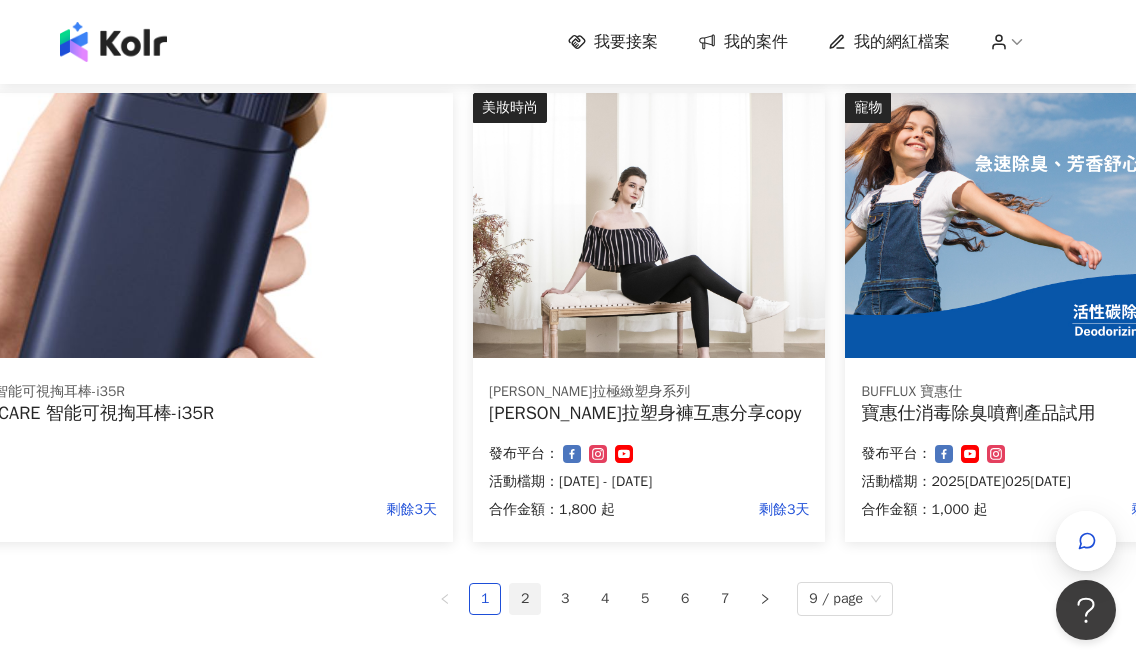 click on "2" at bounding box center (525, 599) 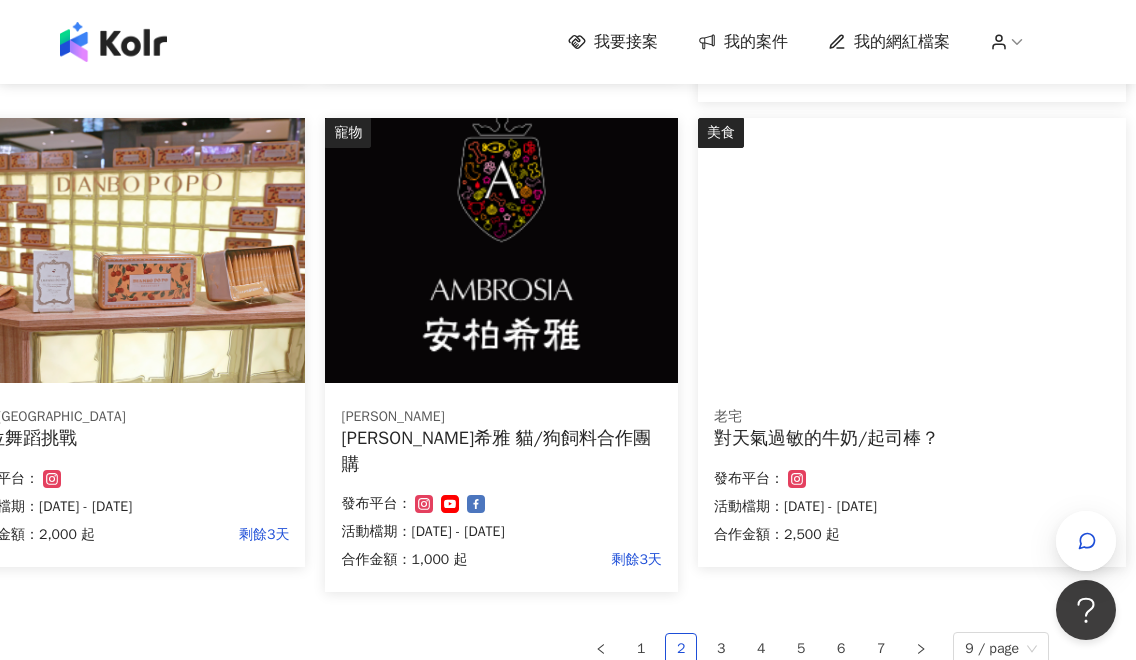 scroll, scrollTop: 1142, scrollLeft: 0, axis: vertical 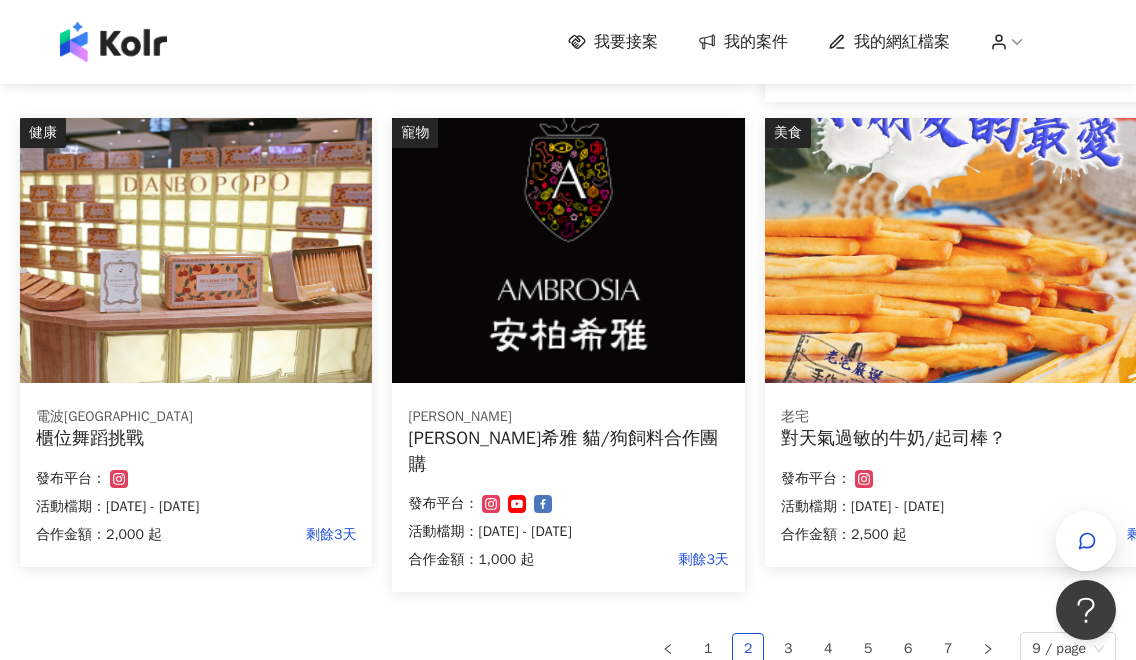 click on "電波澎澎 櫃位舞蹈挑戰 合作金額： 2,000 起 剩餘3天 發布平台： 活動檔期：2025/8/1 - 2025/8/31" at bounding box center [196, 479] 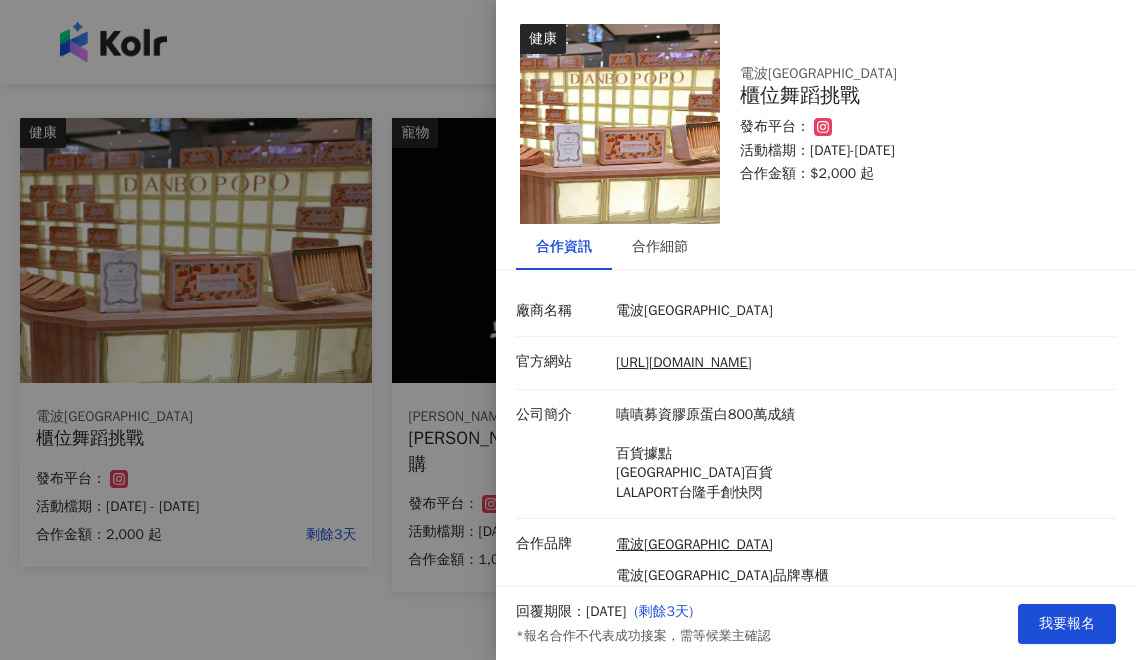 click at bounding box center (568, 330) 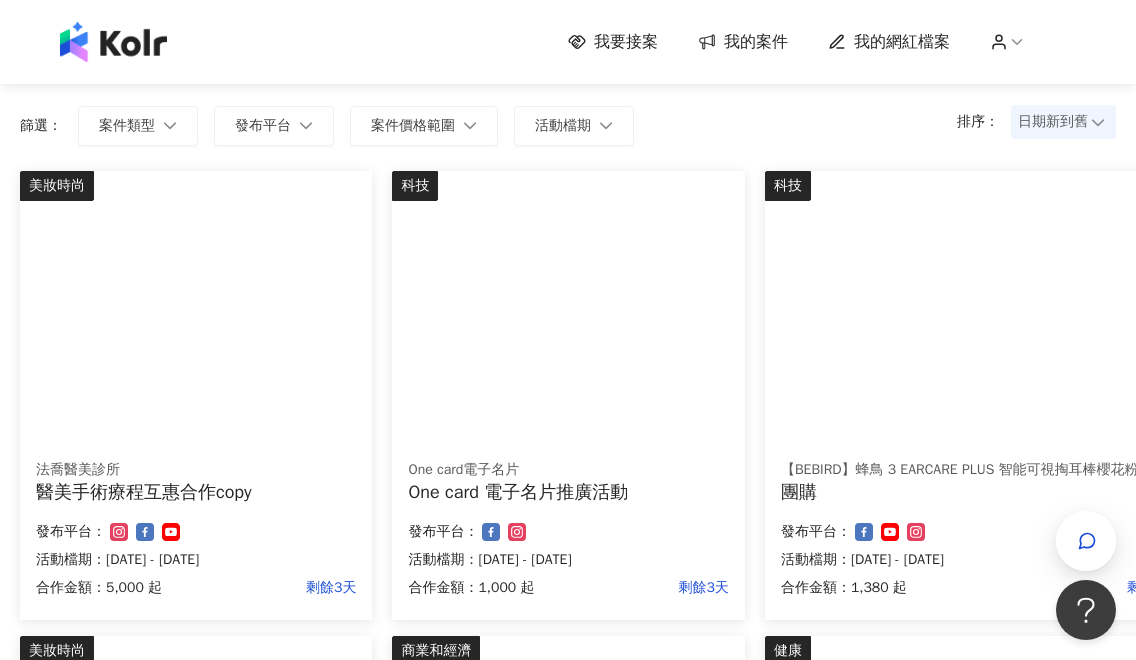 scroll, scrollTop: 137, scrollLeft: 0, axis: vertical 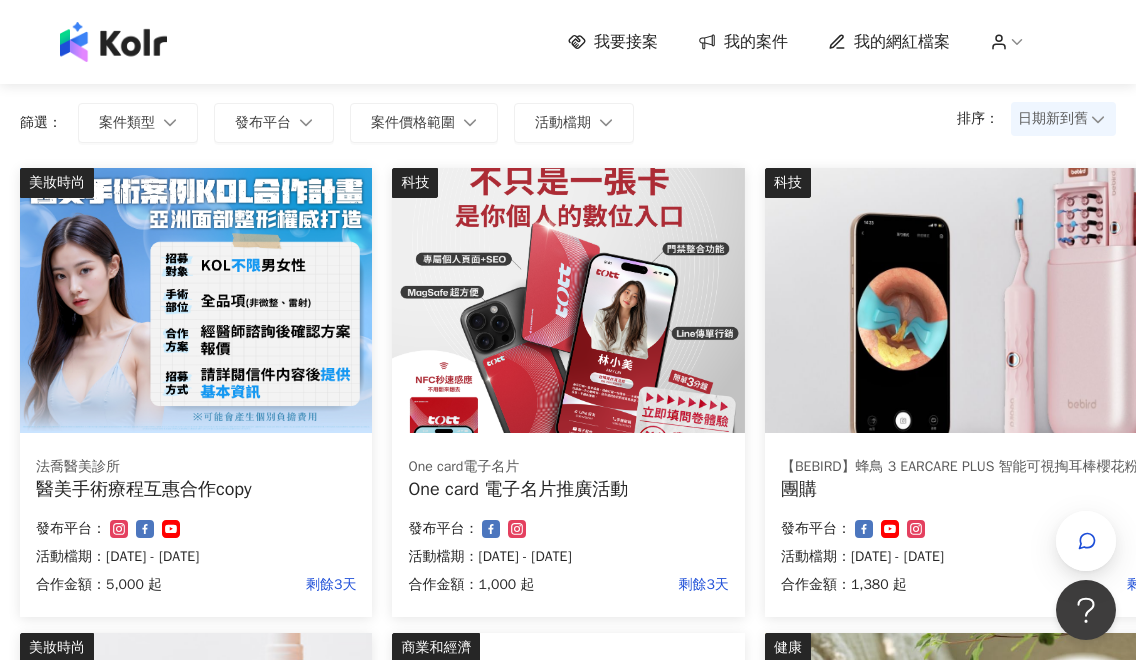 click on "醫美手術療程互惠合作copy" at bounding box center [196, 489] 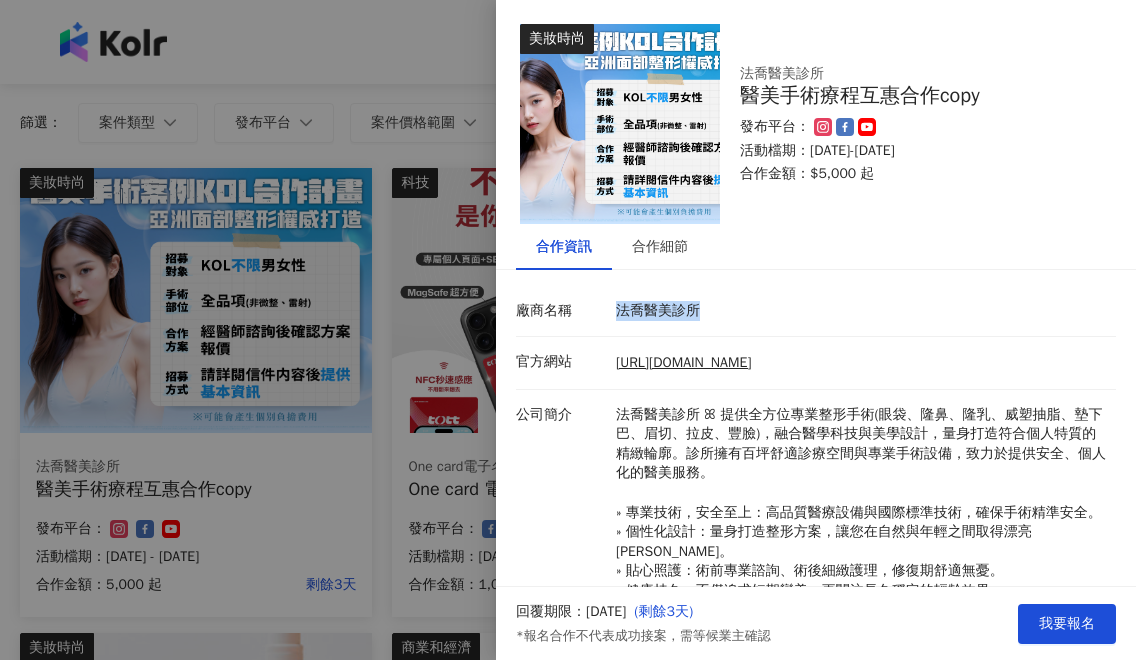 drag, startPoint x: 726, startPoint y: 314, endPoint x: 620, endPoint y: 309, distance: 106.11786 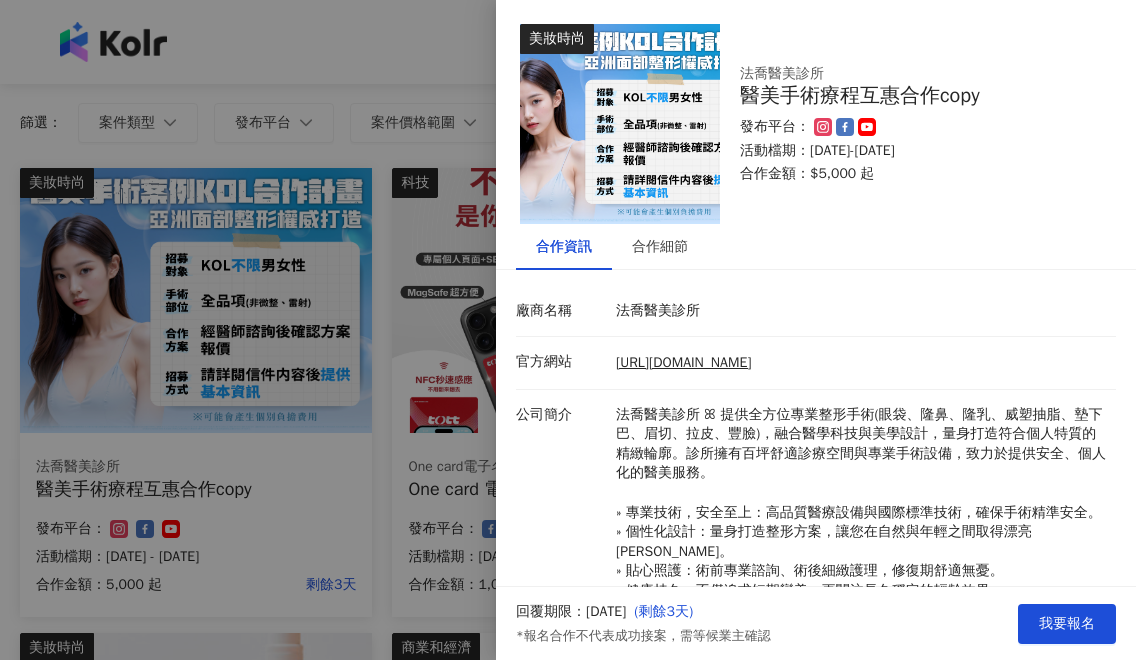 click at bounding box center (568, 330) 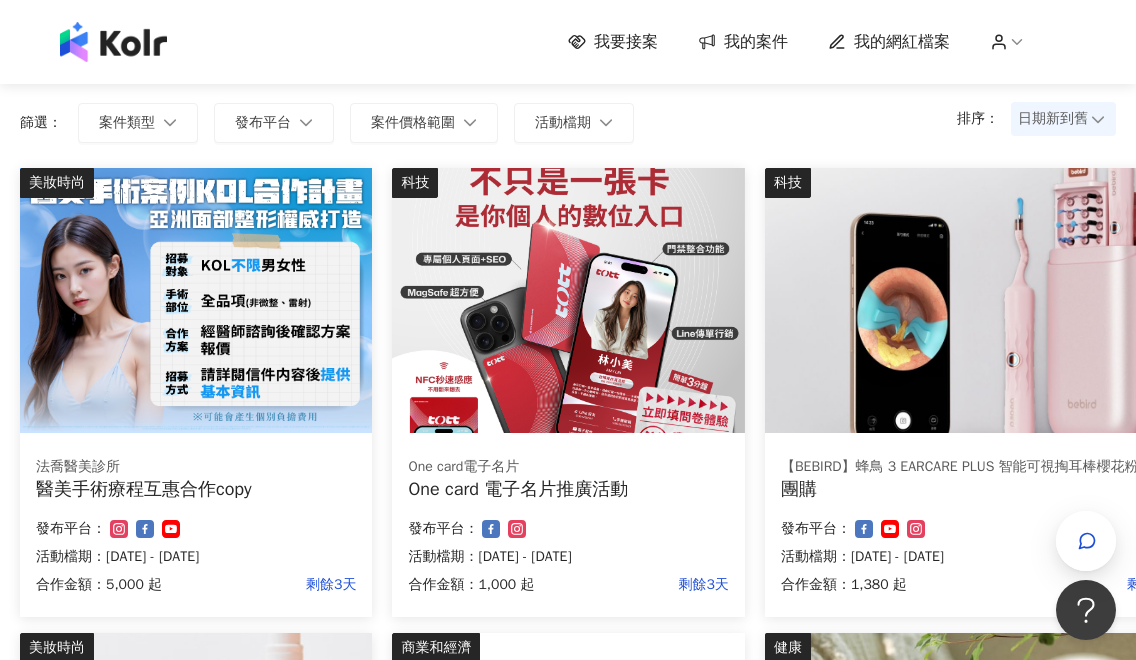 click at bounding box center (568, 300) 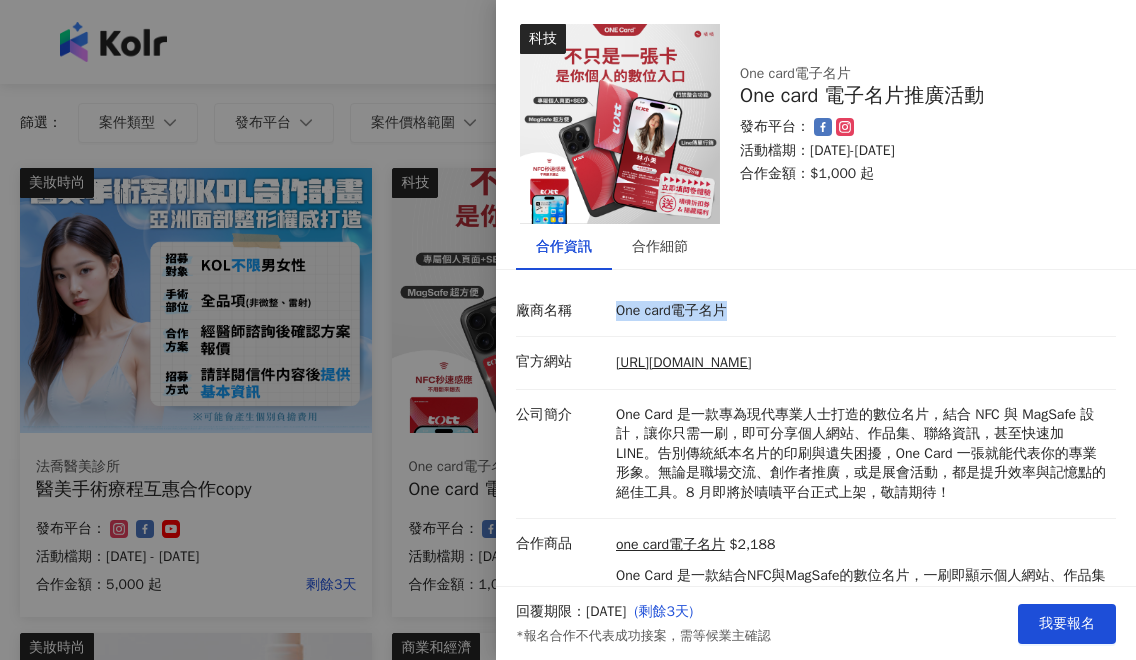 drag, startPoint x: 754, startPoint y: 311, endPoint x: 598, endPoint y: 311, distance: 156 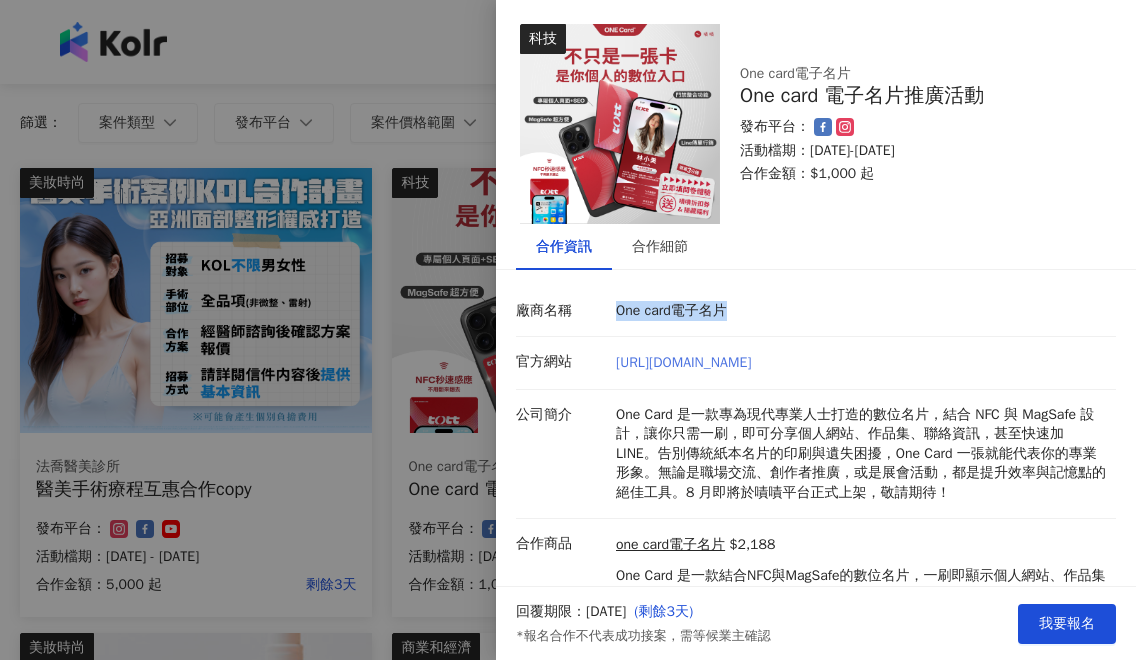 drag, startPoint x: 896, startPoint y: 360, endPoint x: 618, endPoint y: 359, distance: 278.0018 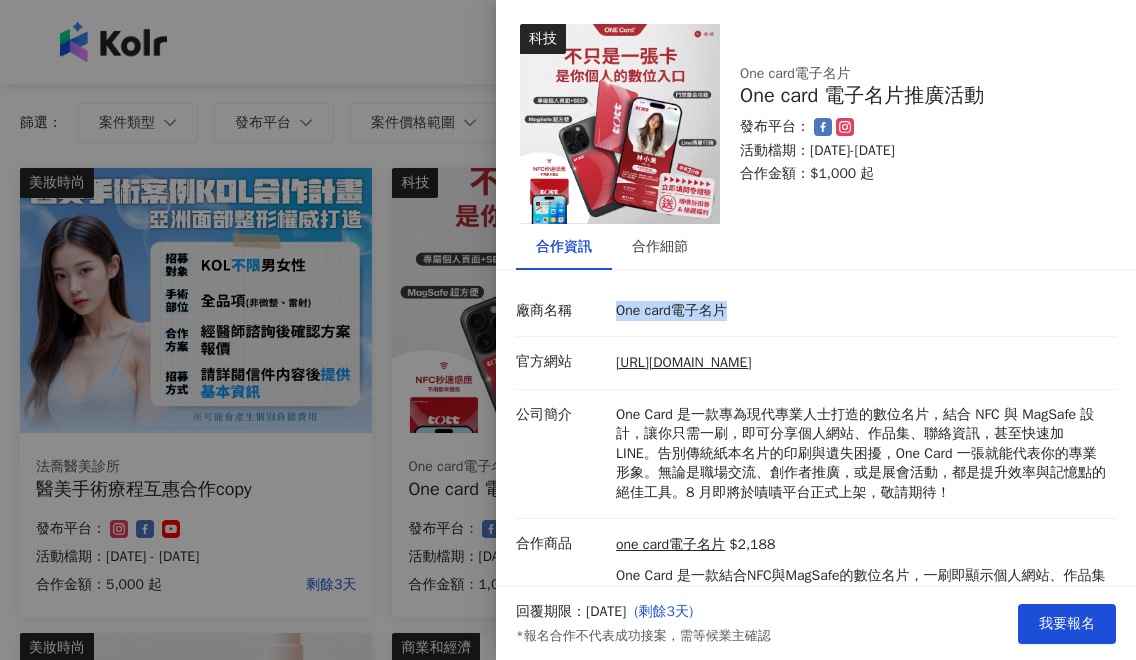 click at bounding box center [568, 330] 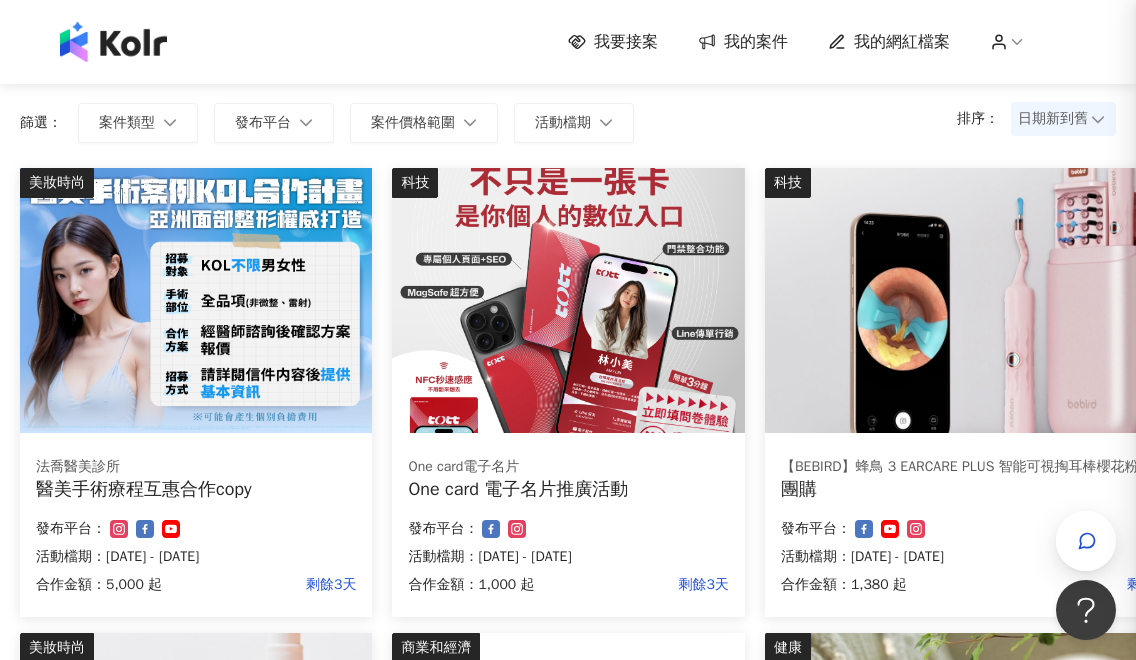 click at bounding box center (568, 330) 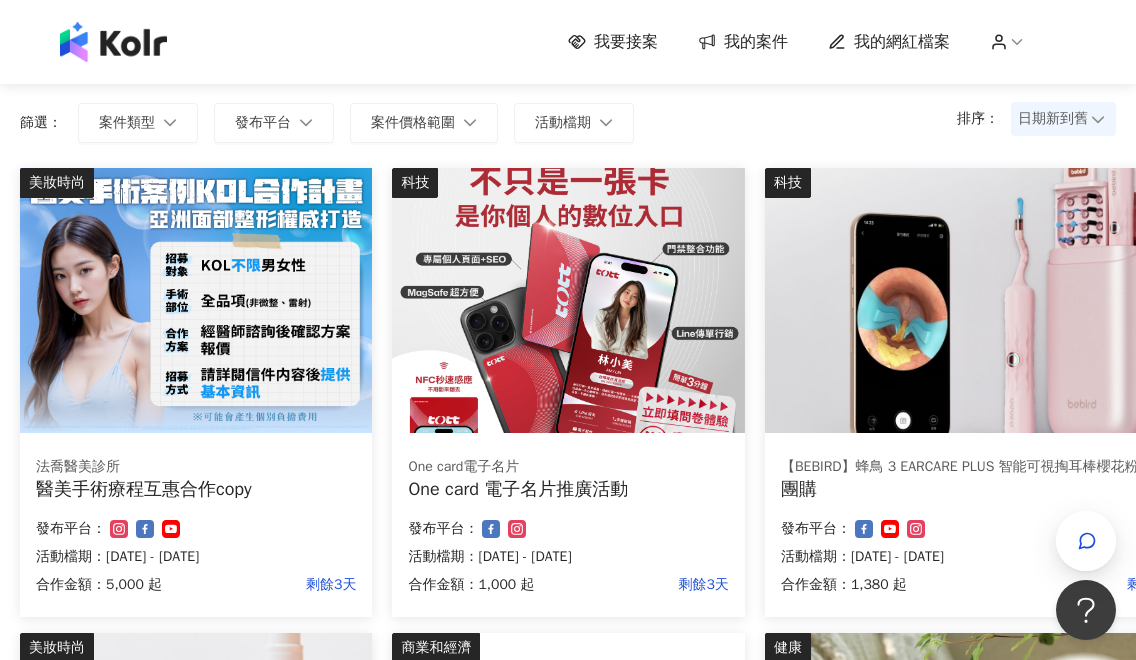 click at bounding box center (979, 300) 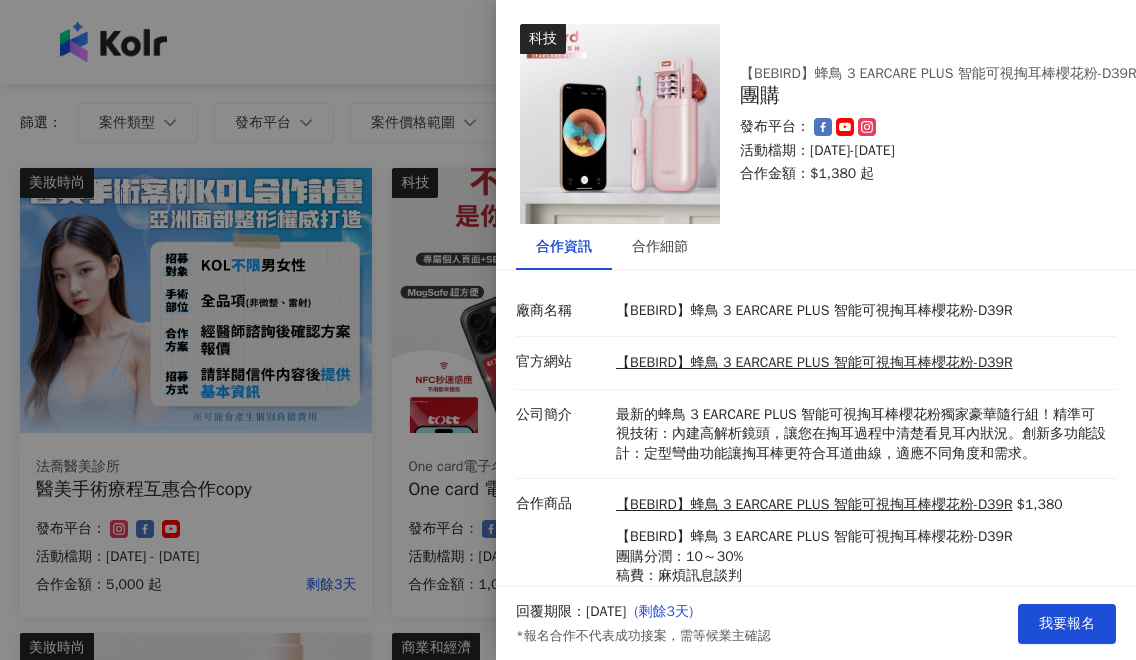 click at bounding box center (568, 330) 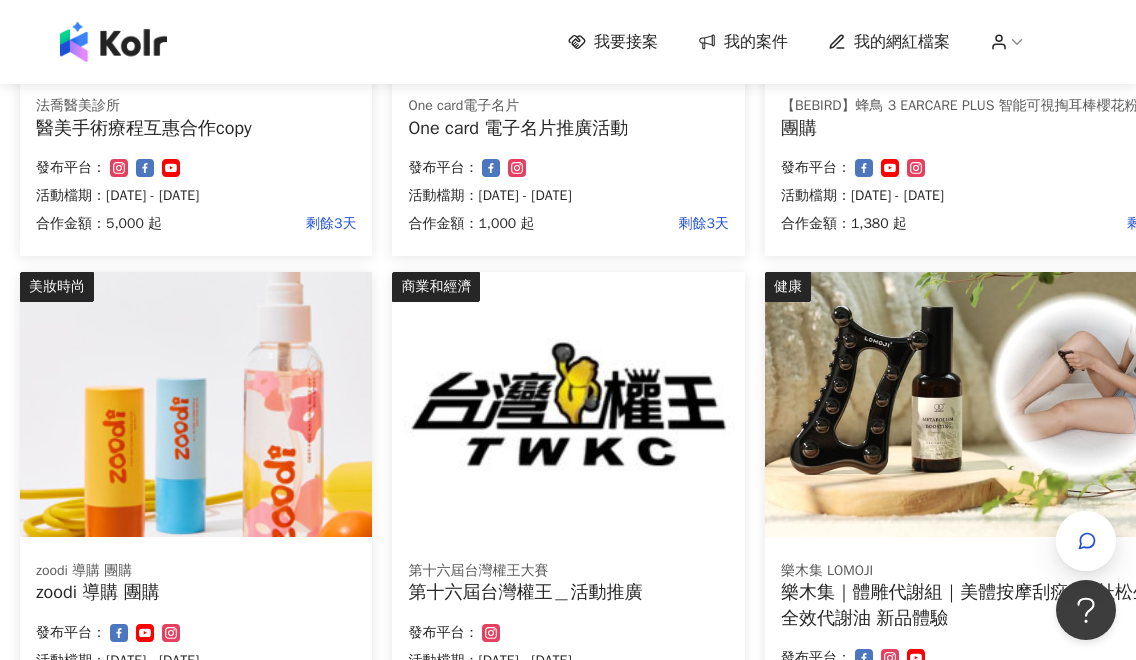 scroll, scrollTop: 526, scrollLeft: 0, axis: vertical 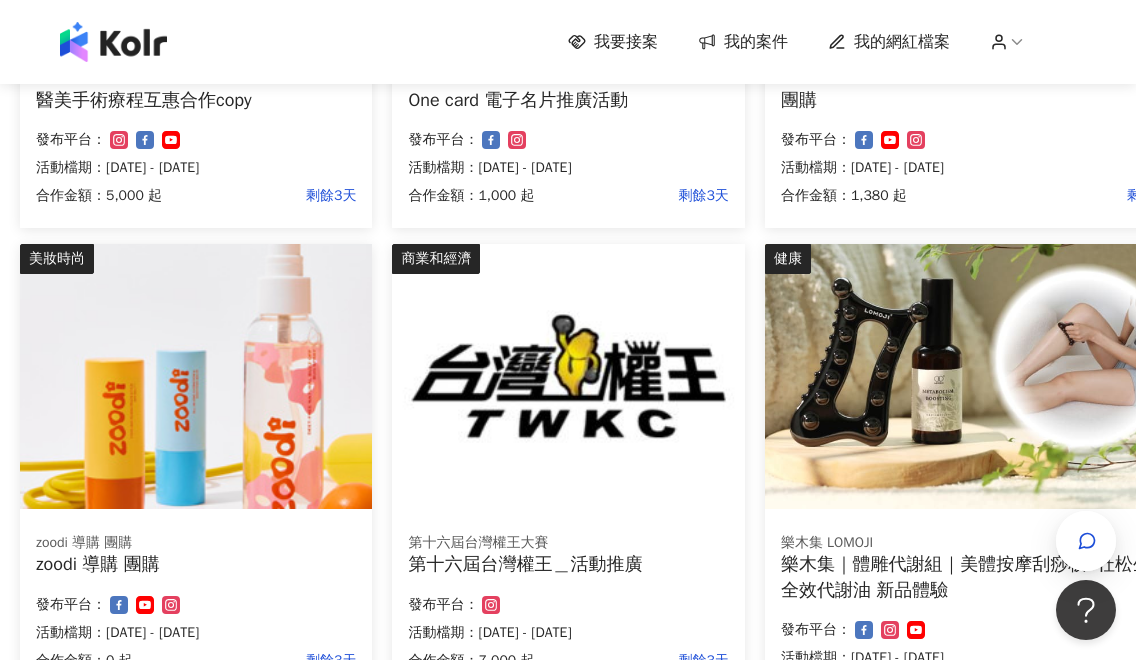 click at bounding box center (196, 376) 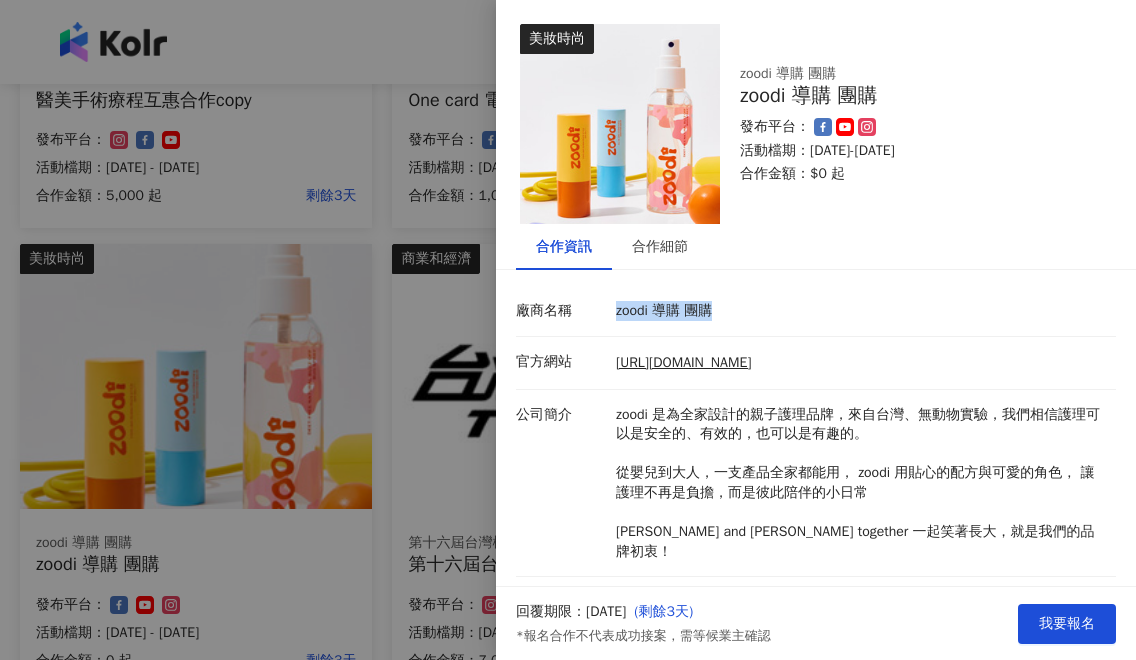 drag, startPoint x: 724, startPoint y: 311, endPoint x: 617, endPoint y: 304, distance: 107.22873 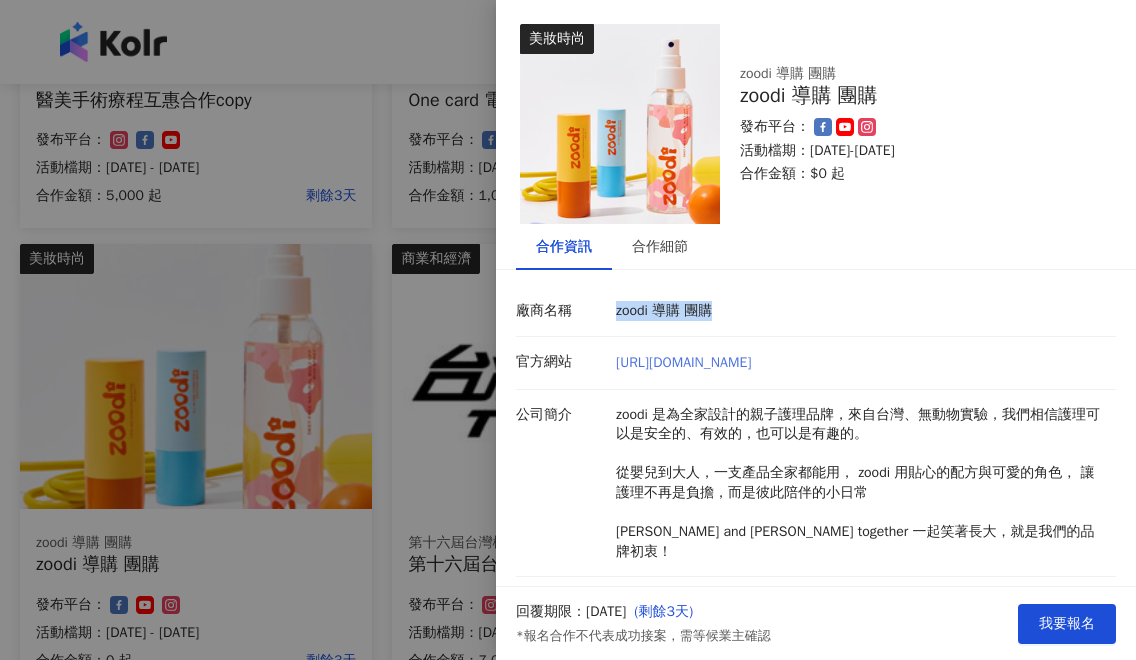 drag, startPoint x: 833, startPoint y: 370, endPoint x: 619, endPoint y: 365, distance: 214.05841 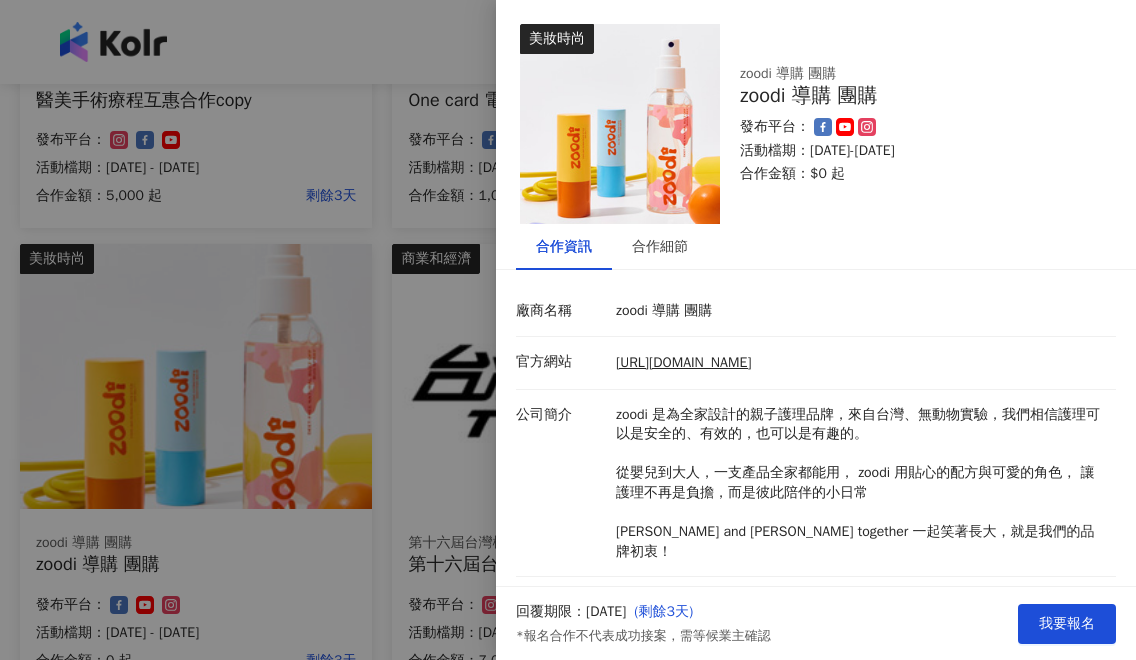 click on "廠商名稱 zoodi 導購 團購 官方網站 https://zoodi.com.tw/ 公司簡介 zoodi 是為全家設計的親子護理品牌，來自台灣、無動物實驗，我們相信護理可以是安全的、有效的，也可以是有趣的。
從嬰兒到大人，一支產品全家都能用， zoodi 用貼心的配方與可愛的角色， 讓護理不再是負擔，而是彼此陪伴的小日常
Glow and giggle together  一起笑著長大，就是我們的品牌初衷！ 合作商品 zoodi 全系列商品 $470 來自台灣、全素、無動物實驗，我們相信護理可以是安全的、有效的，也可以是有趣的。
從嬰兒到大人，一支產品全家都能用， zoodi 用貼心的配方與可愛的角色， 讓護理不再是負擔，而是彼此陪伴的小日常 發文方式 圖文、限時動態、影音" at bounding box center (816, 537) 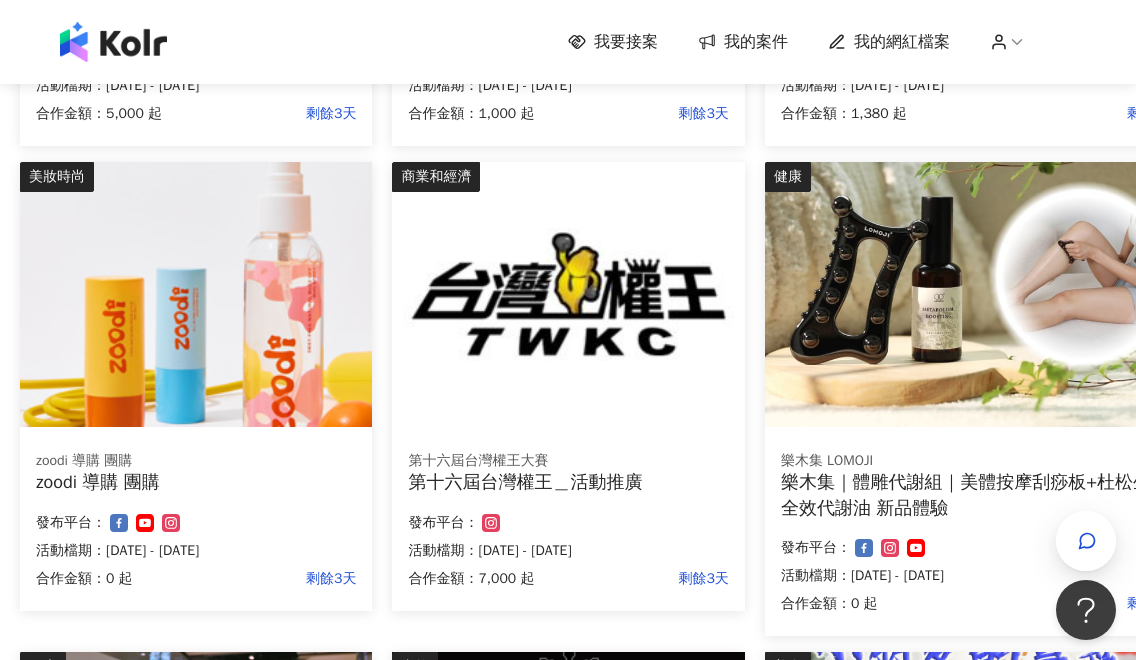scroll, scrollTop: 606, scrollLeft: 0, axis: vertical 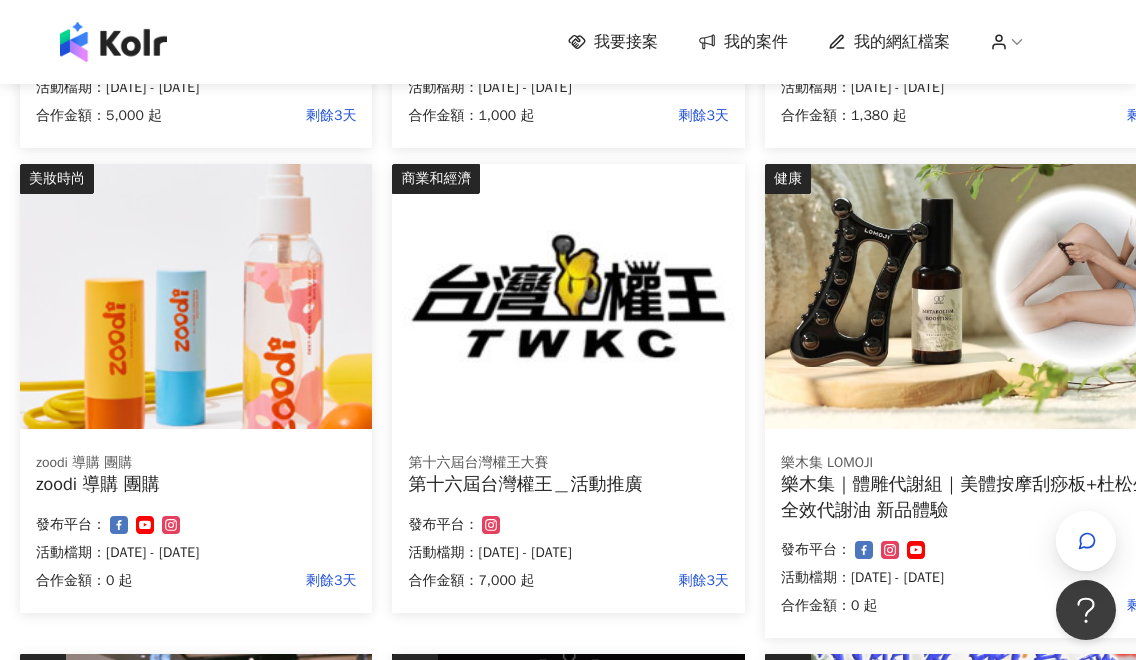 click at bounding box center (568, 296) 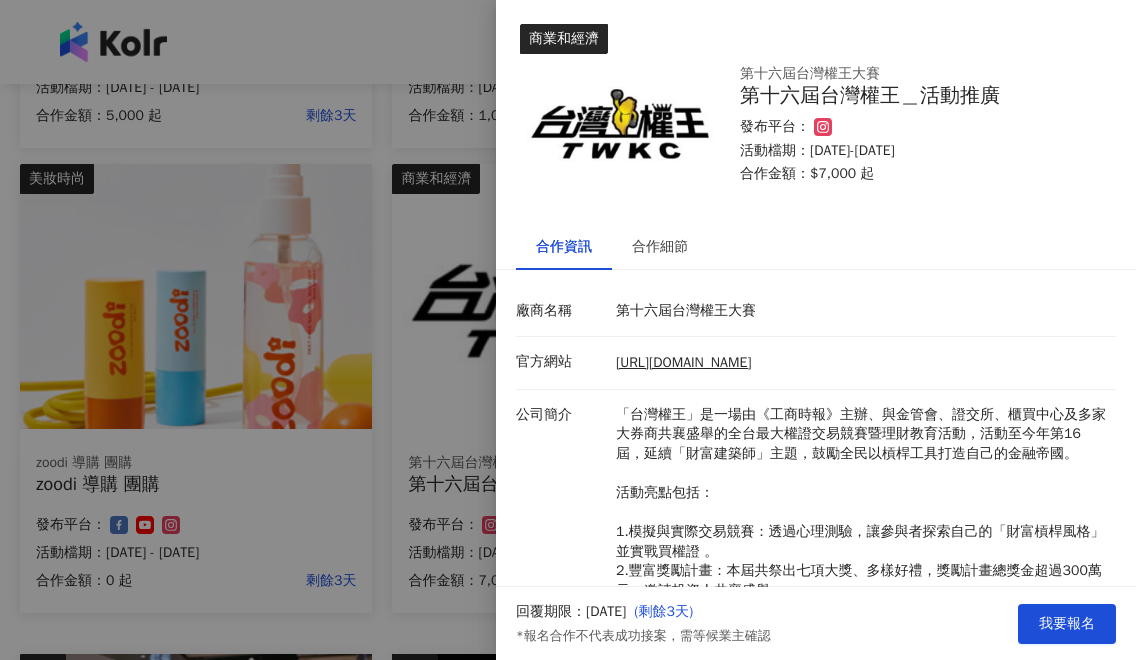 click at bounding box center [568, 330] 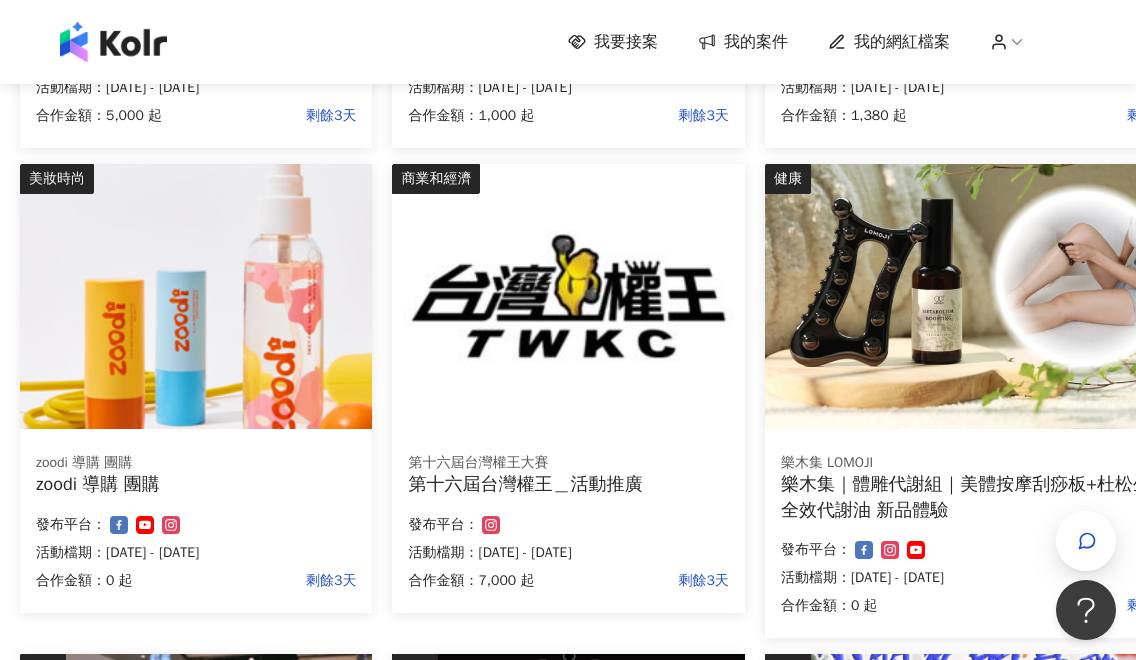 click at bounding box center [979, 296] 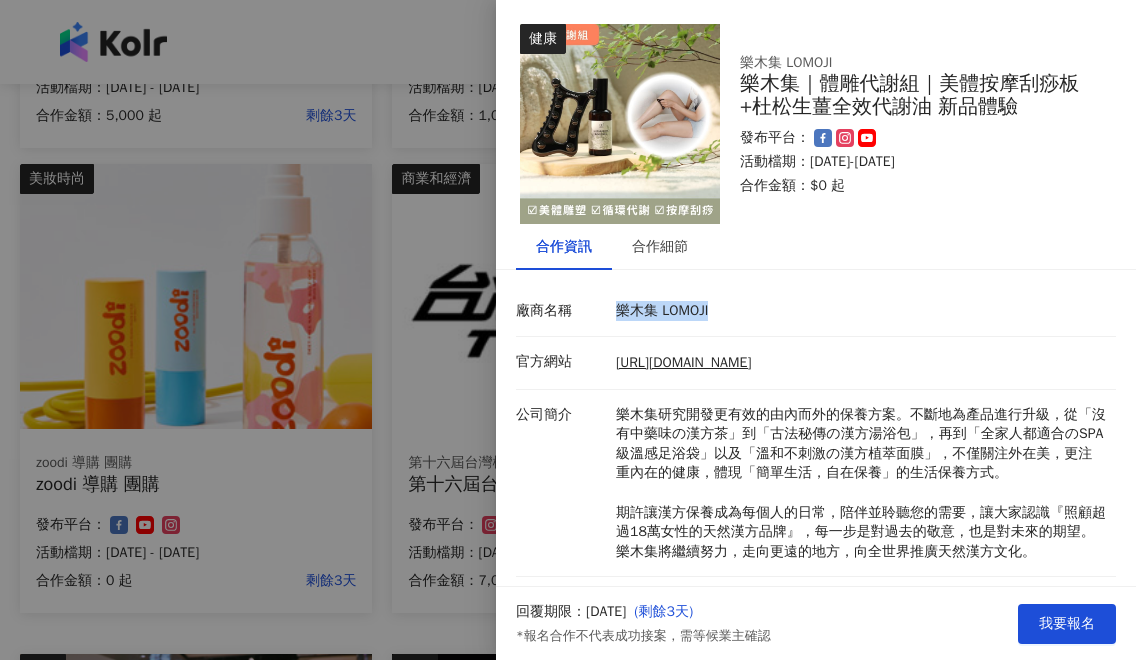 drag, startPoint x: 721, startPoint y: 313, endPoint x: 623, endPoint y: 310, distance: 98.045906 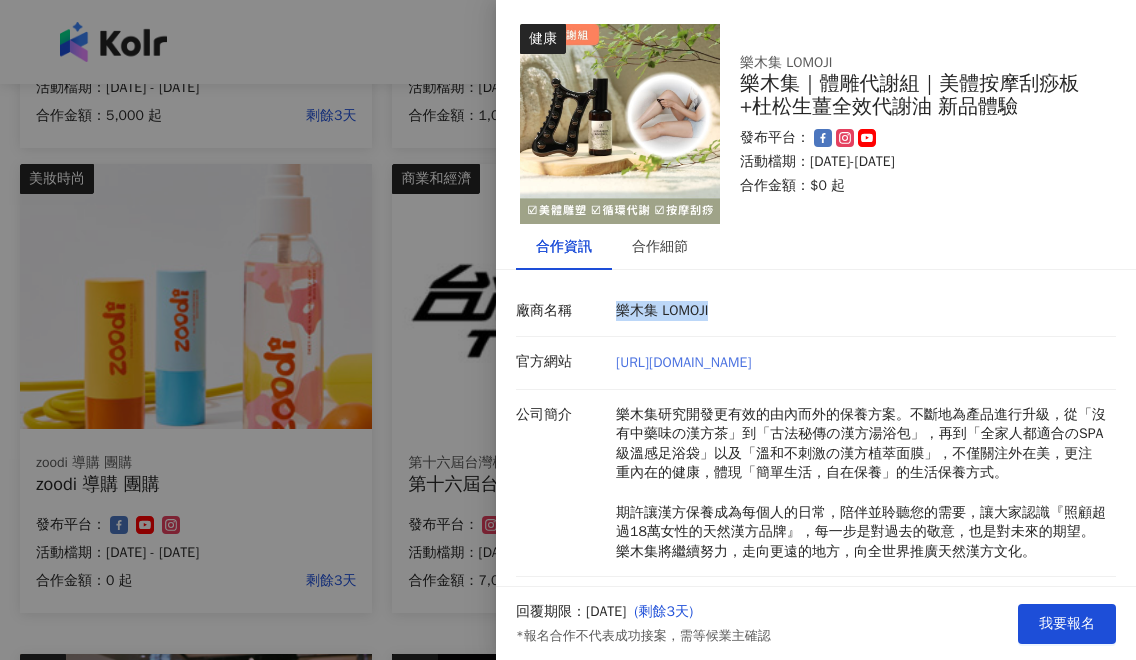 drag, startPoint x: 816, startPoint y: 358, endPoint x: 617, endPoint y: 356, distance: 199.01006 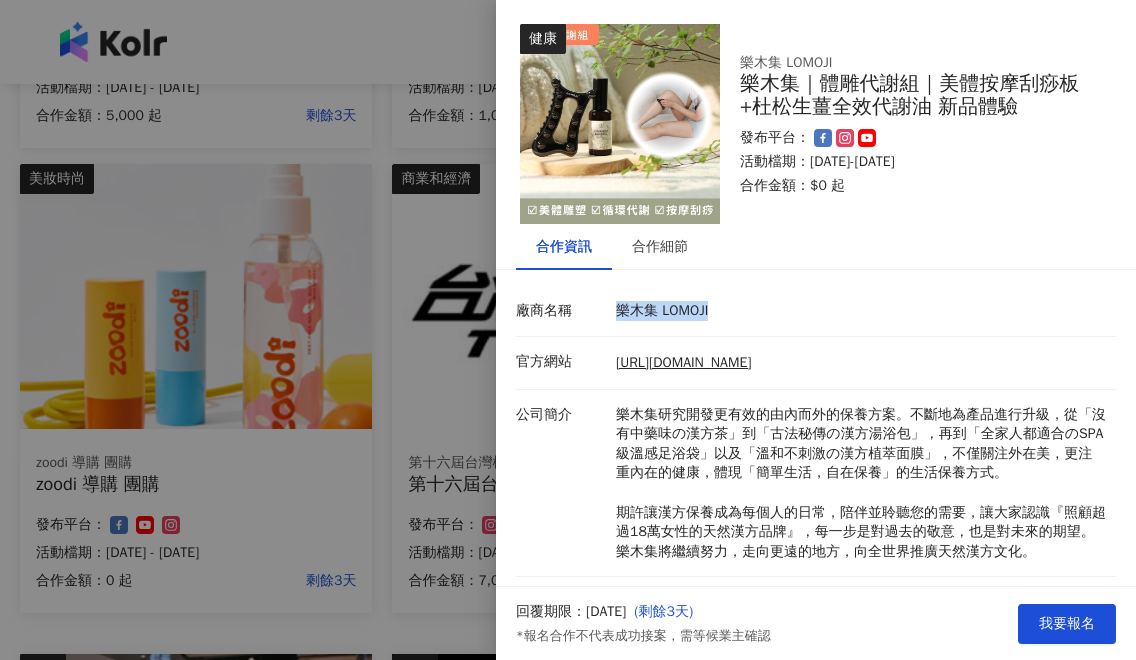scroll, scrollTop: 221, scrollLeft: 0, axis: vertical 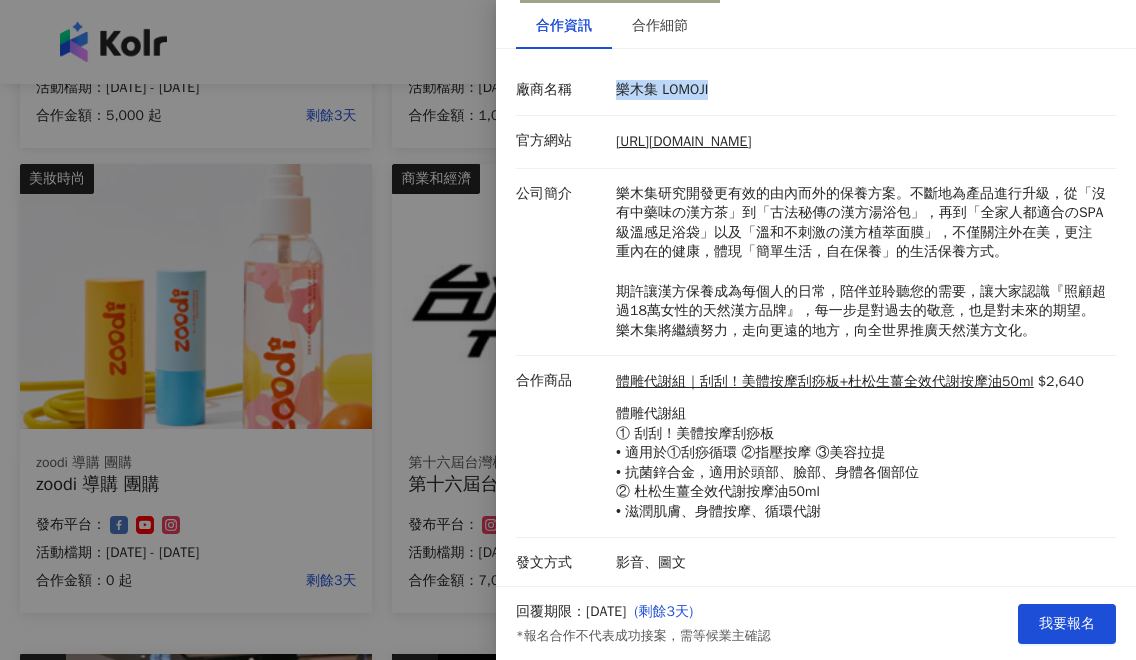click at bounding box center (568, 330) 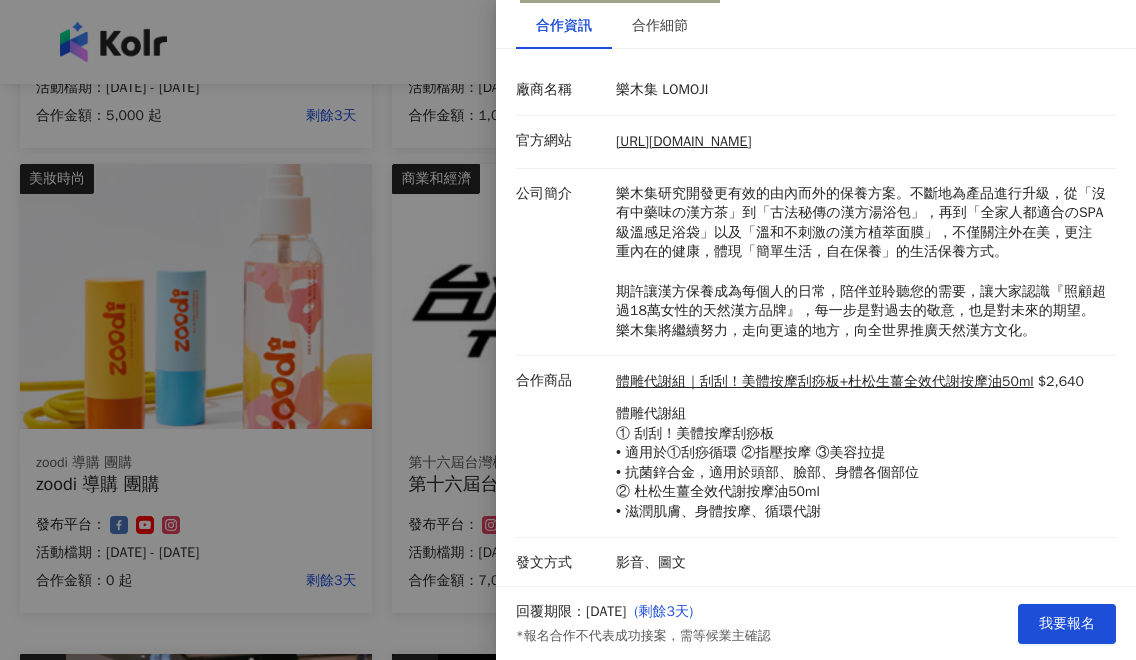 click at bounding box center [568, 330] 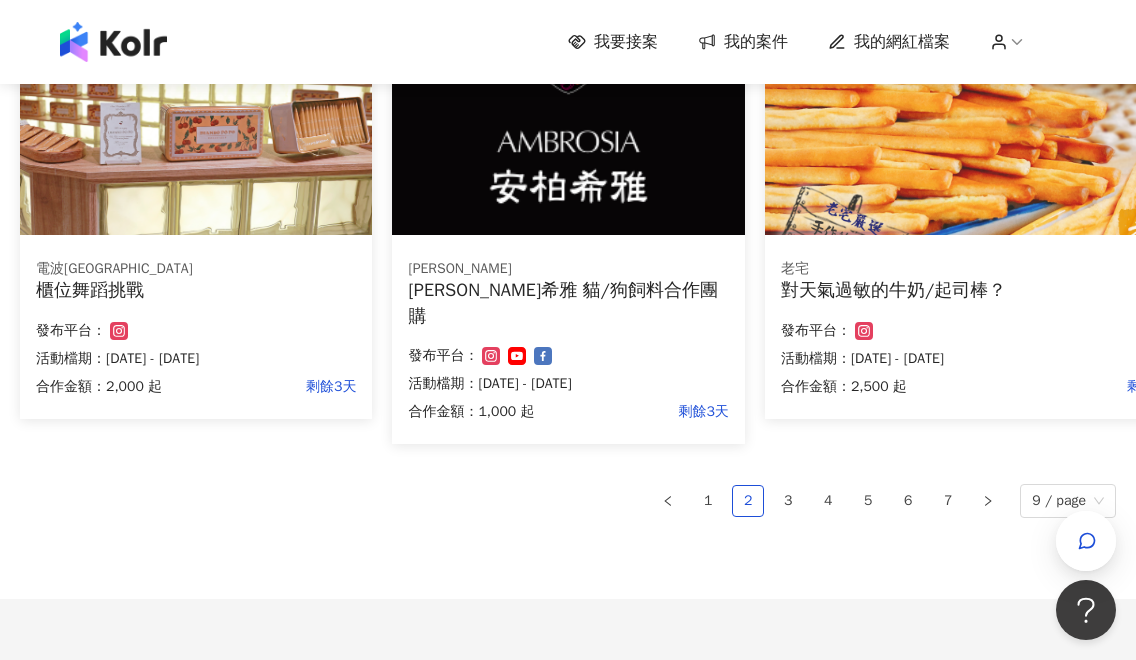 scroll, scrollTop: 1293, scrollLeft: 0, axis: vertical 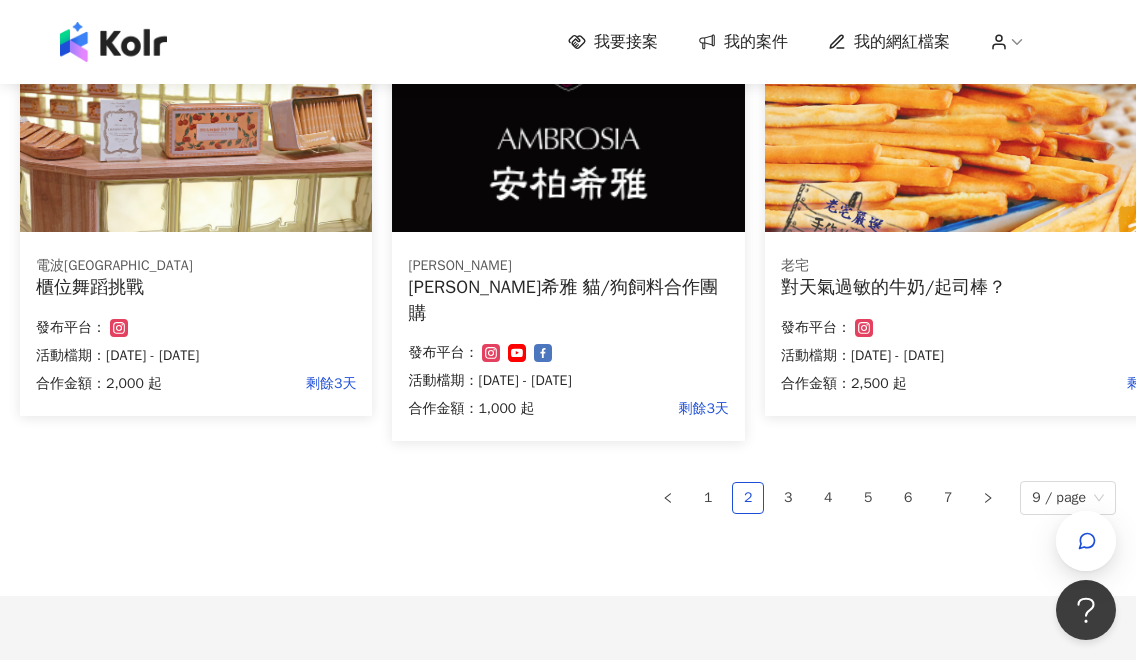 click at bounding box center [568, 99] 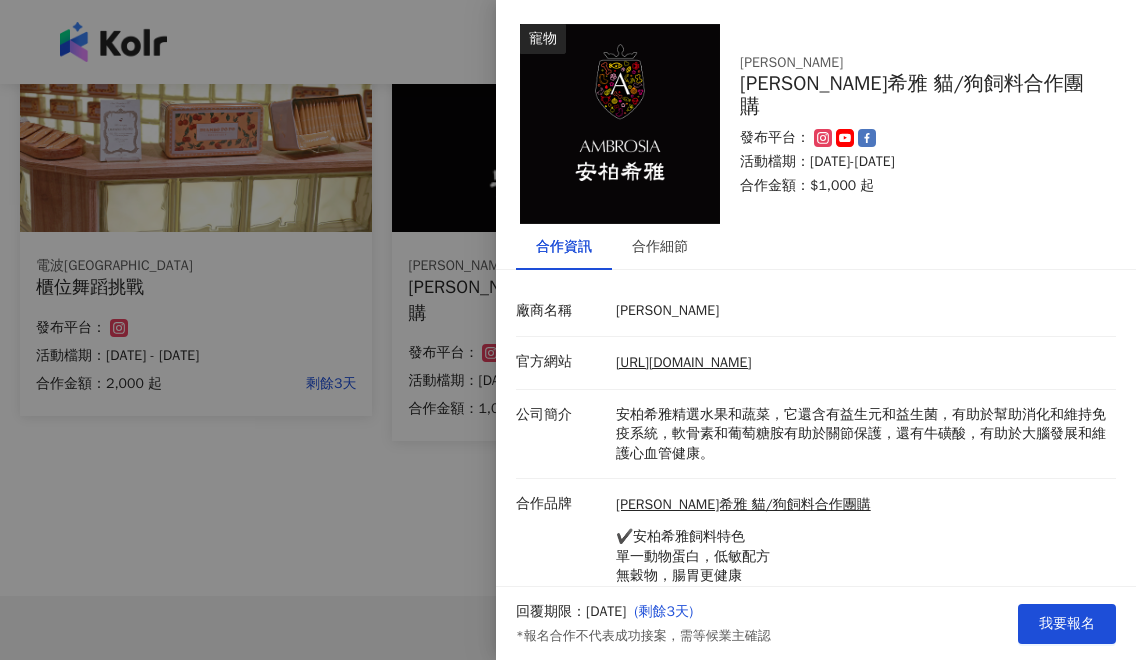click at bounding box center (568, 330) 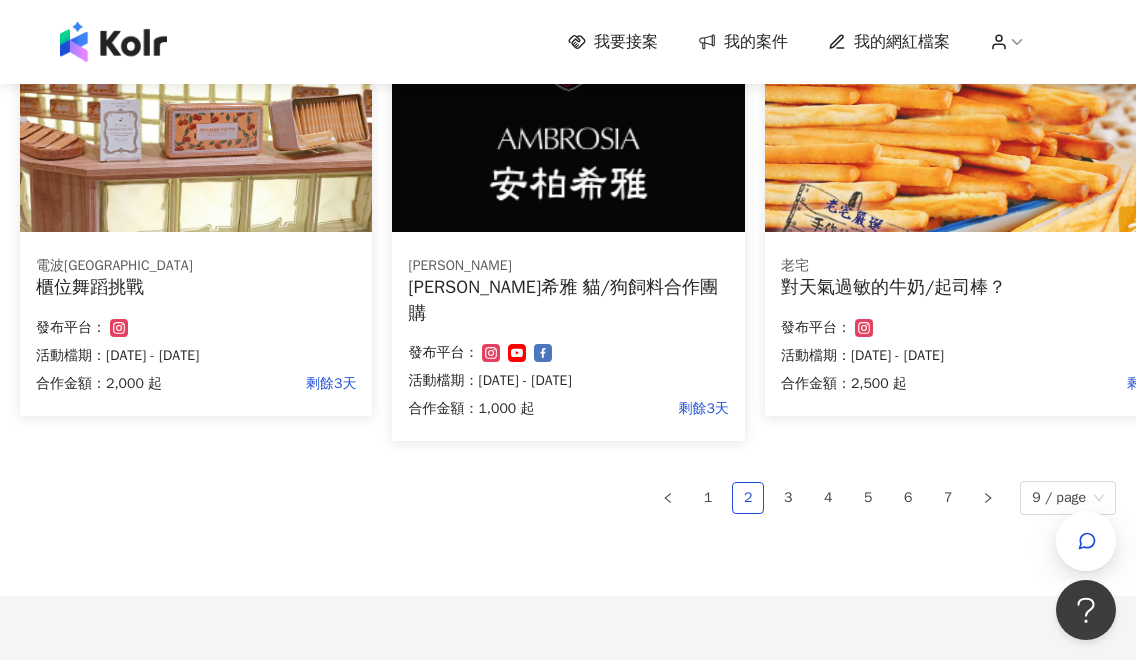 click at bounding box center [979, 99] 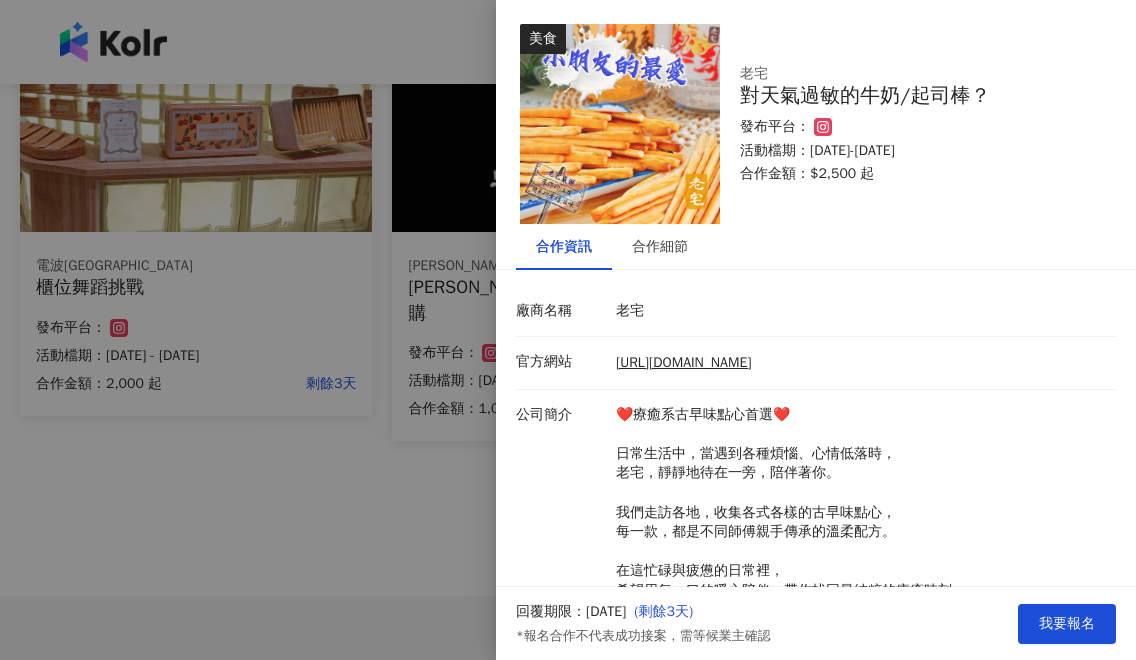 click at bounding box center [568, 330] 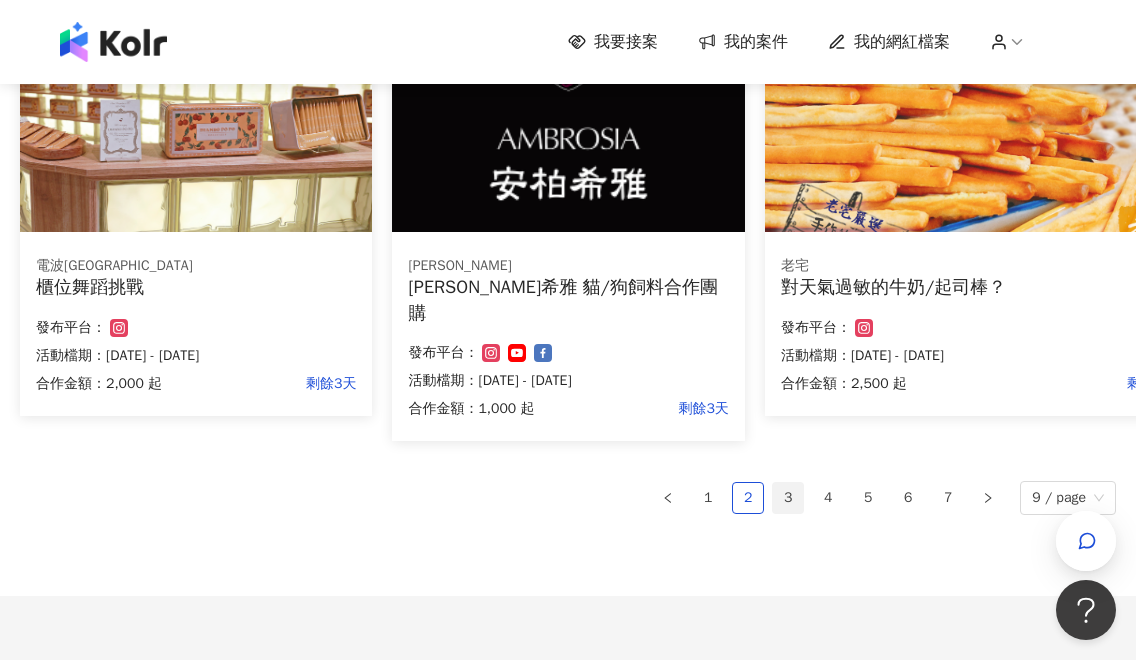 click on "3" at bounding box center (788, 498) 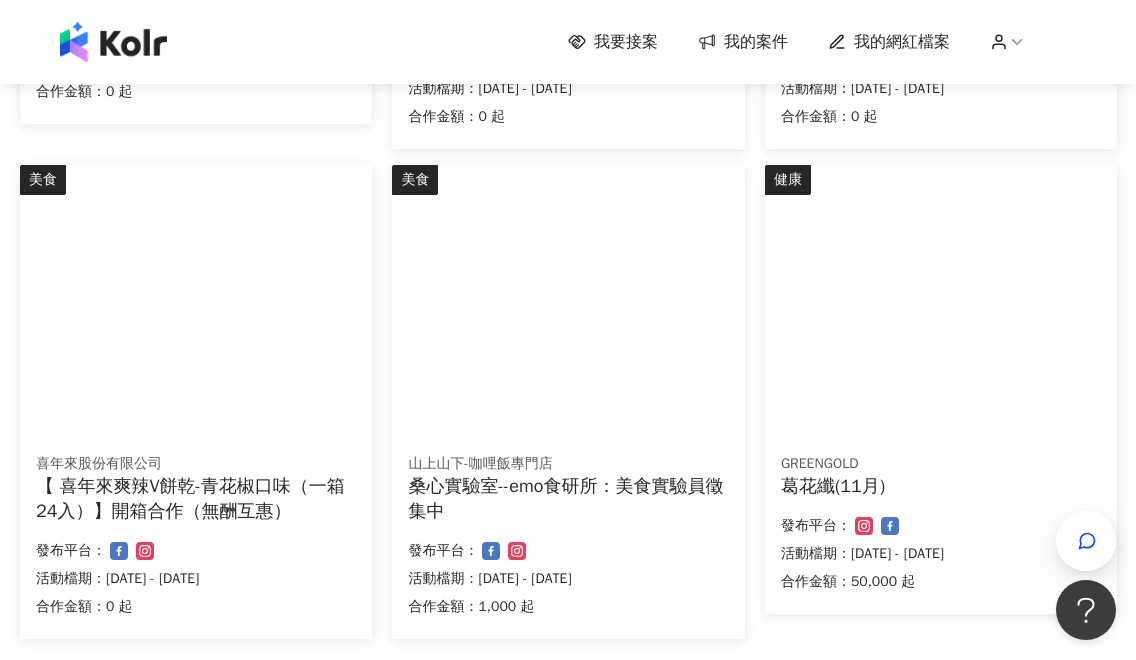 scroll, scrollTop: 1141, scrollLeft: 0, axis: vertical 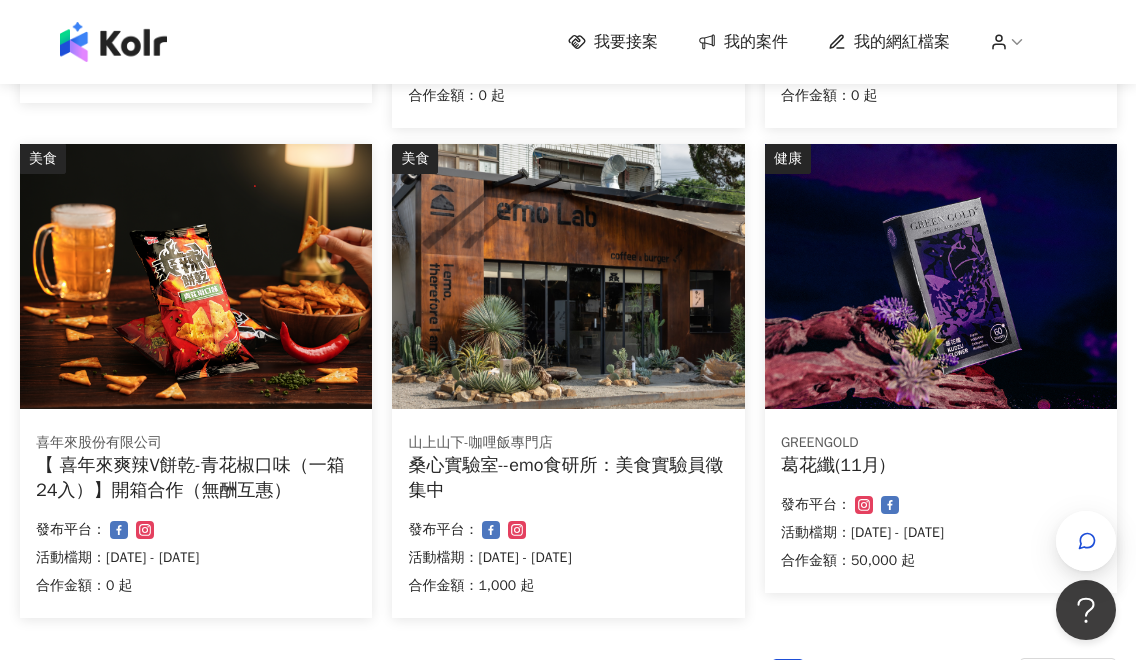 click at bounding box center [941, 276] 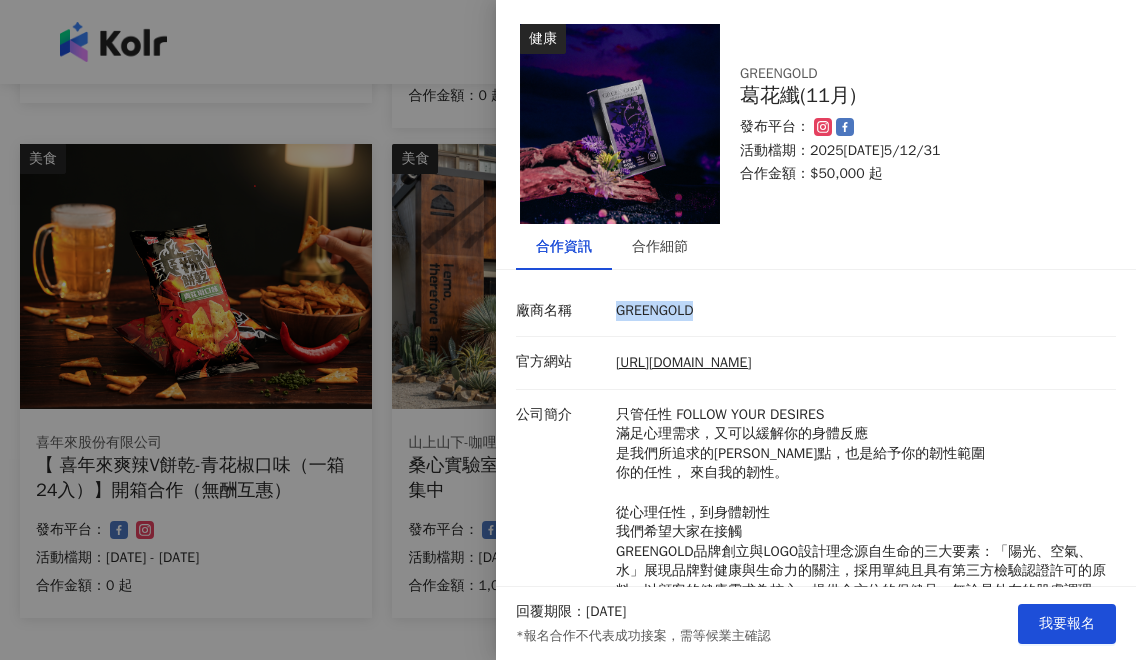 drag, startPoint x: 727, startPoint y: 305, endPoint x: 618, endPoint y: 308, distance: 109.041275 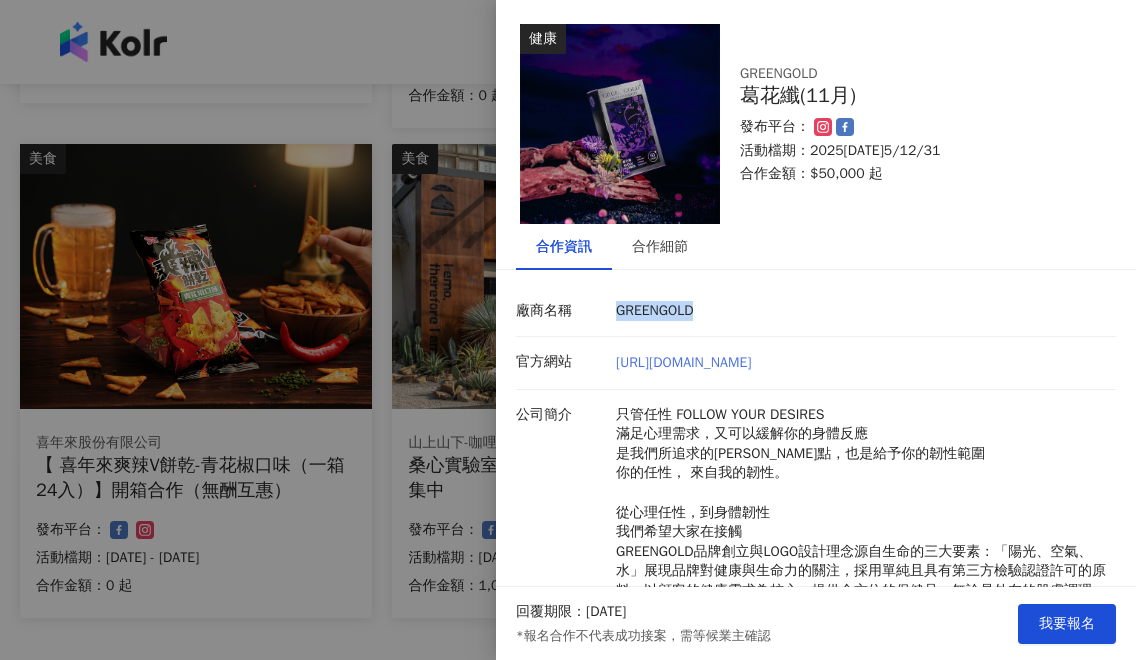 drag, startPoint x: 857, startPoint y: 353, endPoint x: 615, endPoint y: 361, distance: 242.1322 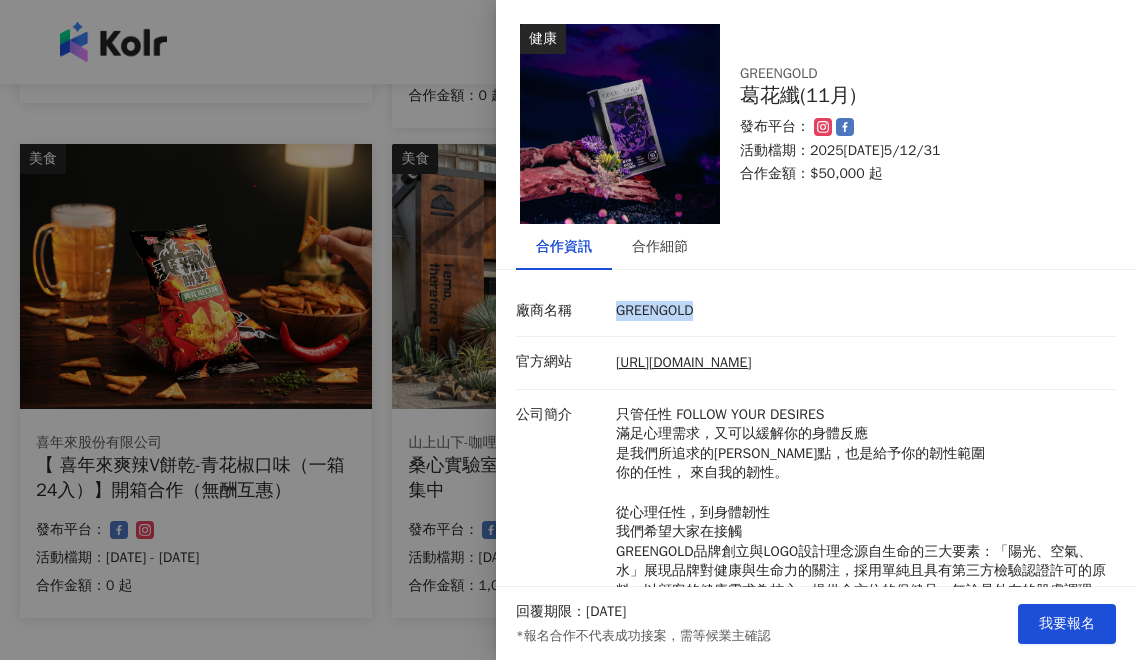 click at bounding box center (568, 330) 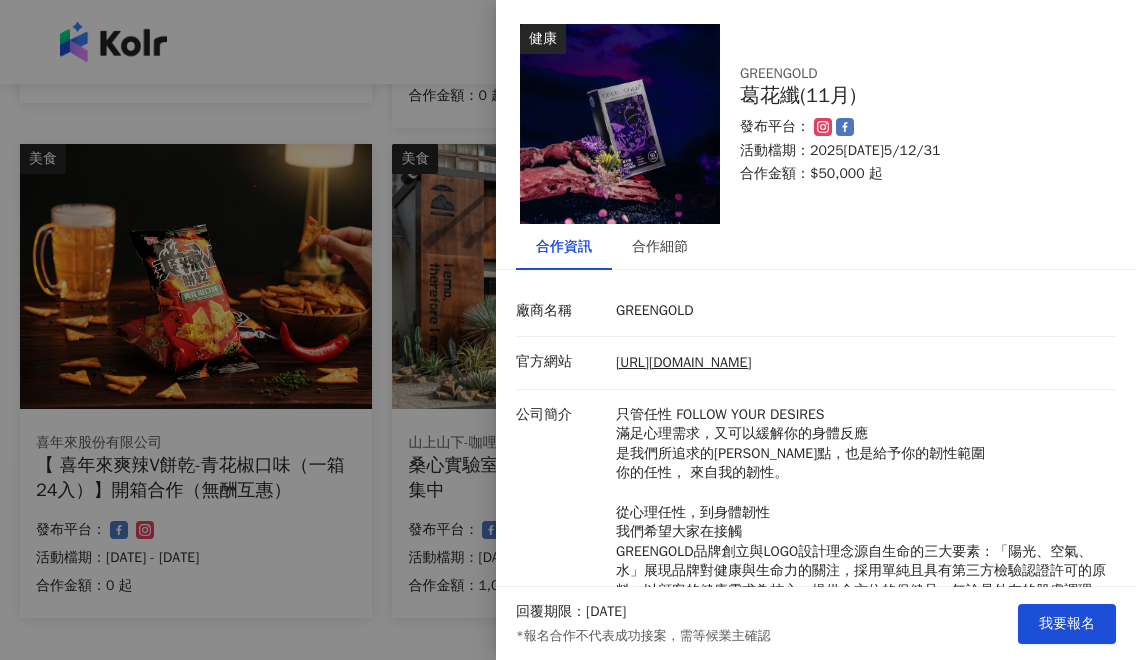 click at bounding box center [568, 330] 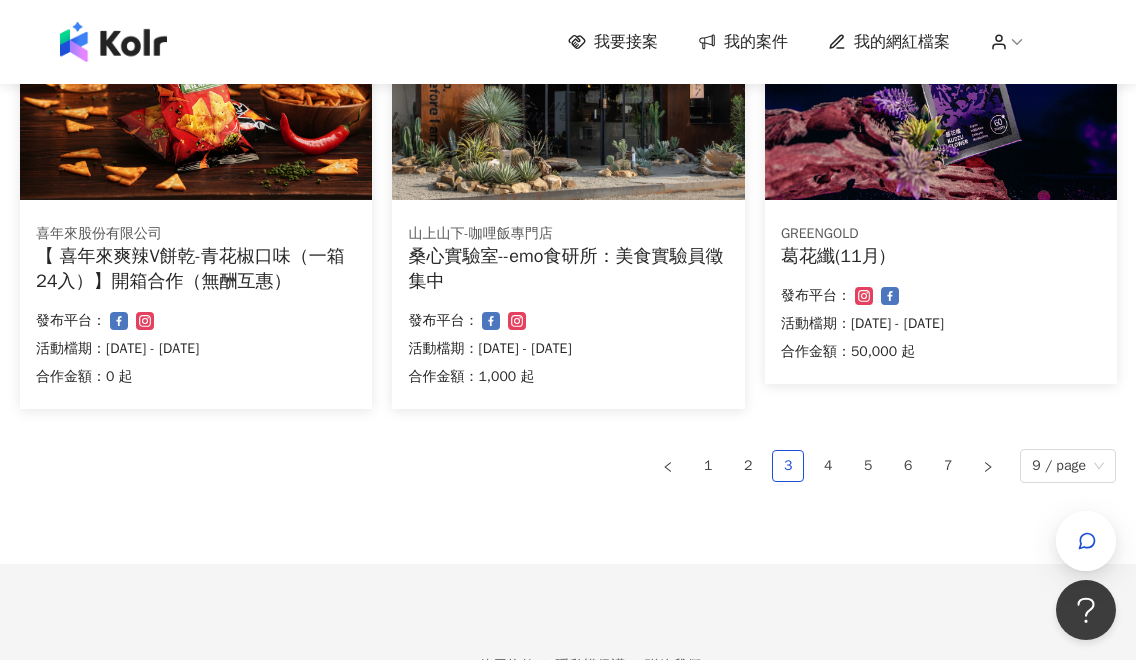 scroll, scrollTop: 1444, scrollLeft: 0, axis: vertical 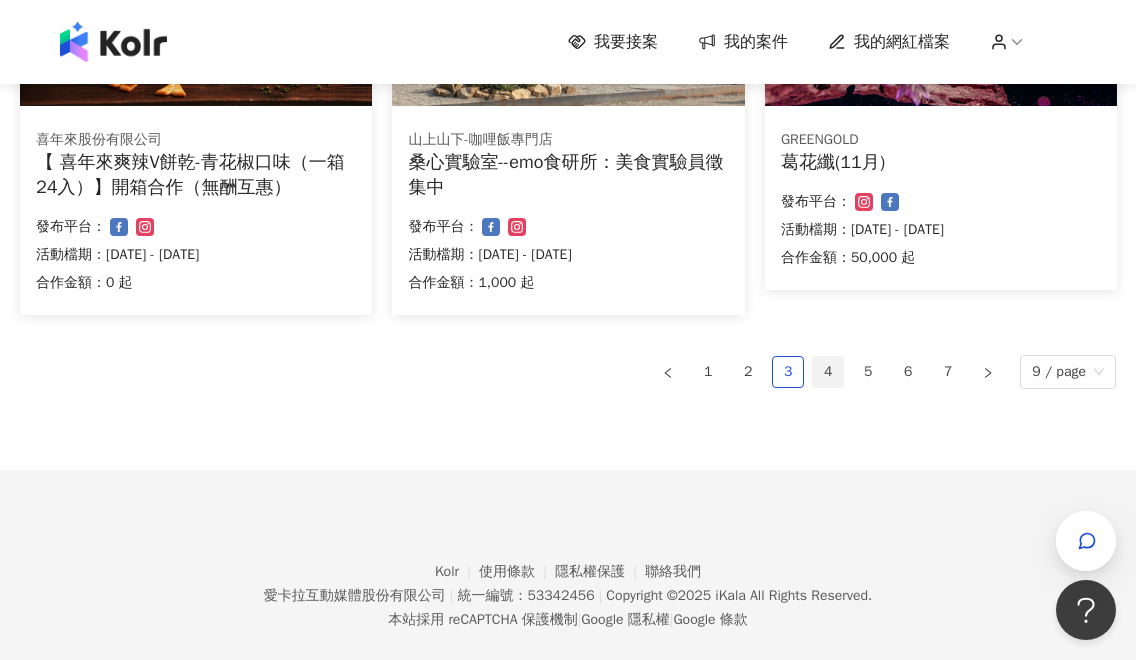 click on "4" at bounding box center [828, 372] 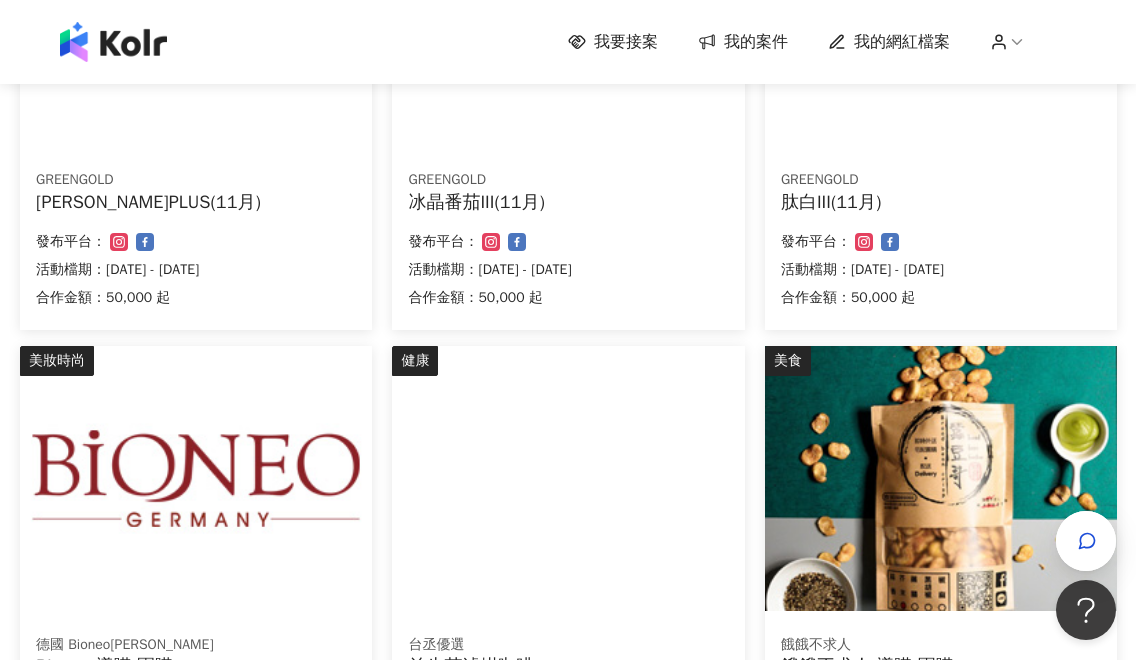 scroll, scrollTop: 126, scrollLeft: 0, axis: vertical 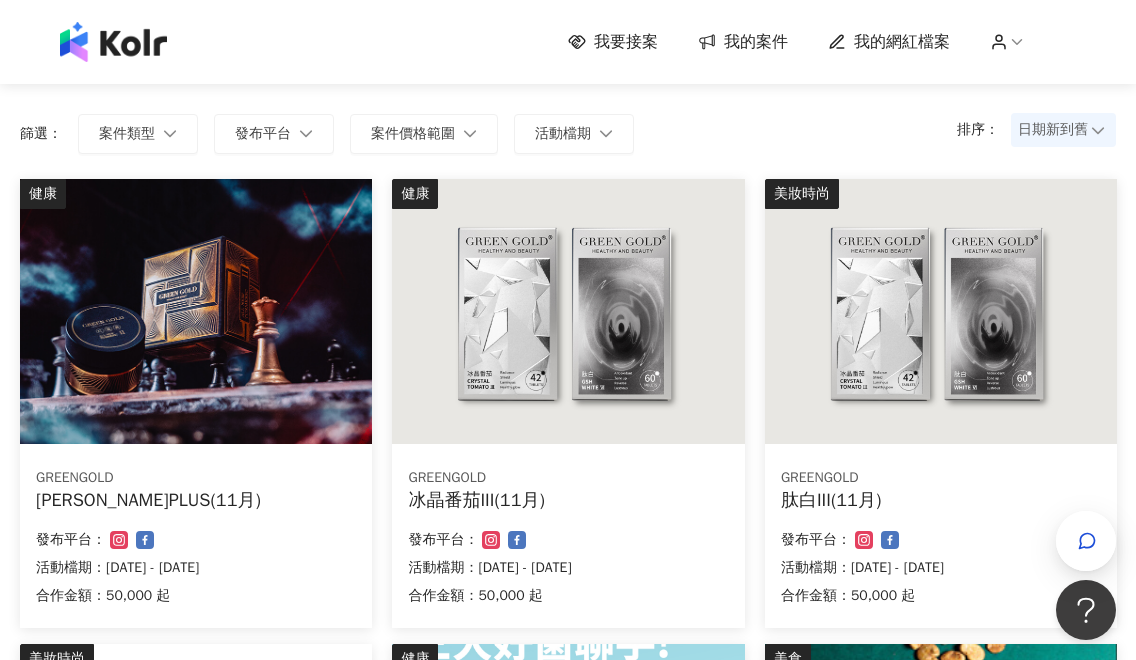 click at bounding box center (196, 311) 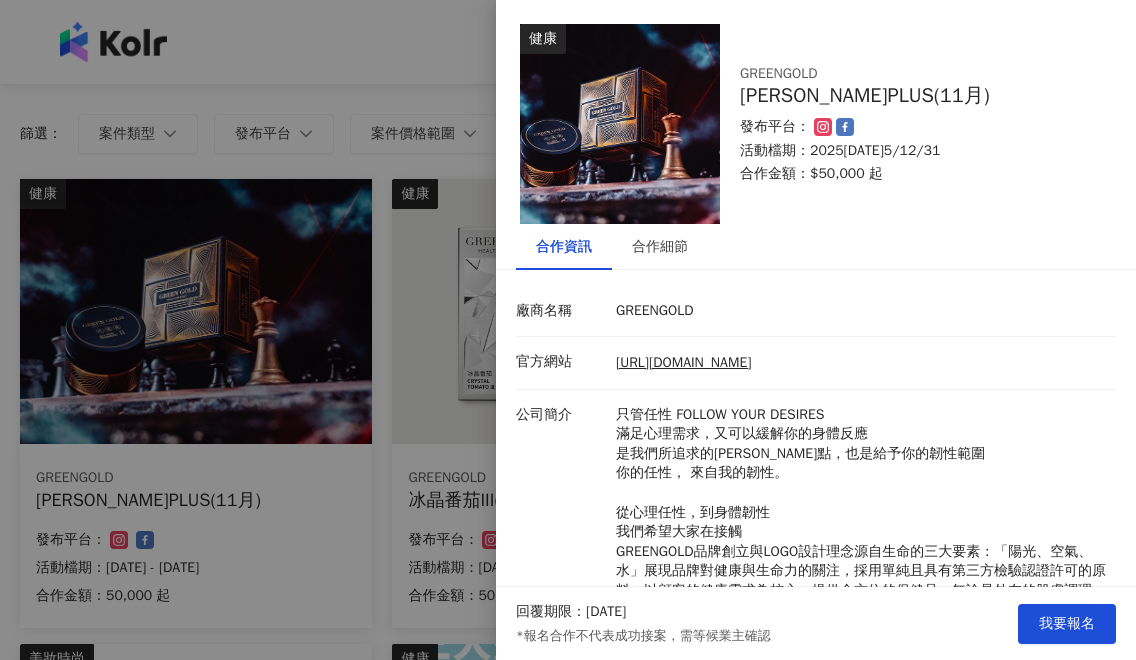 click at bounding box center [568, 330] 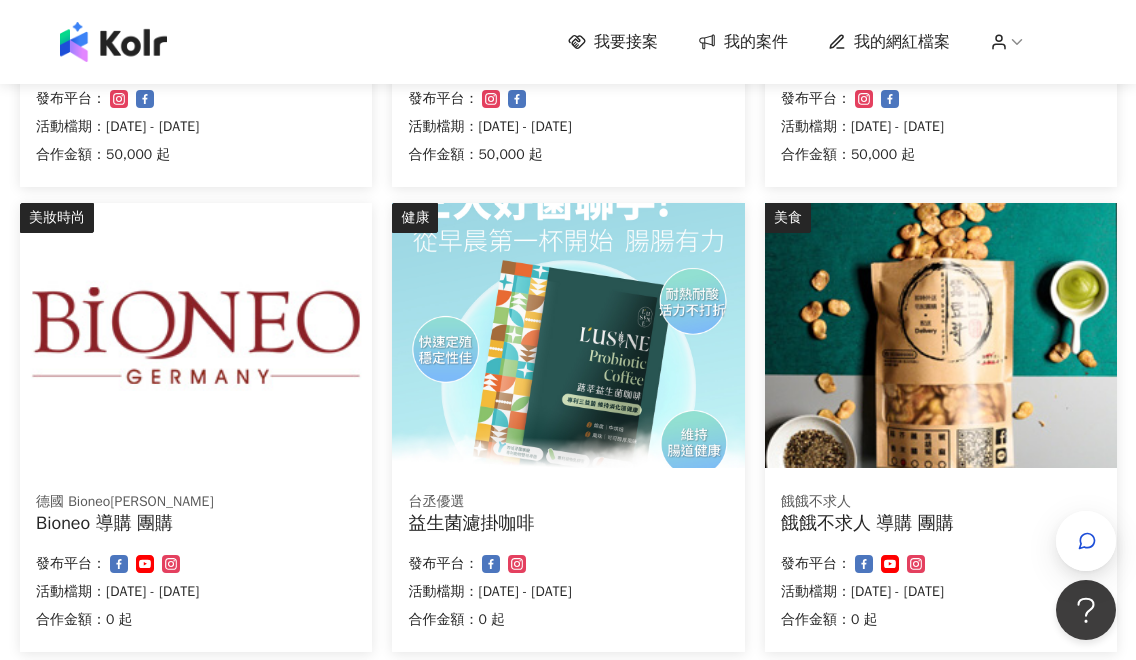 scroll, scrollTop: 580, scrollLeft: 0, axis: vertical 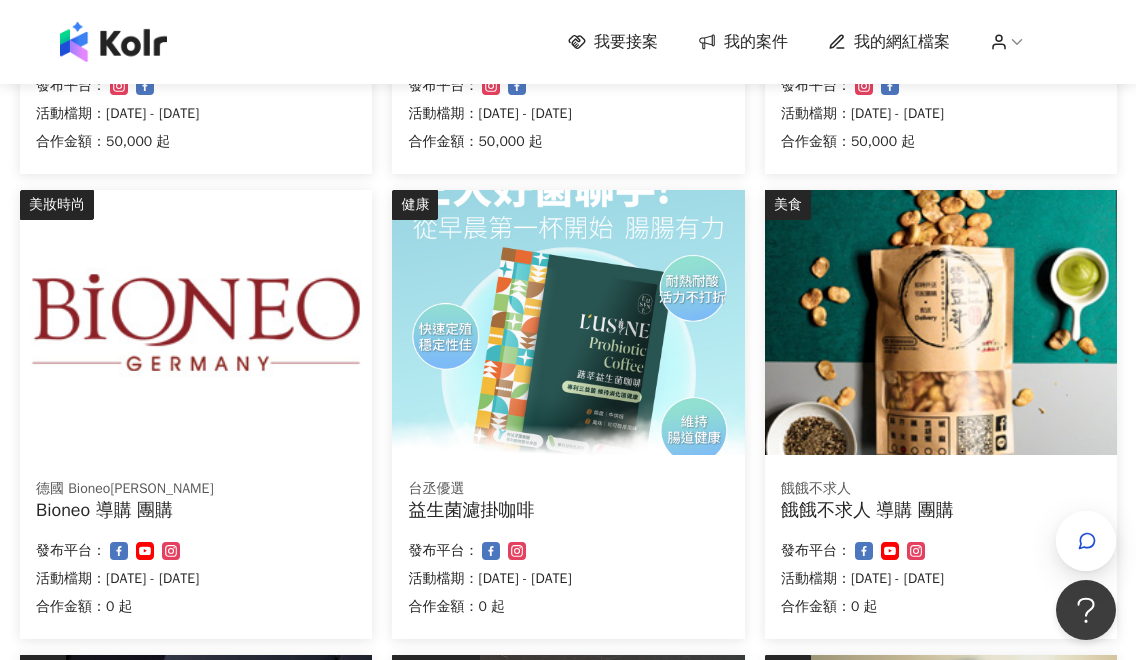 click at bounding box center [196, 322] 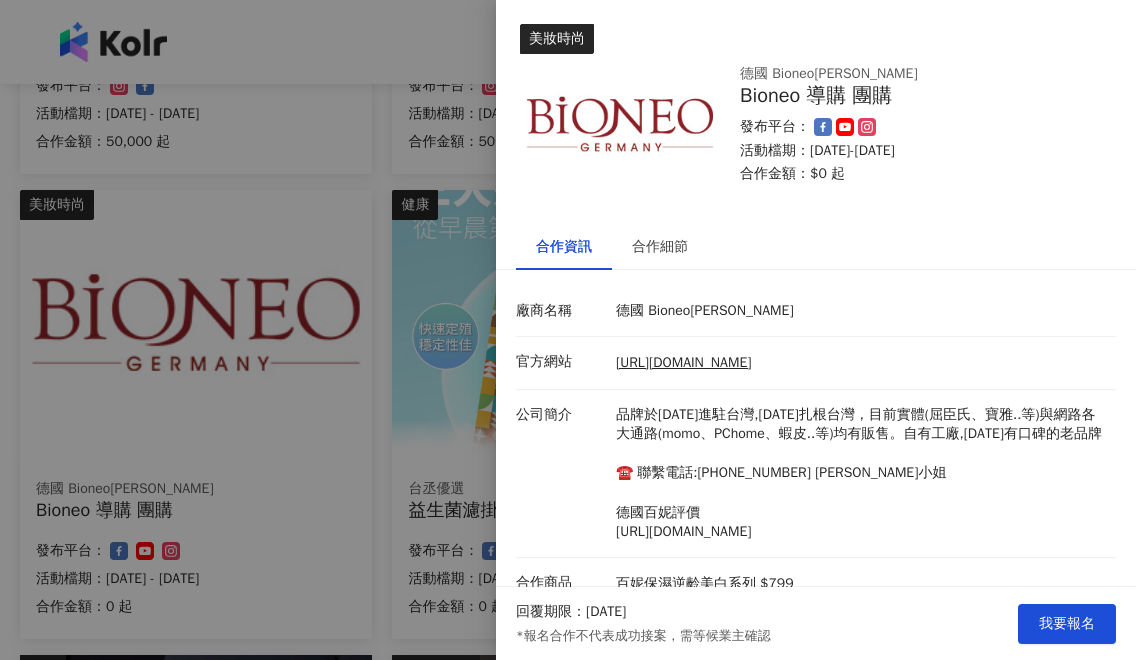 click at bounding box center (568, 330) 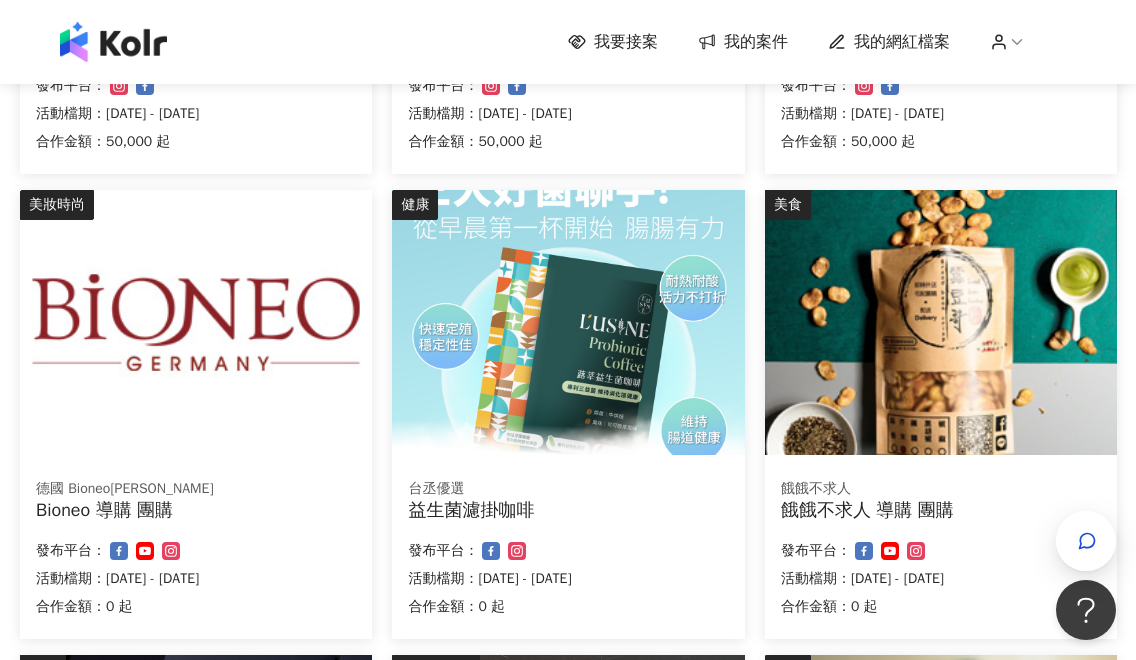 click at bounding box center [568, 322] 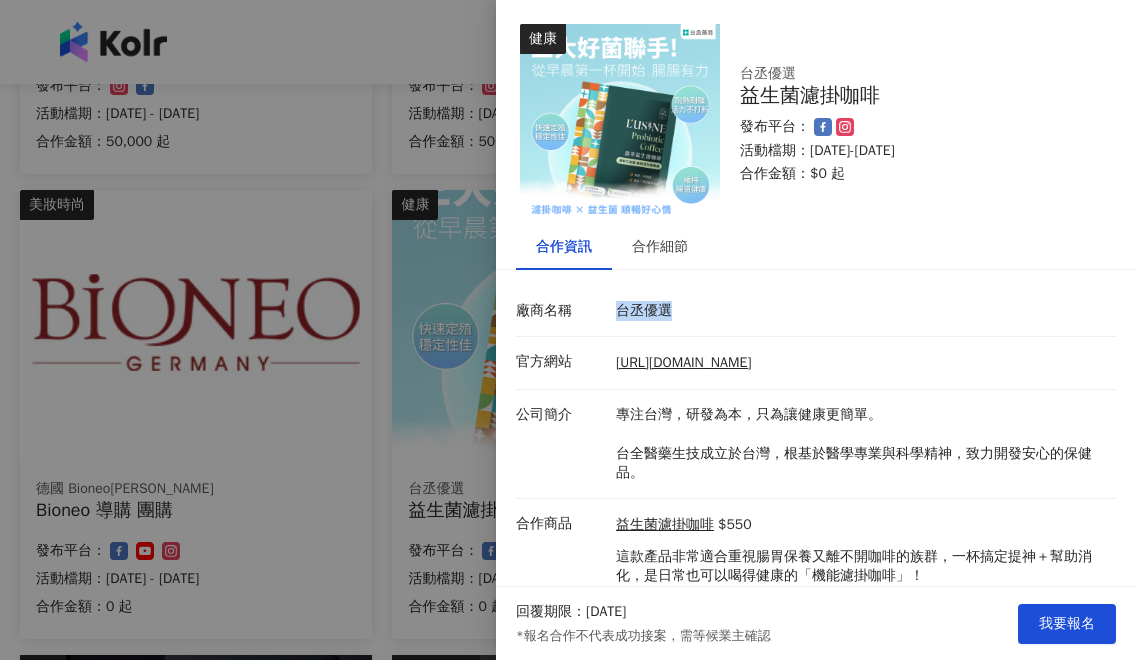 drag, startPoint x: 693, startPoint y: 307, endPoint x: 603, endPoint y: 305, distance: 90.02222 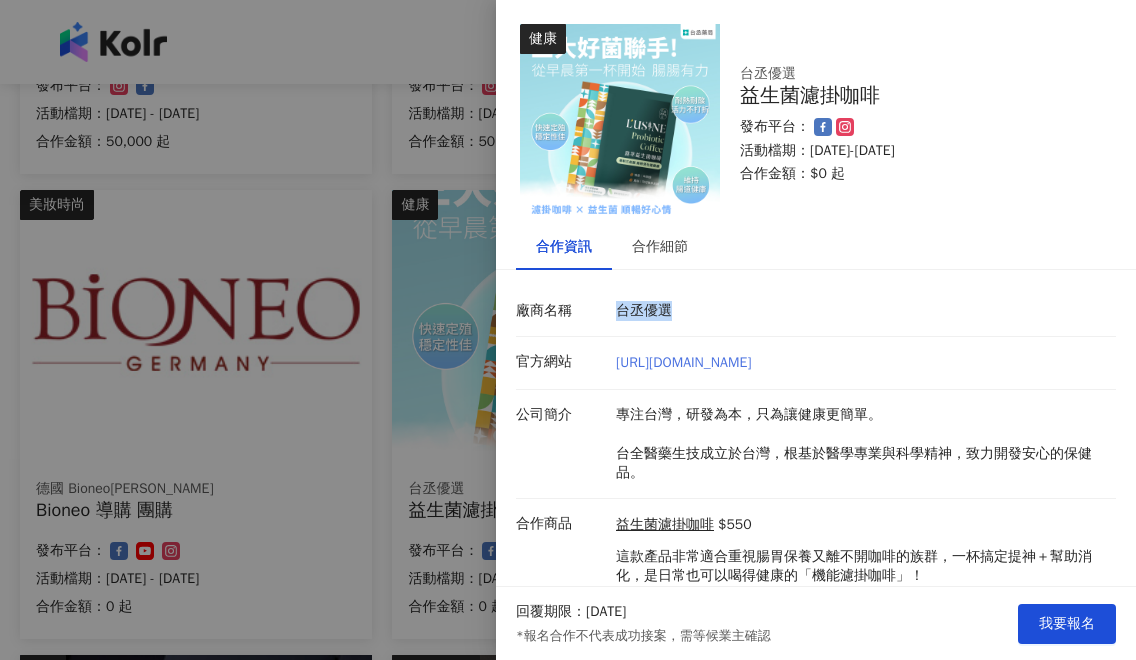 drag, startPoint x: 862, startPoint y: 362, endPoint x: 618, endPoint y: 361, distance: 244.00204 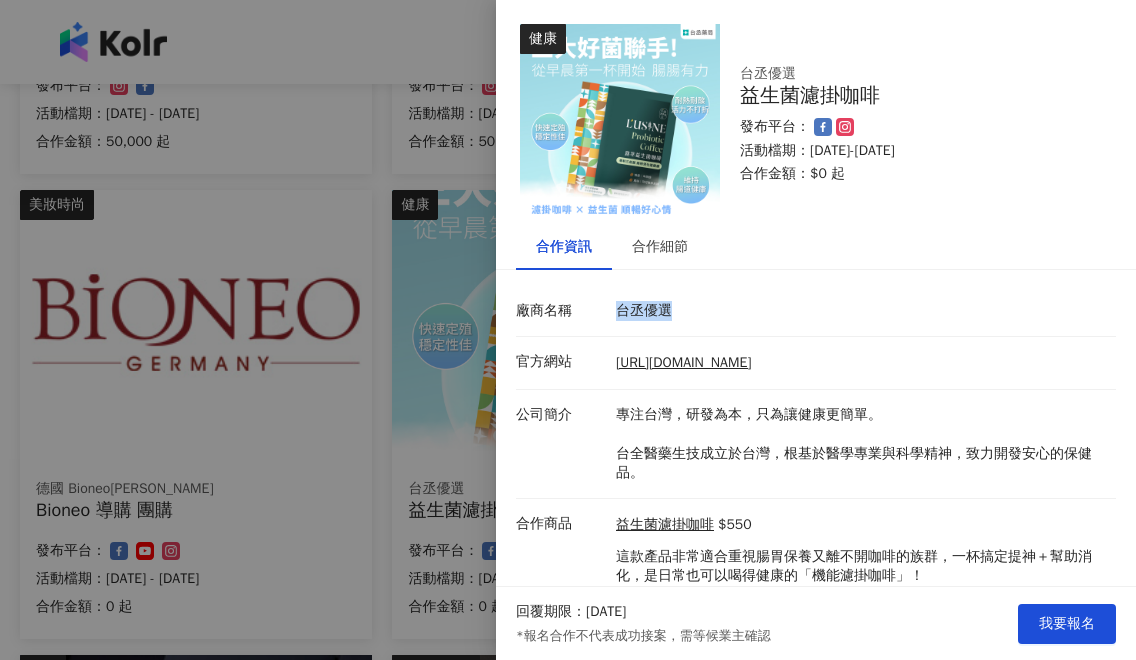 click at bounding box center [568, 330] 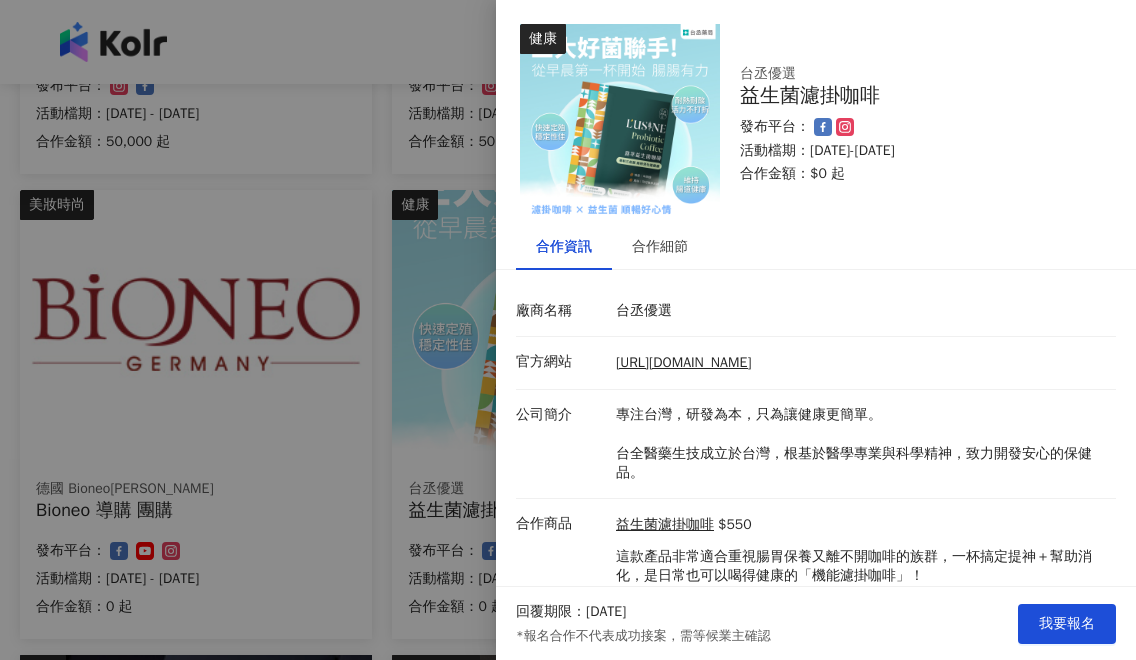 click at bounding box center [568, 330] 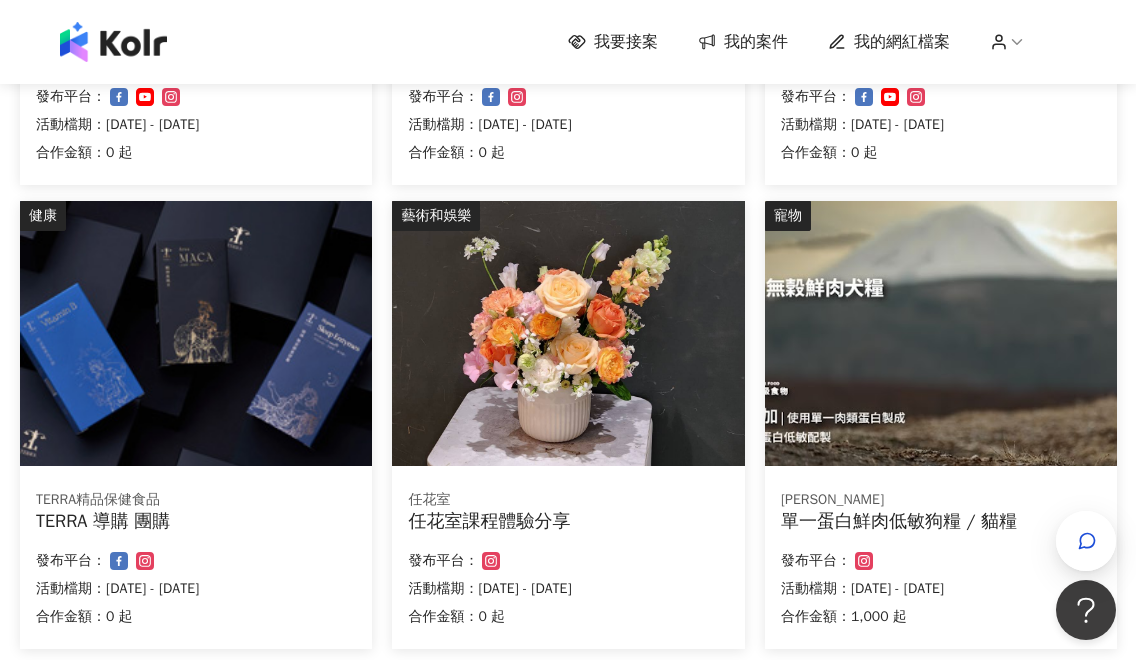 scroll, scrollTop: 1069, scrollLeft: 0, axis: vertical 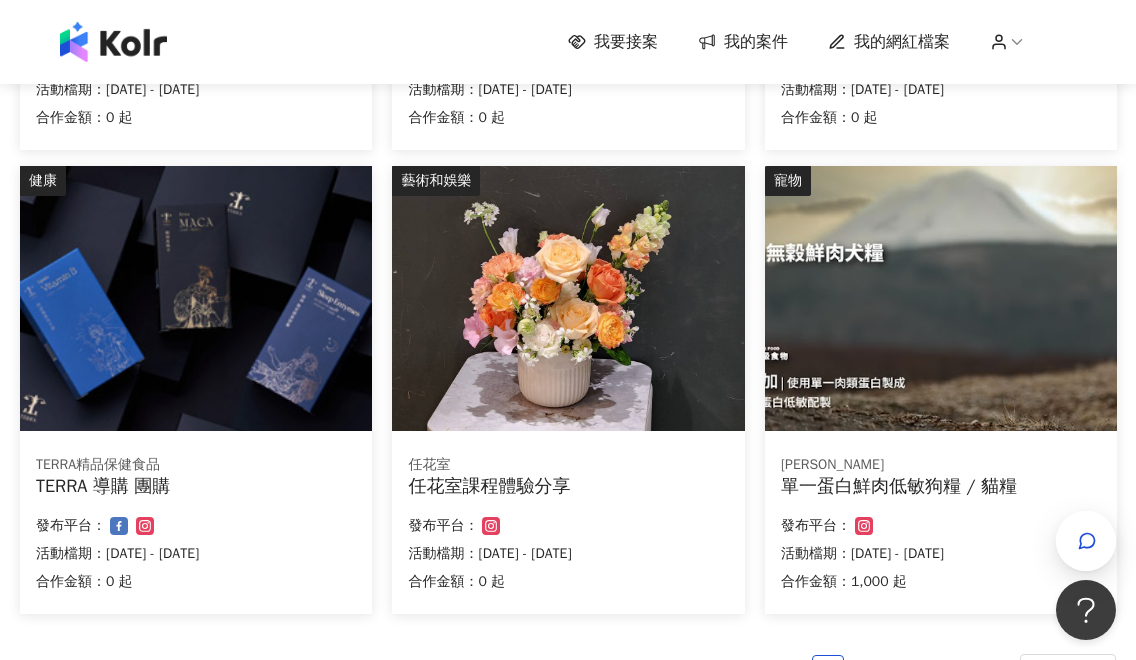 click at bounding box center (196, 298) 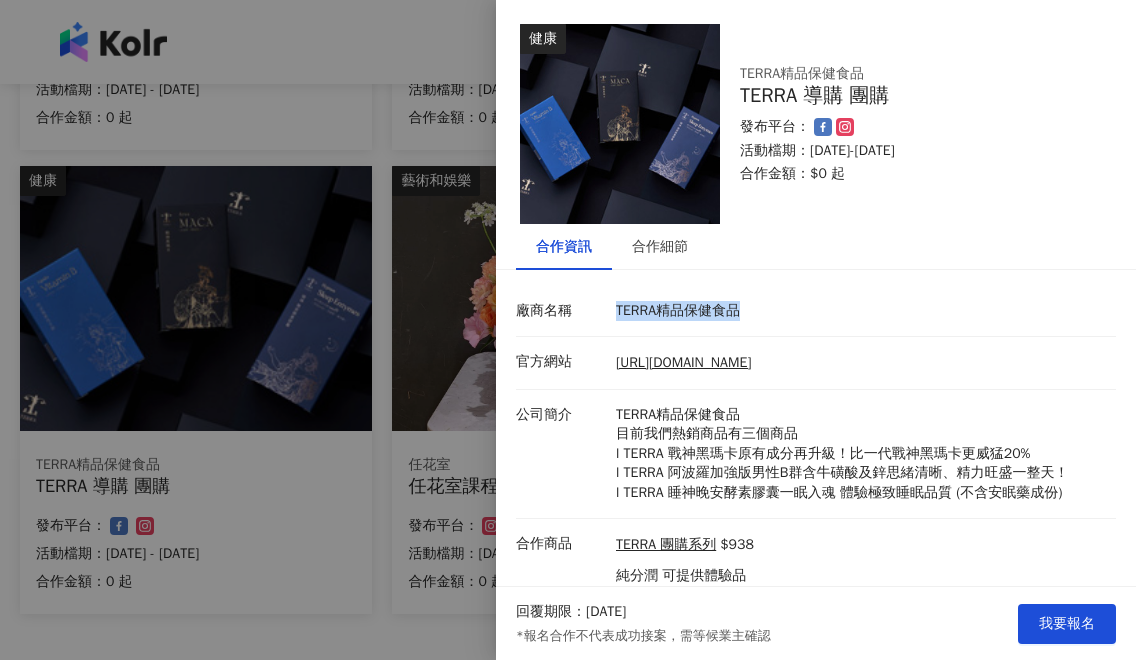 drag, startPoint x: 757, startPoint y: 305, endPoint x: 608, endPoint y: 307, distance: 149.01343 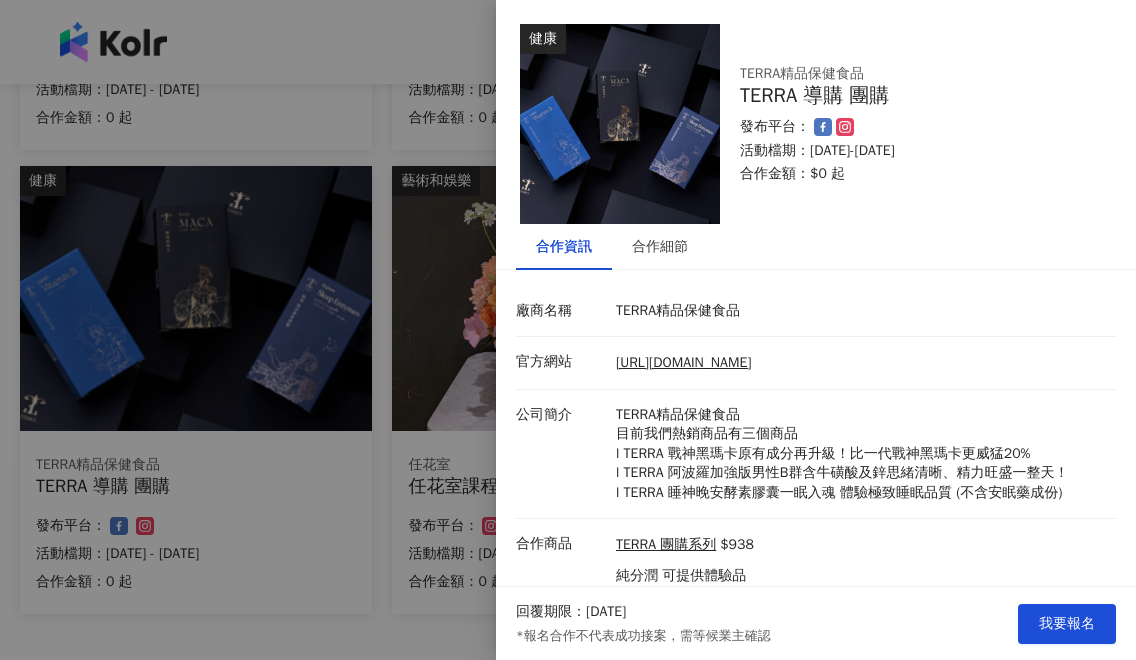 click at bounding box center (568, 330) 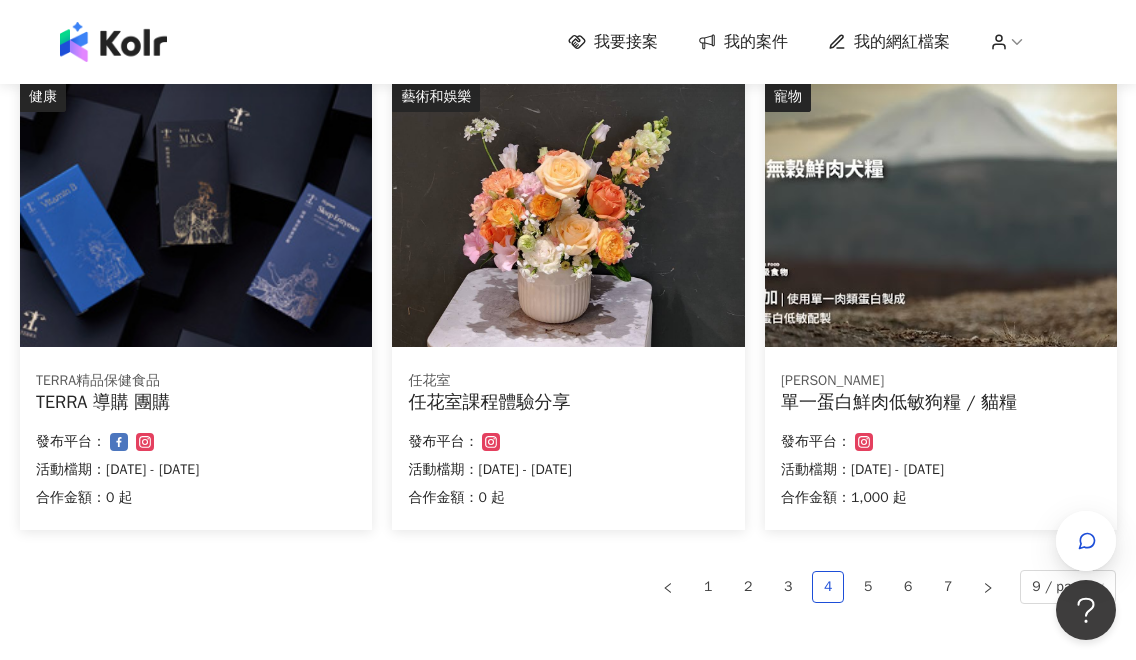 scroll, scrollTop: 1157, scrollLeft: 0, axis: vertical 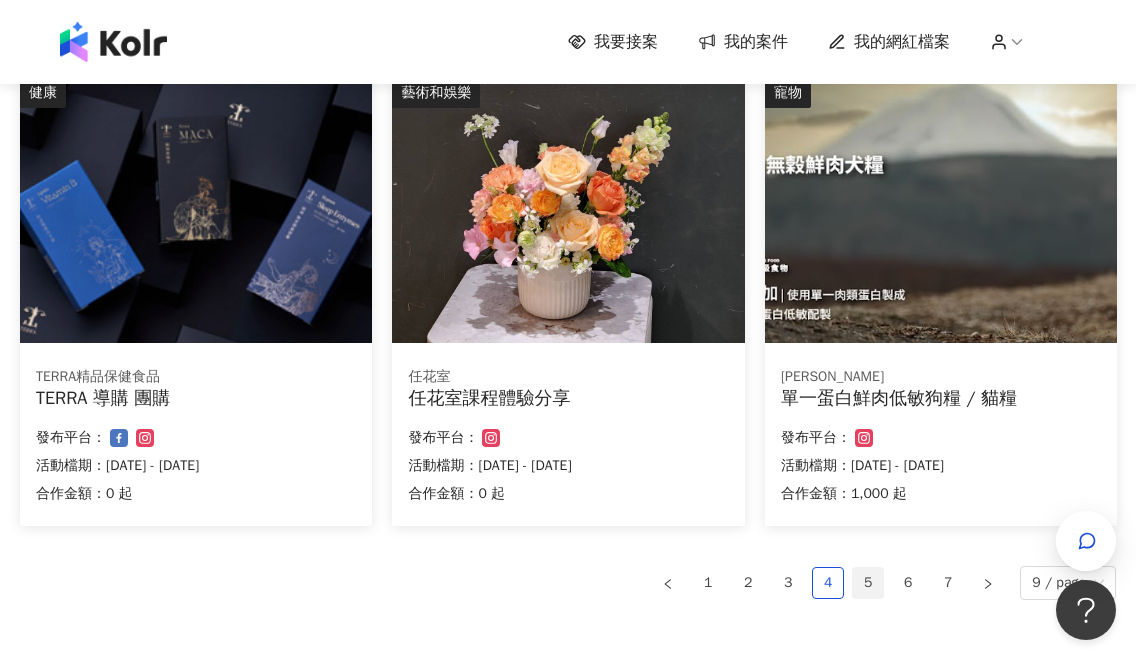 click on "5" at bounding box center [868, 583] 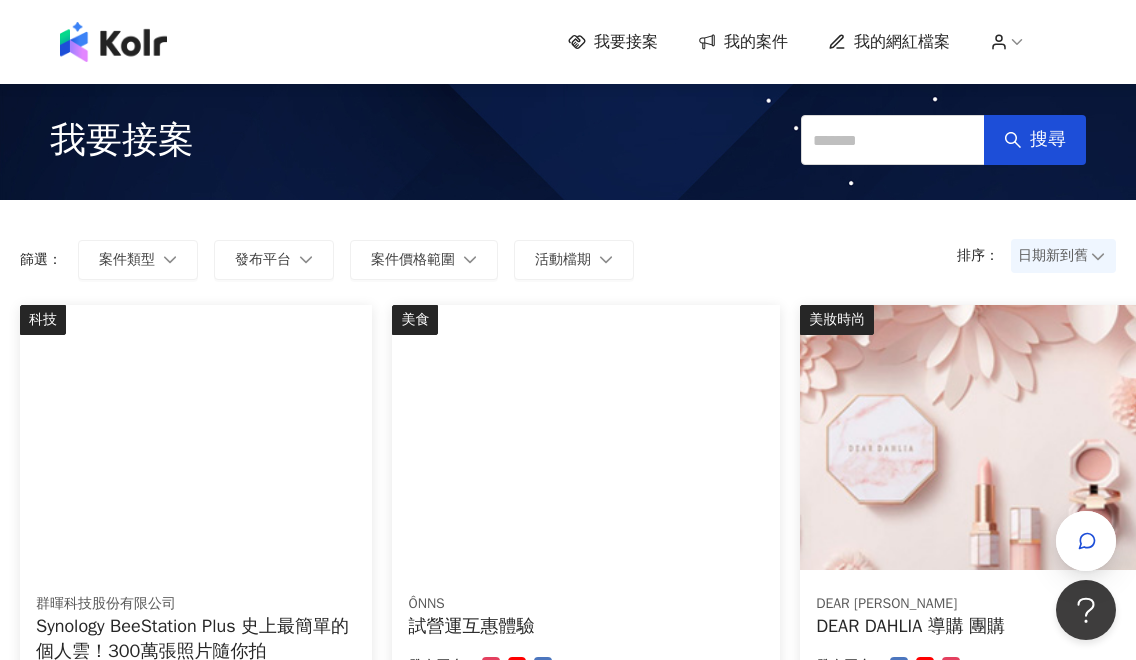 scroll, scrollTop: 54, scrollLeft: 0, axis: vertical 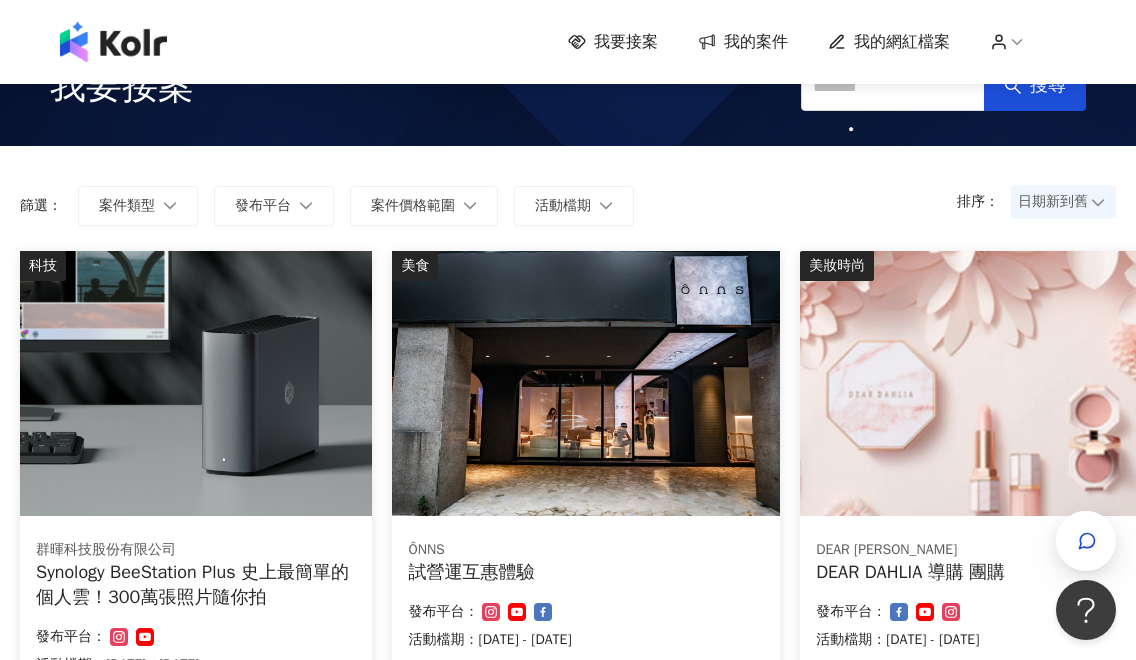 click at bounding box center (196, 383) 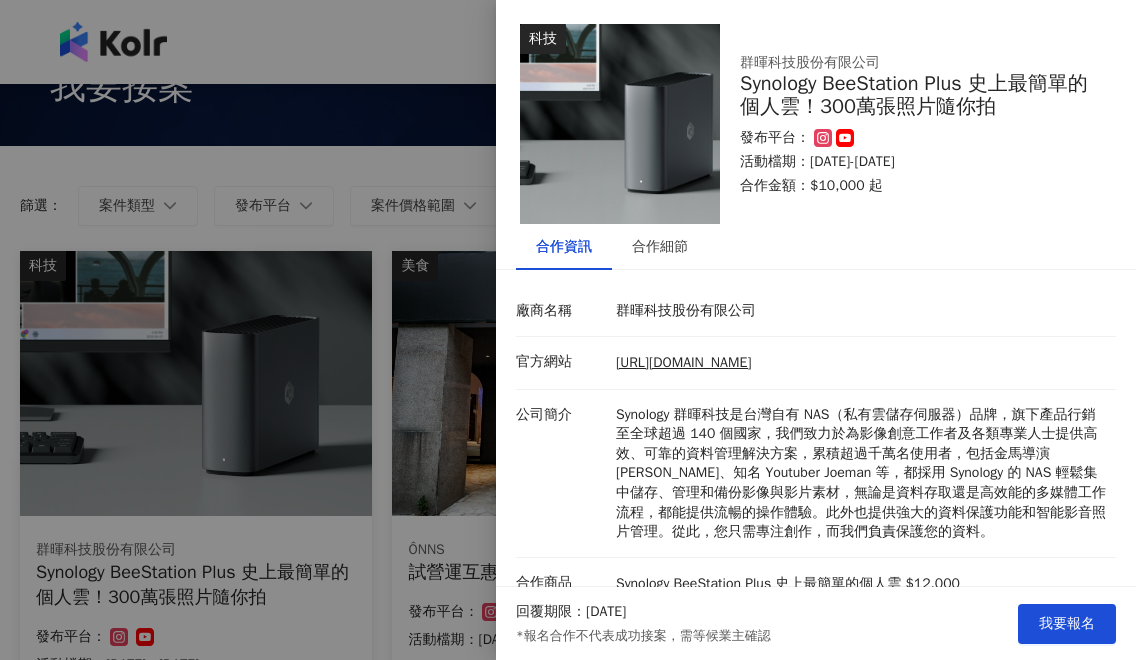 click at bounding box center (568, 330) 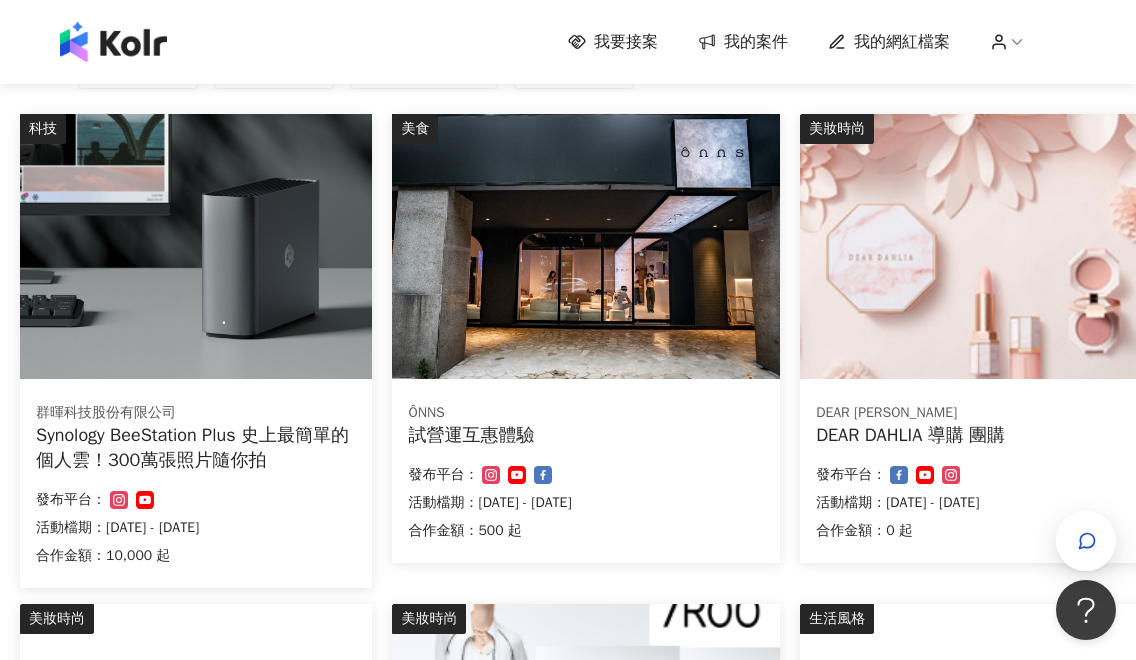scroll, scrollTop: 198, scrollLeft: 0, axis: vertical 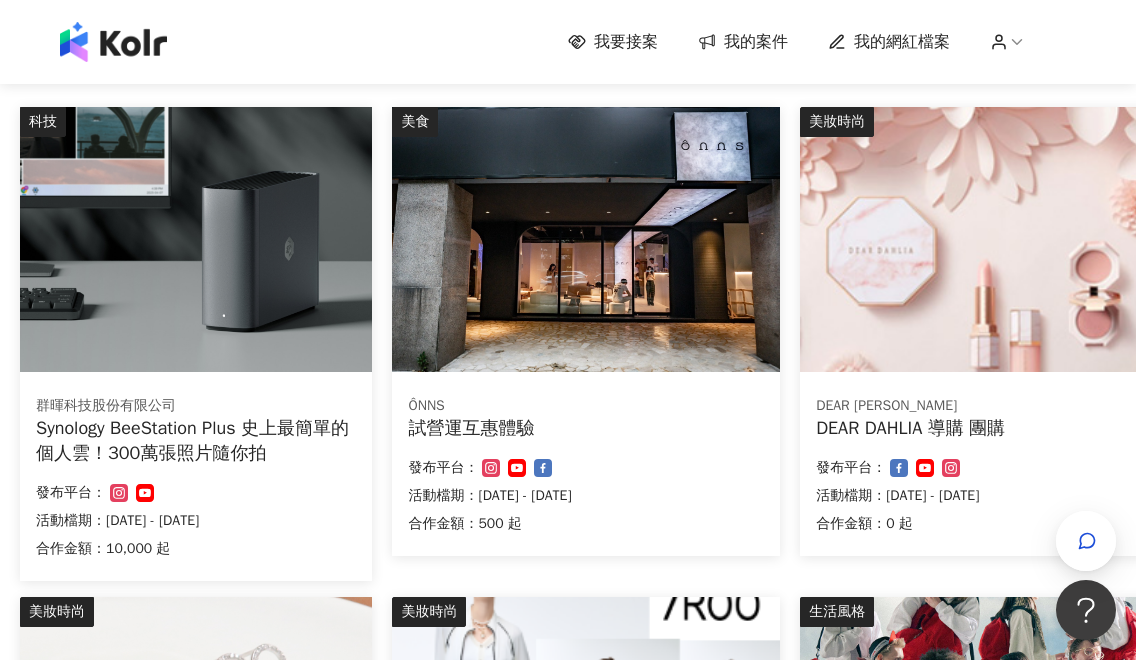 click at bounding box center [976, 239] 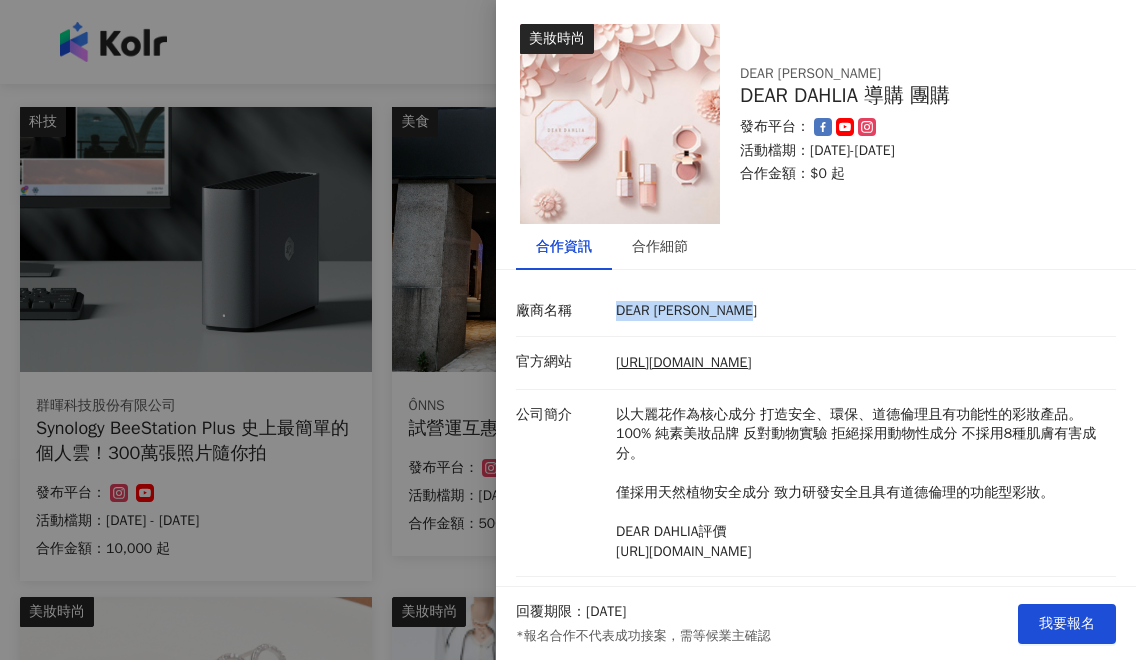 drag, startPoint x: 788, startPoint y: 301, endPoint x: 616, endPoint y: 302, distance: 172.00291 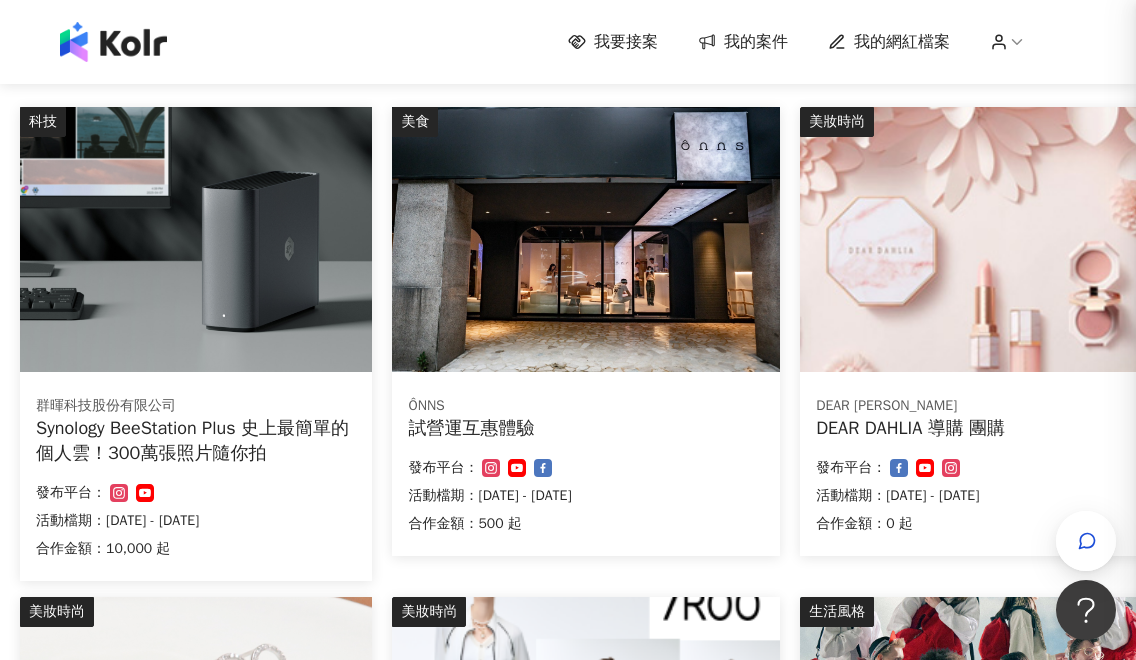 click at bounding box center [568, 330] 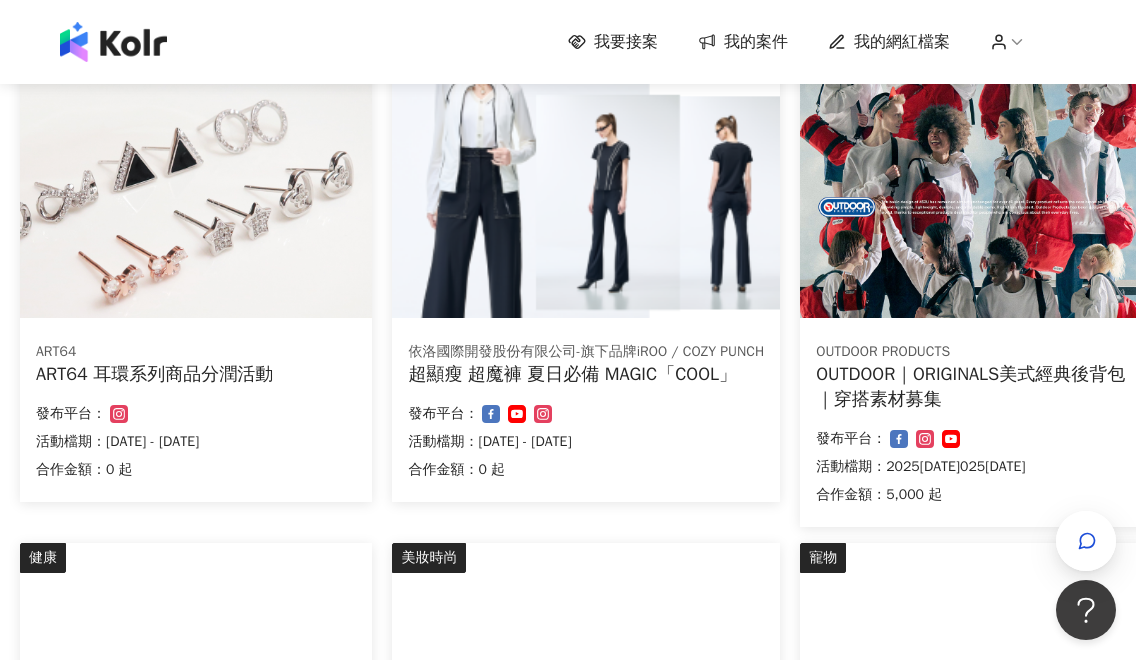 scroll, scrollTop: 746, scrollLeft: 0, axis: vertical 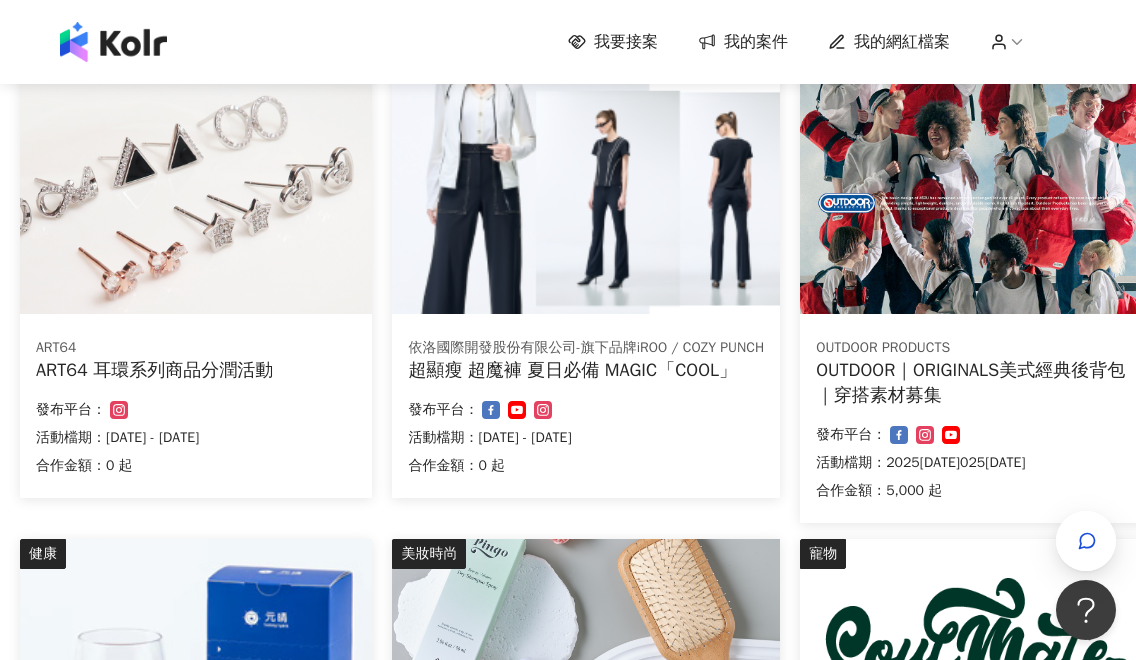 click at bounding box center (976, 181) 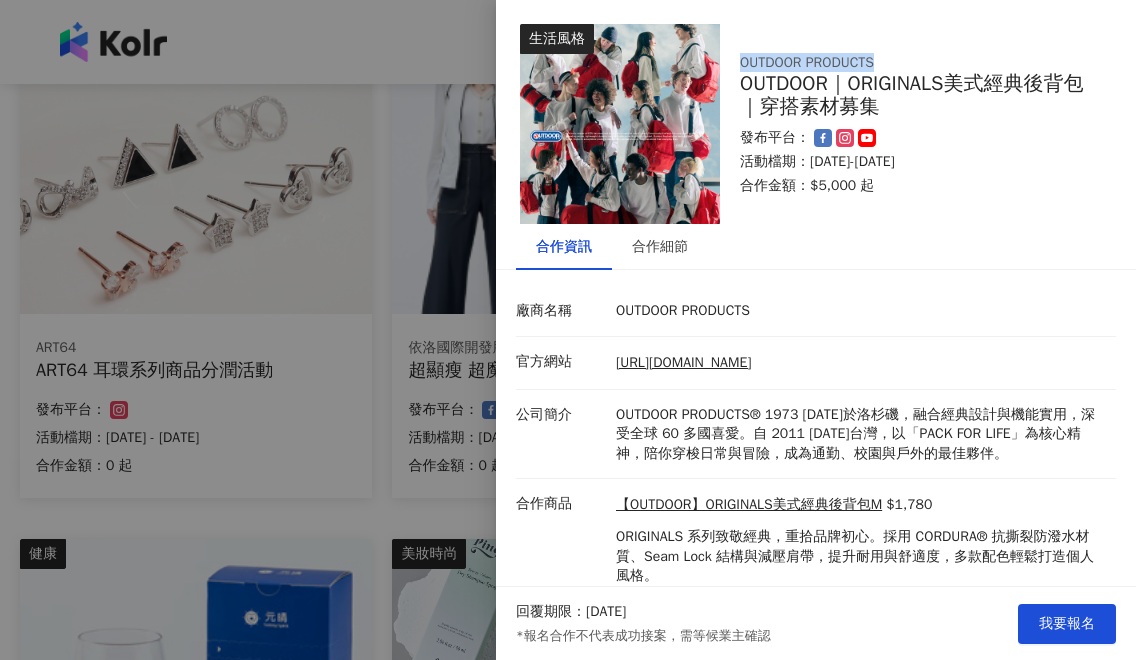 drag, startPoint x: 913, startPoint y: 65, endPoint x: 743, endPoint y: 62, distance: 170.02647 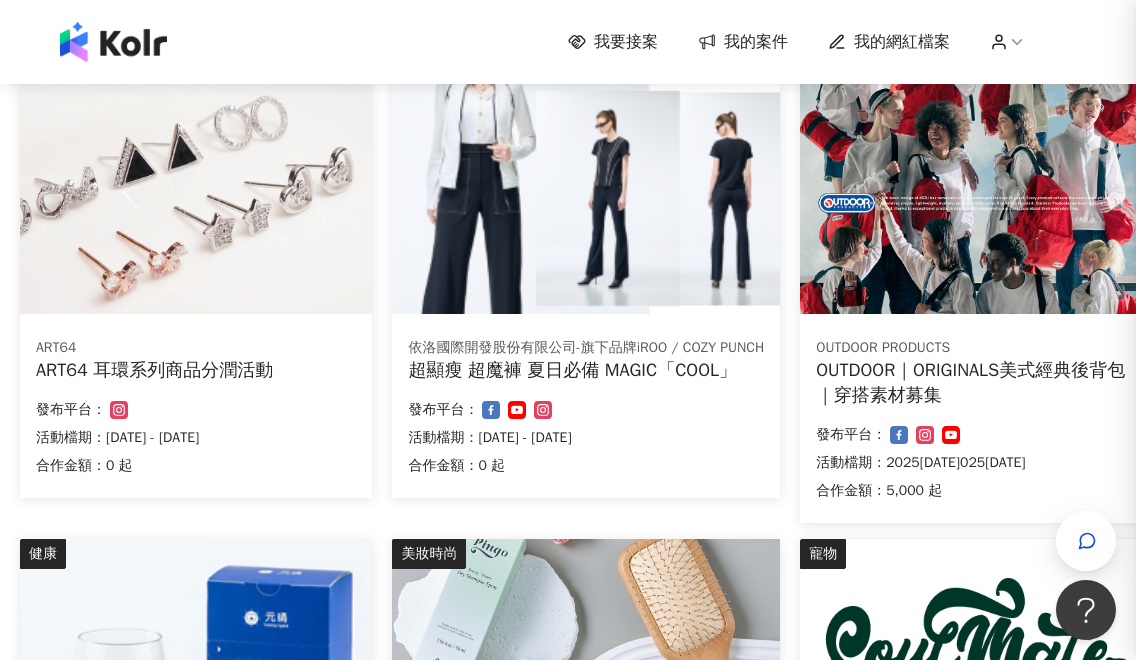 click at bounding box center (568, 330) 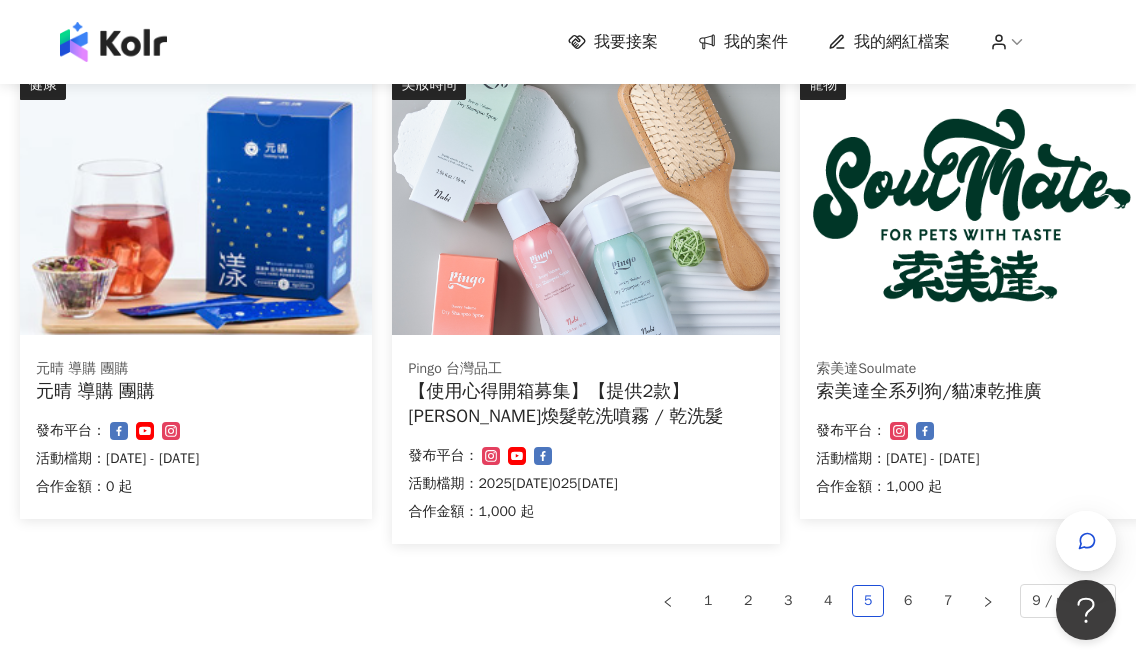 scroll, scrollTop: 1214, scrollLeft: 0, axis: vertical 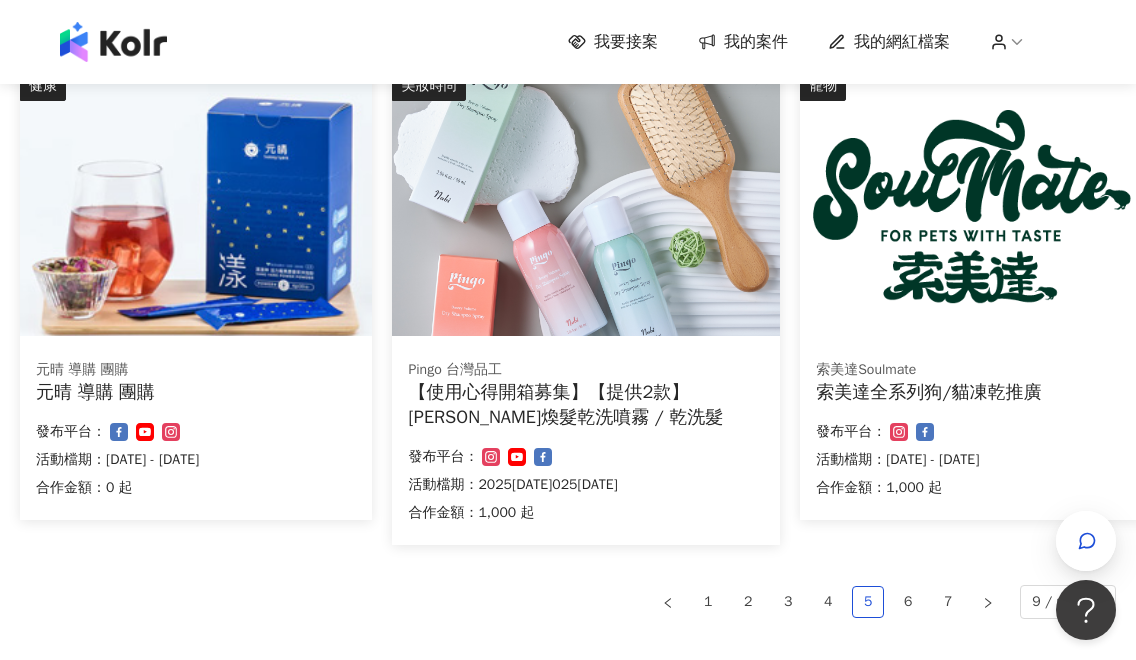 click at bounding box center [586, 203] 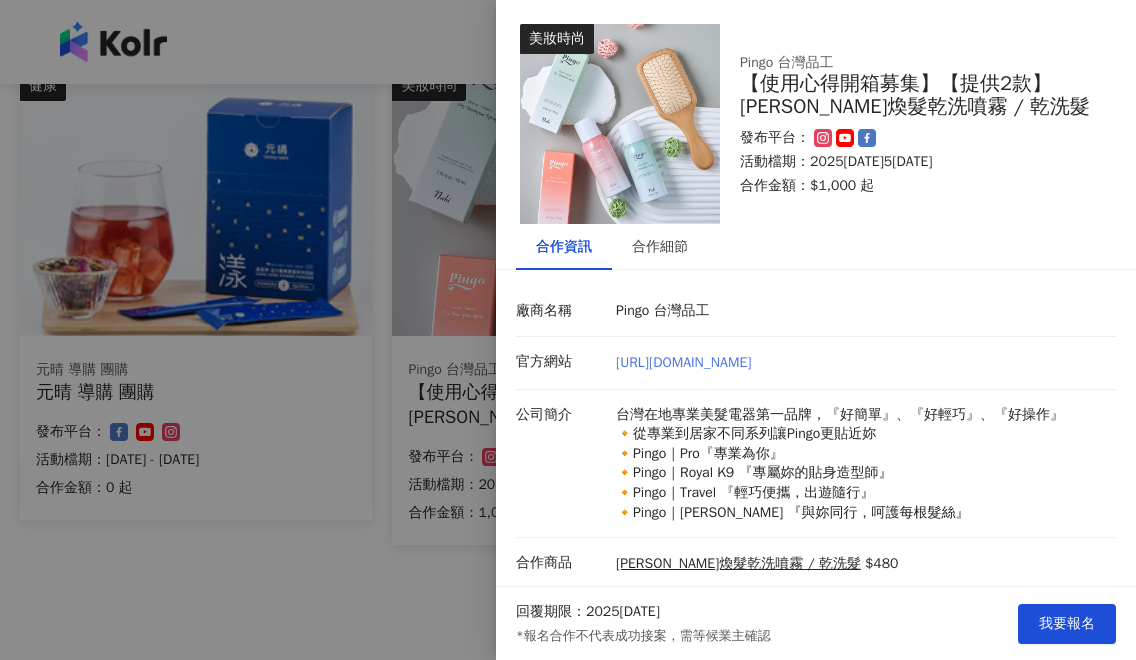 drag, startPoint x: 836, startPoint y: 365, endPoint x: 615, endPoint y: 360, distance: 221.05655 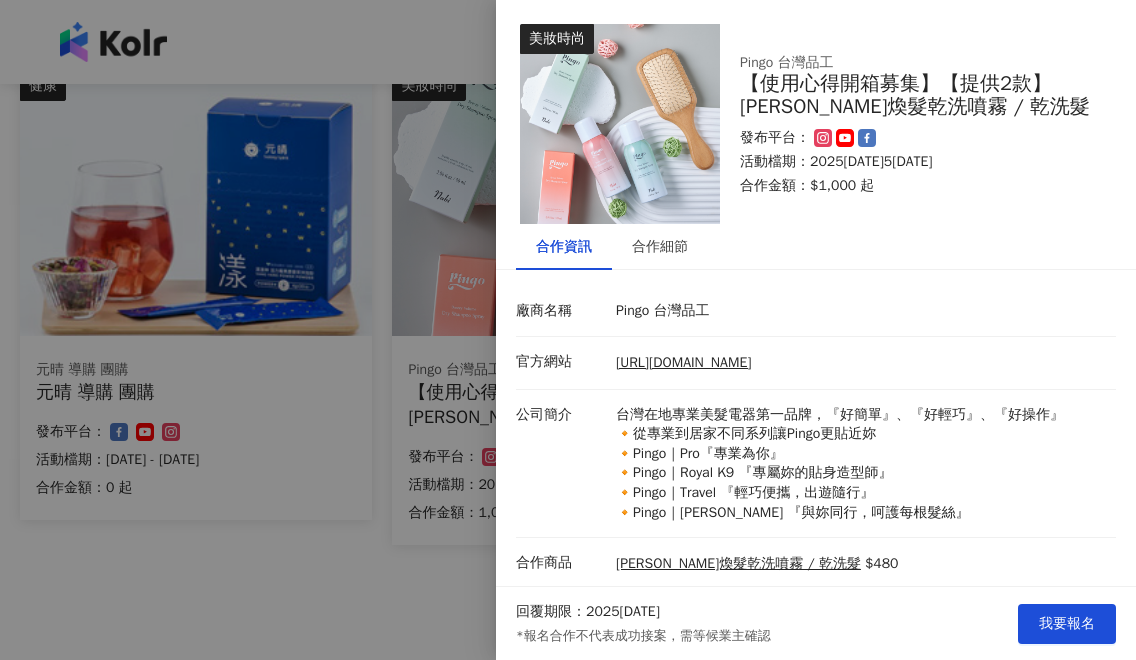 click at bounding box center [568, 330] 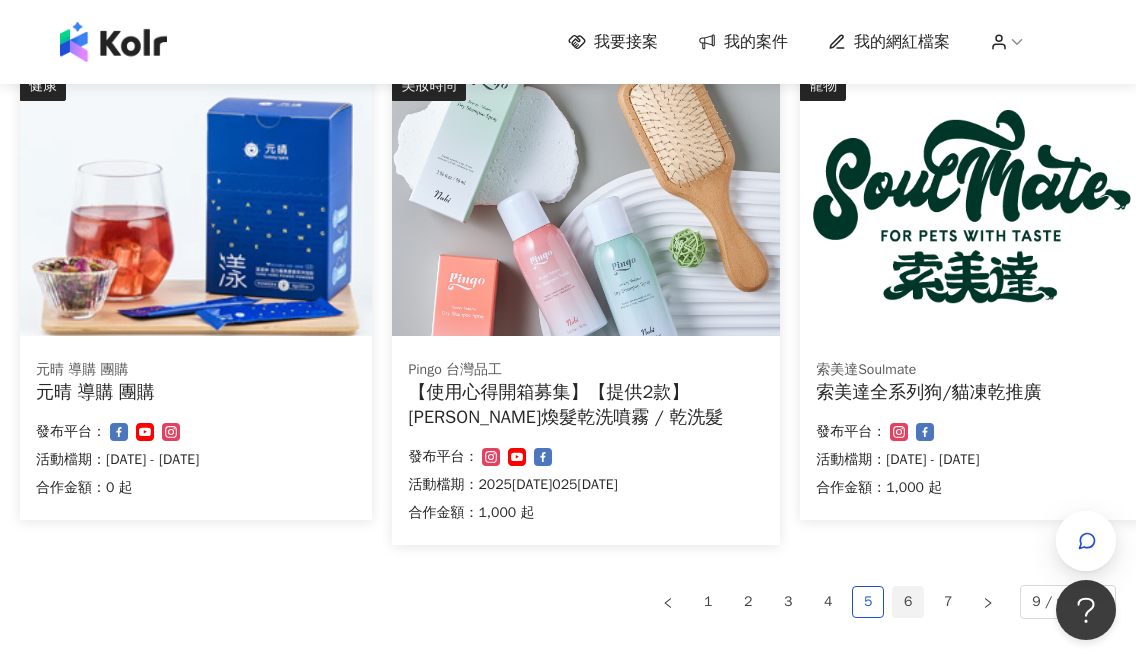 click on "6" at bounding box center (908, 602) 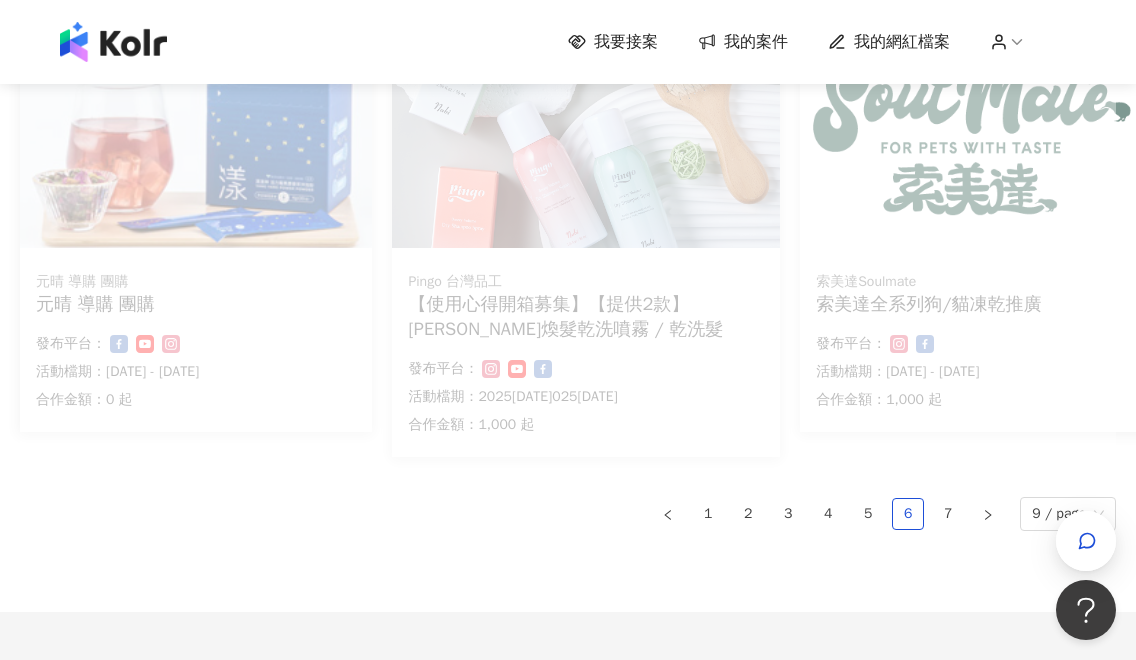 scroll, scrollTop: 1358, scrollLeft: 0, axis: vertical 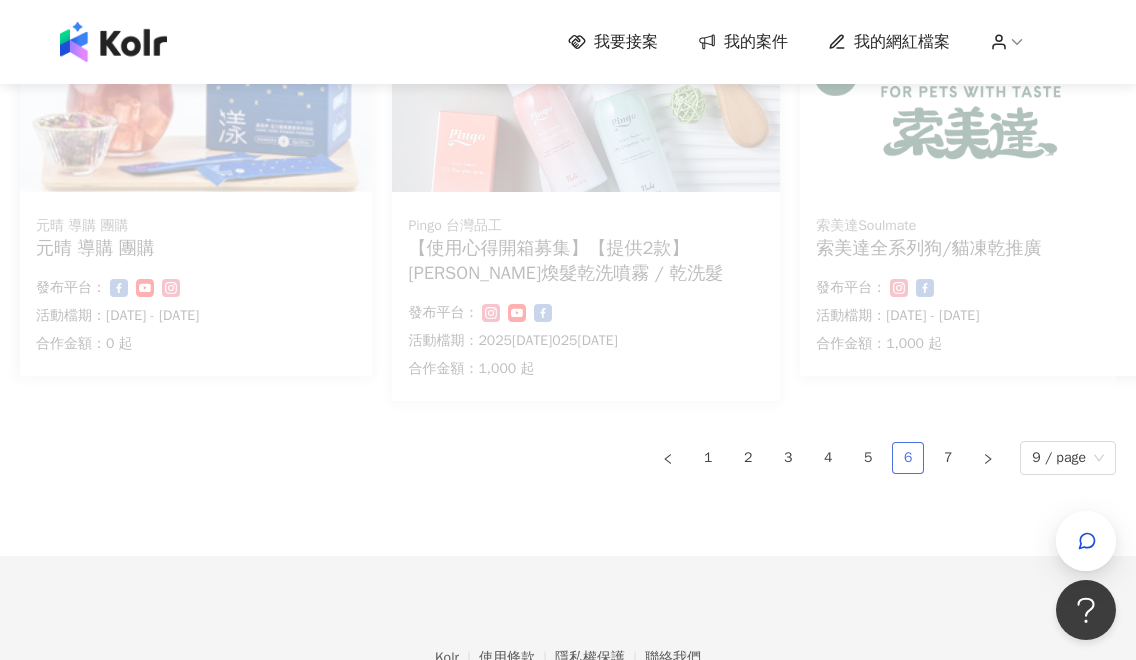 click on "6" at bounding box center (908, 458) 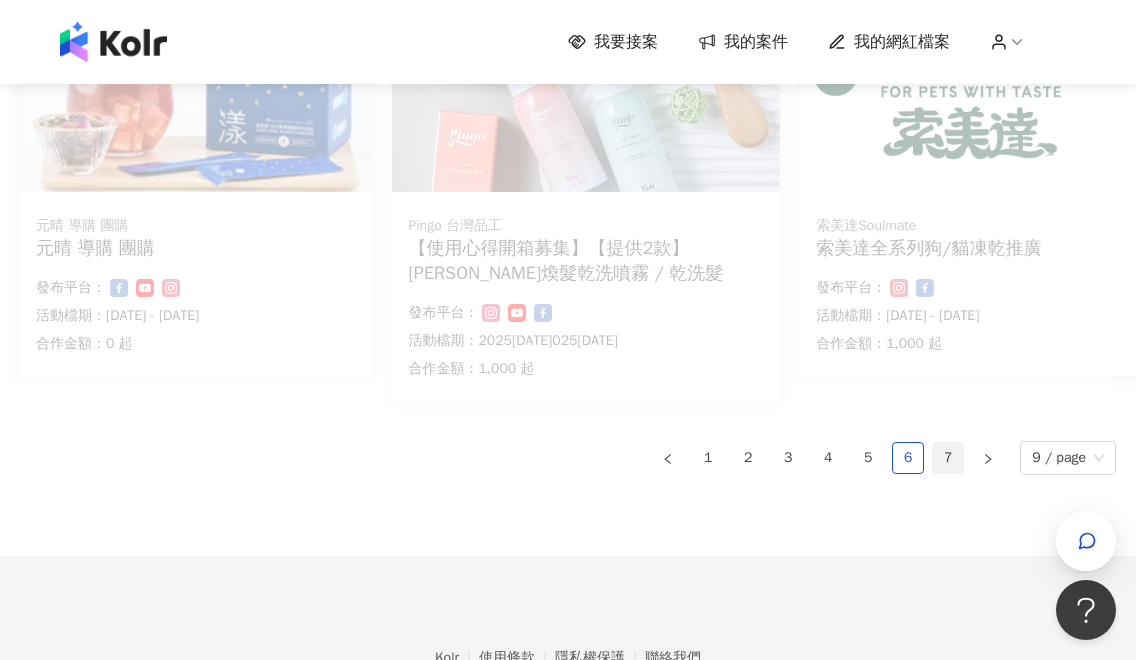 click on "7" at bounding box center [948, 458] 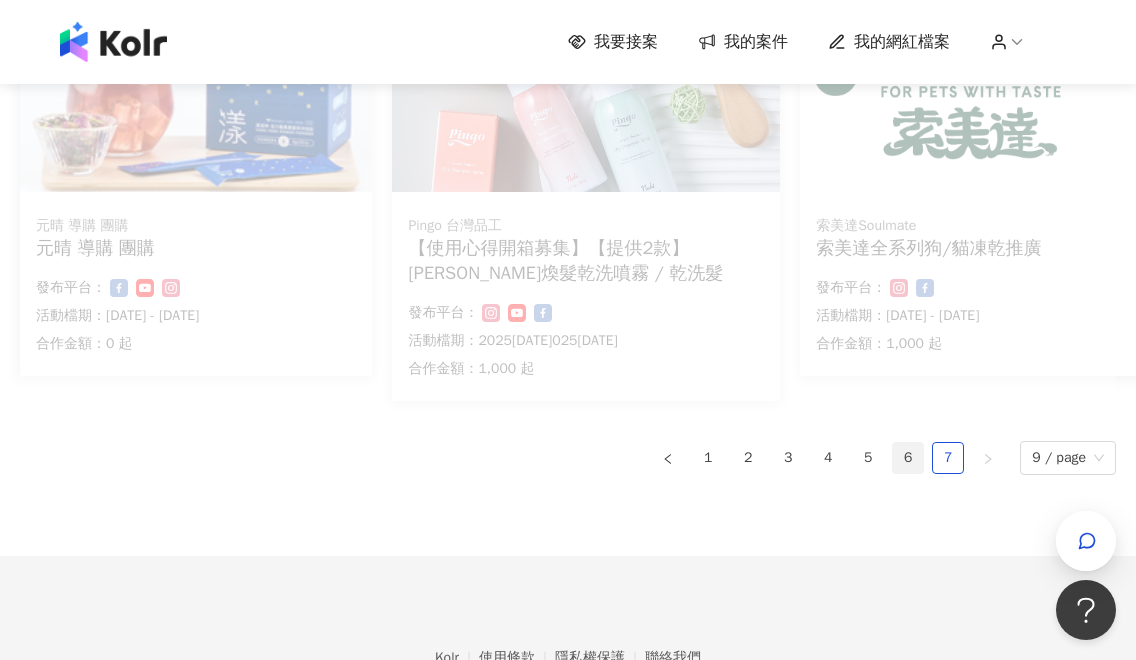 click on "6" at bounding box center (908, 458) 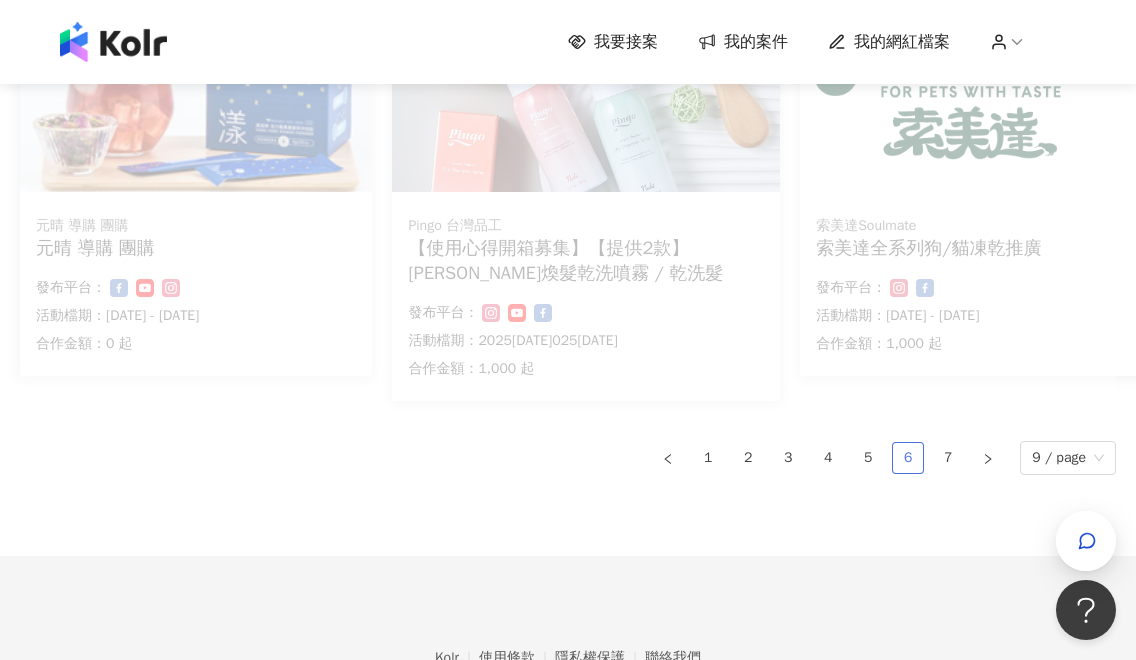 click on "6" at bounding box center (908, 458) 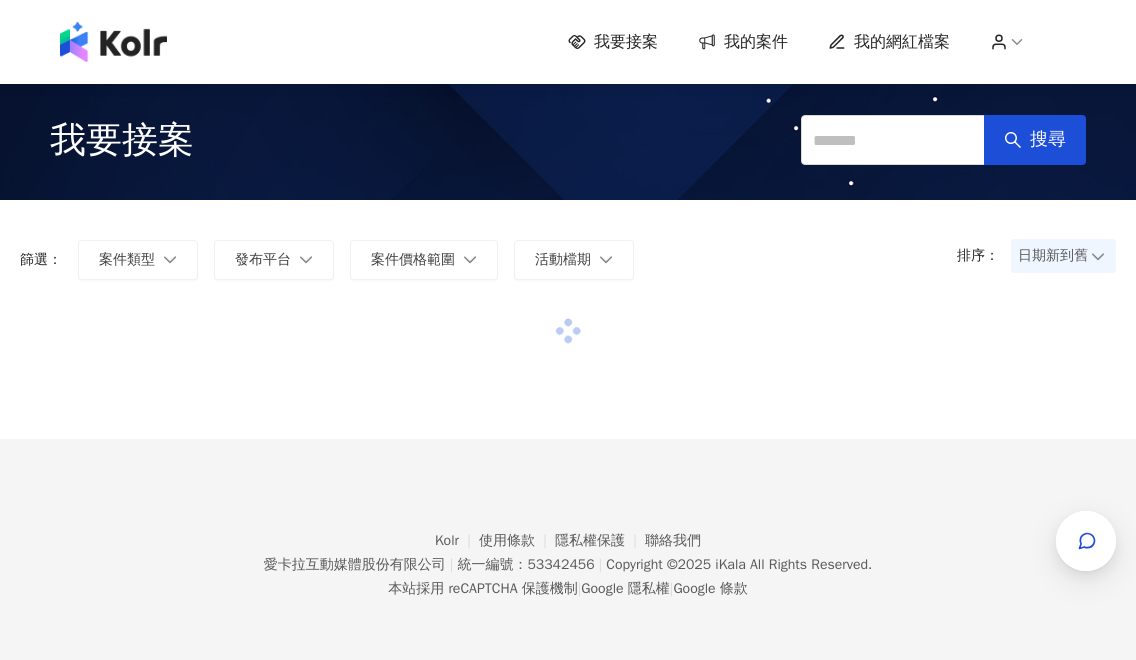 scroll, scrollTop: 0, scrollLeft: 0, axis: both 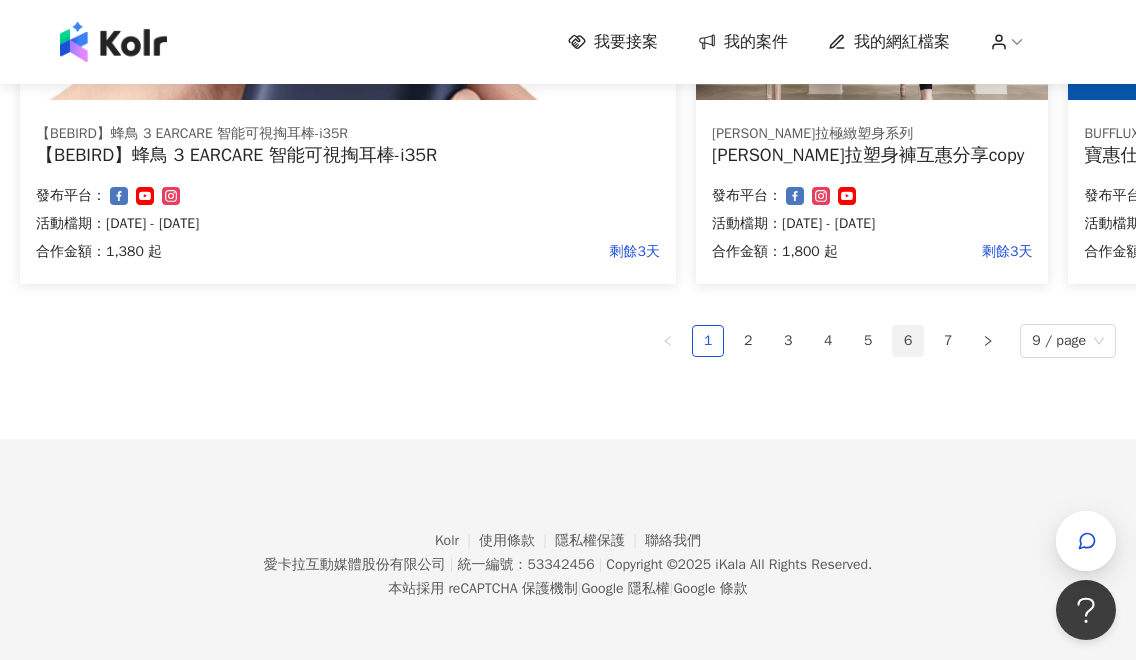 click on "6" at bounding box center [908, 341] 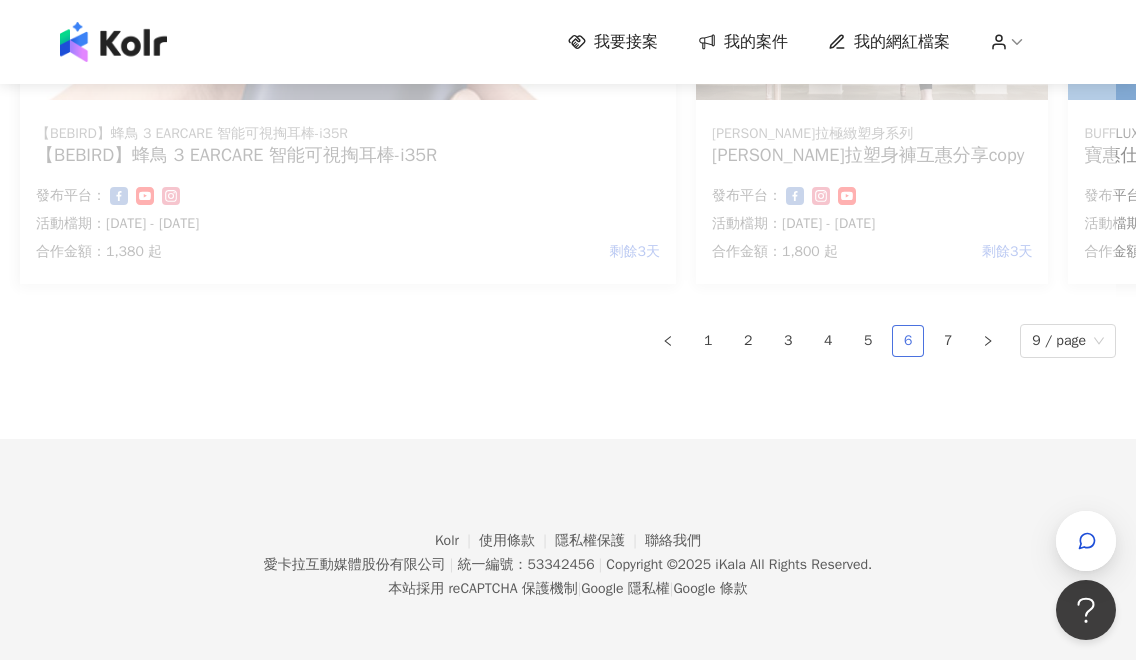 click on "6" at bounding box center (908, 341) 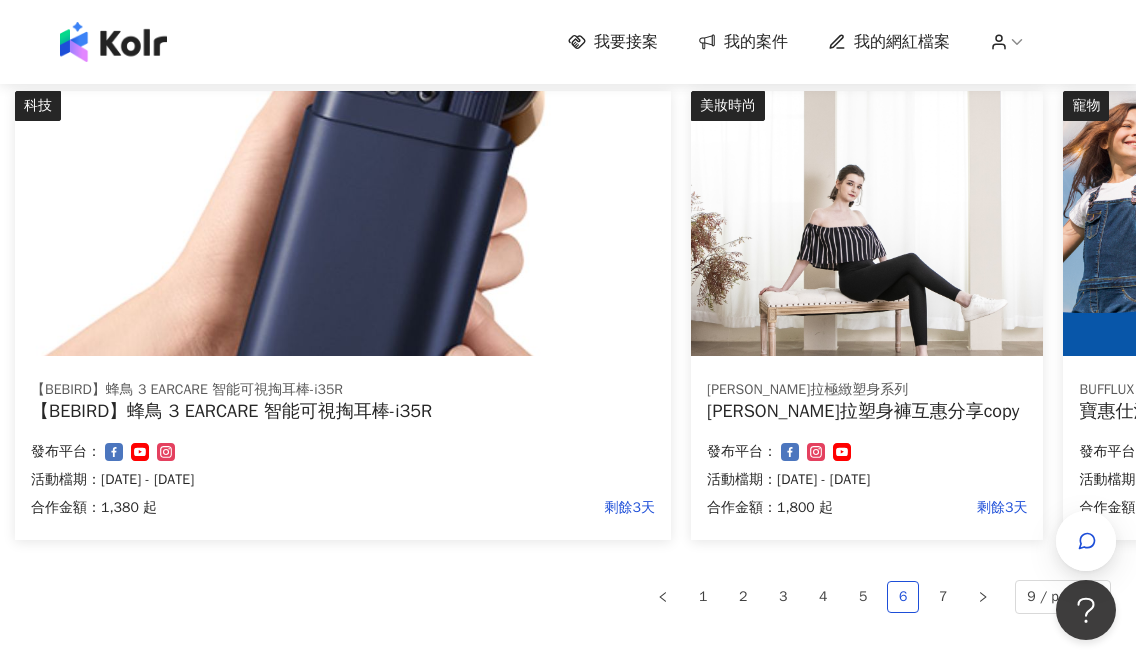 scroll, scrollTop: 1425, scrollLeft: 5, axis: both 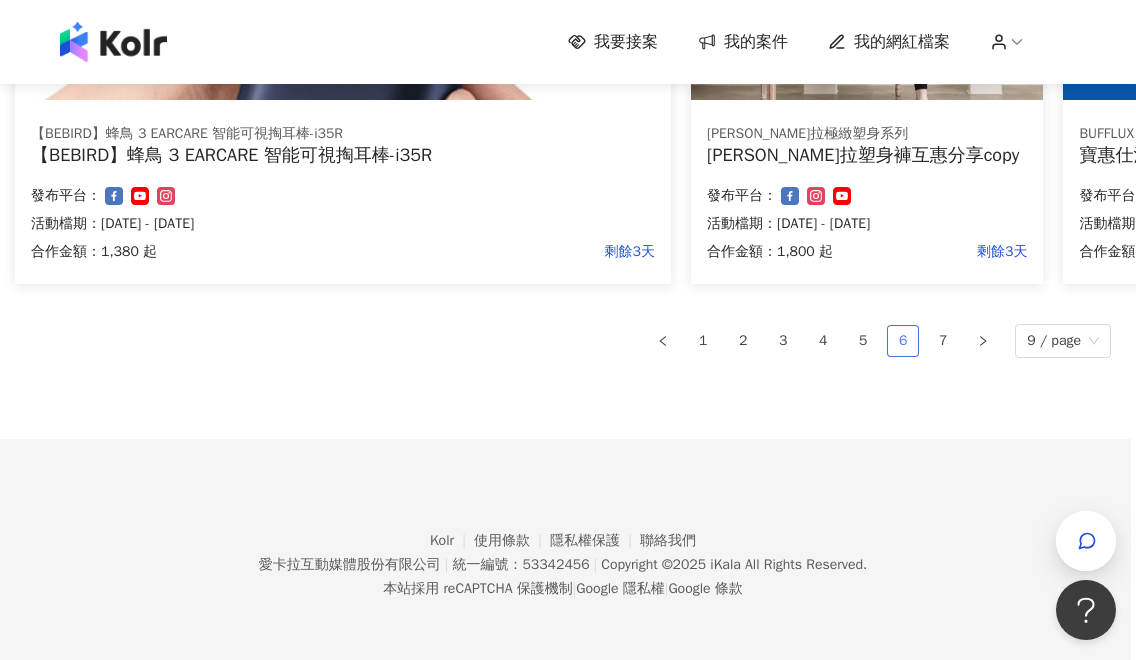 click on "6" at bounding box center [903, 341] 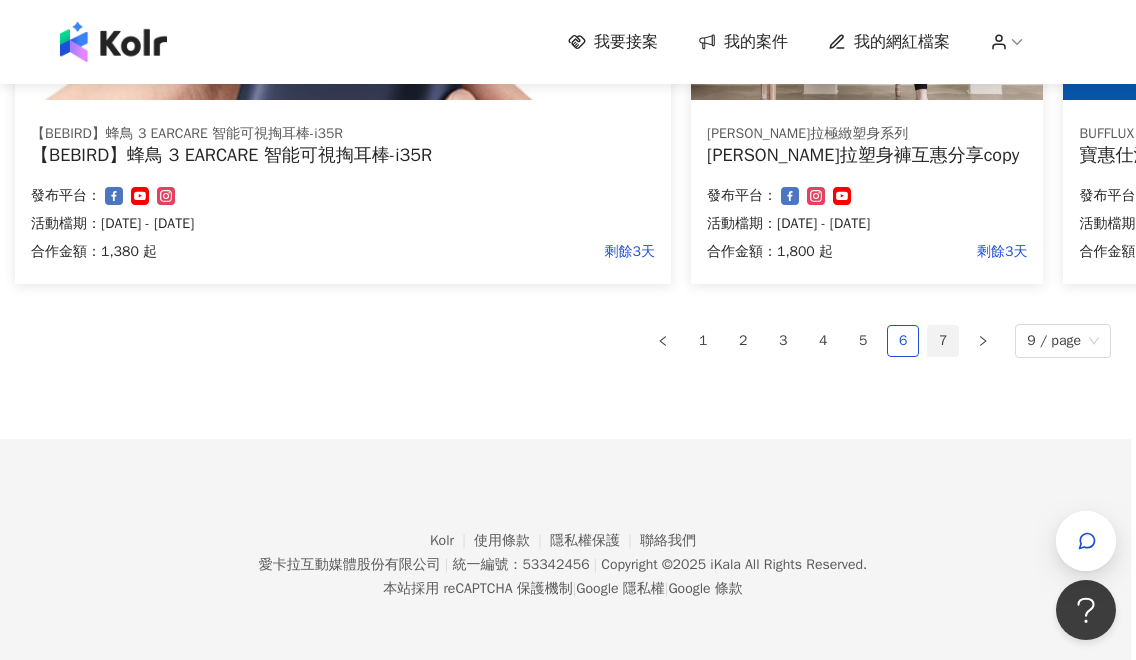 click on "7" at bounding box center [943, 341] 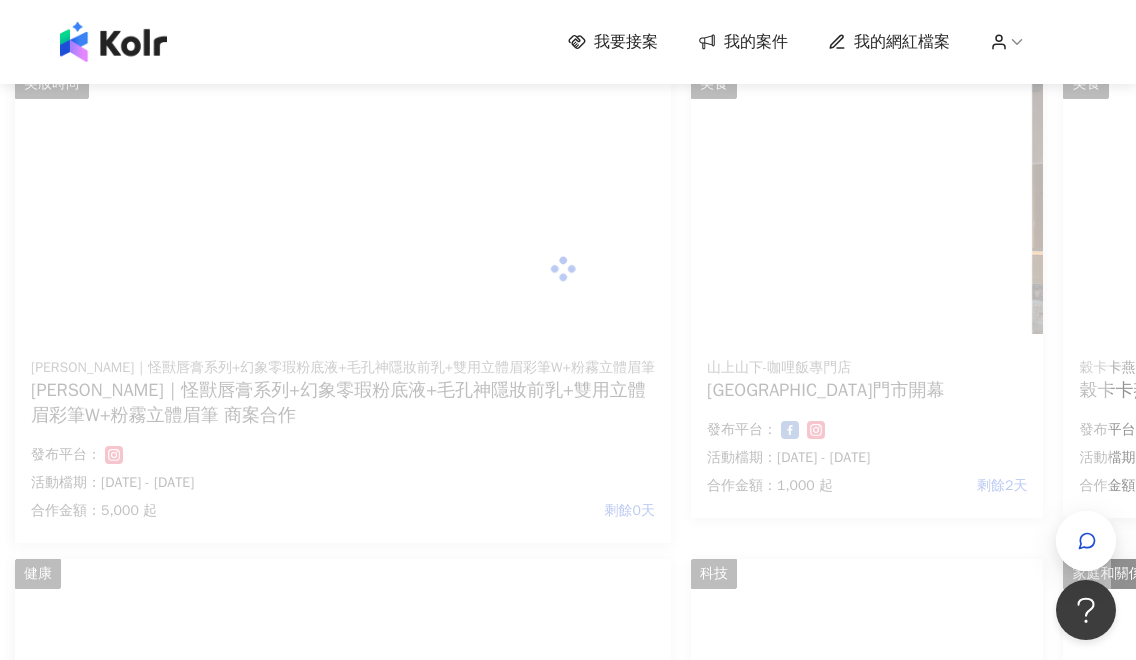 scroll, scrollTop: 234, scrollLeft: 5, axis: both 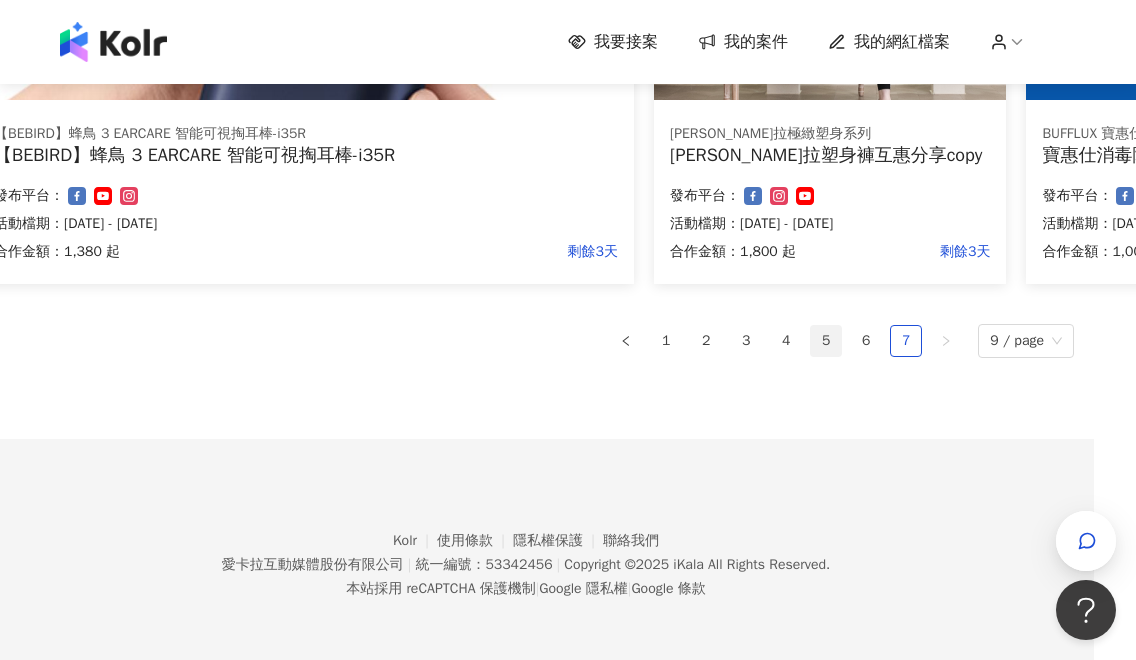 click on "5" at bounding box center [826, 341] 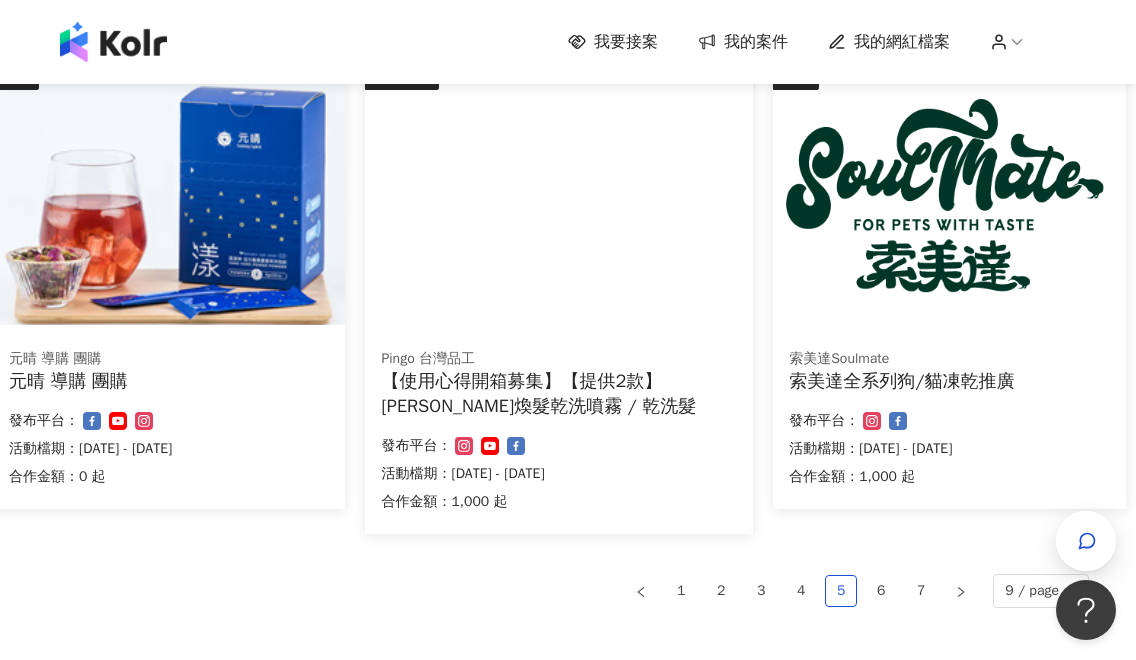 scroll, scrollTop: 1230, scrollLeft: 30, axis: both 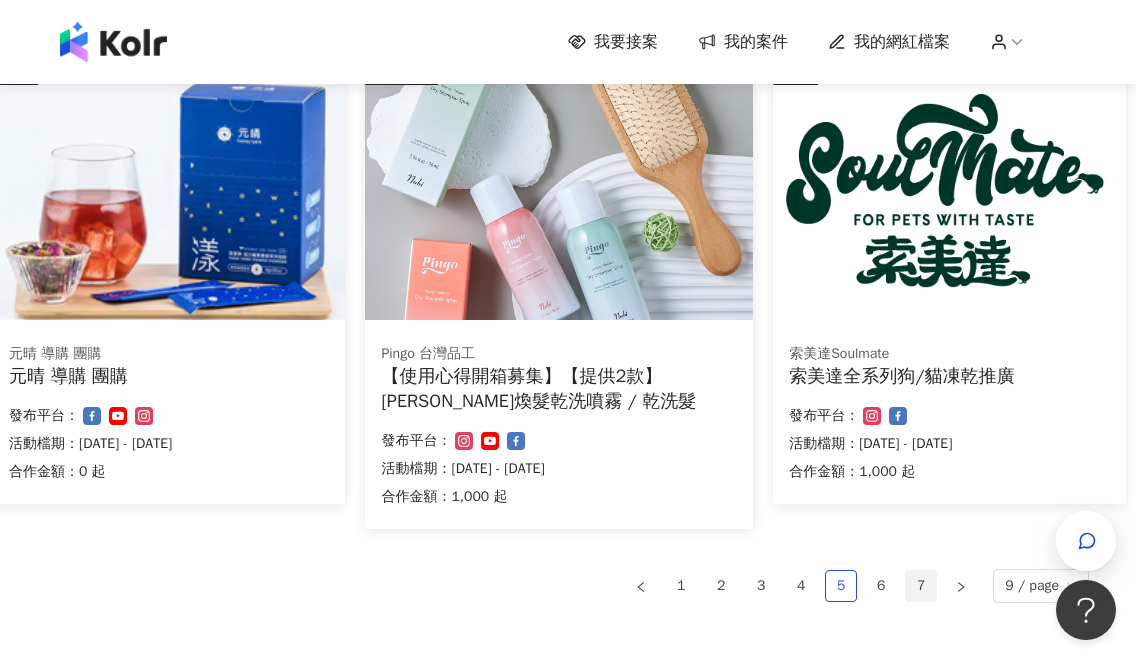 click on "7" at bounding box center (921, 586) 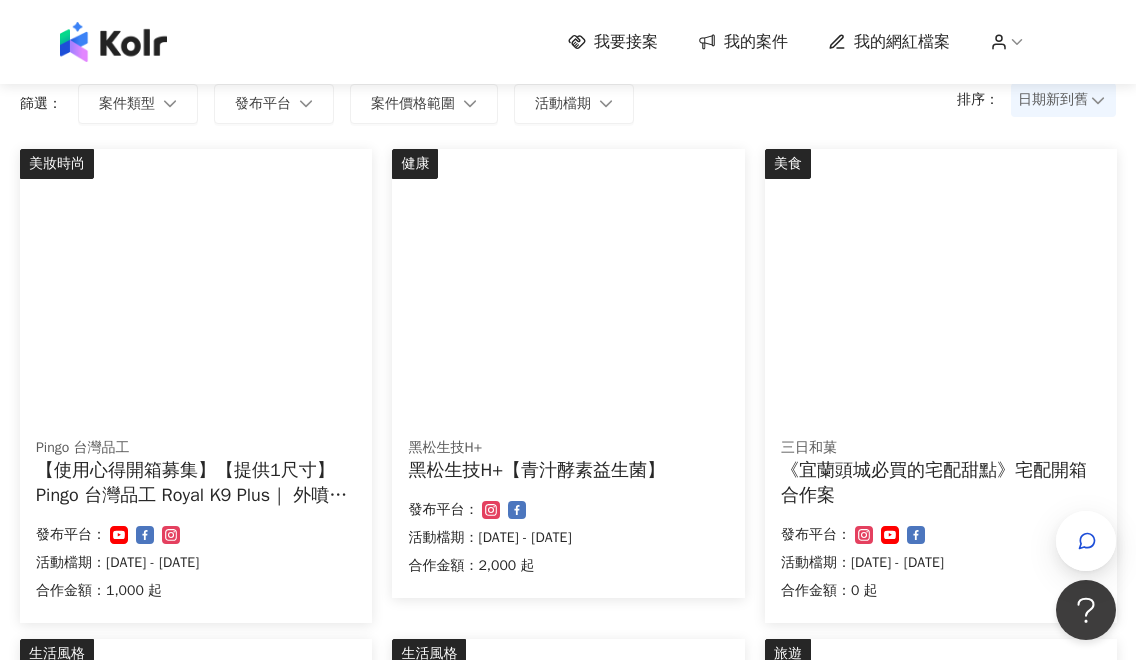 scroll, scrollTop: 232, scrollLeft: 0, axis: vertical 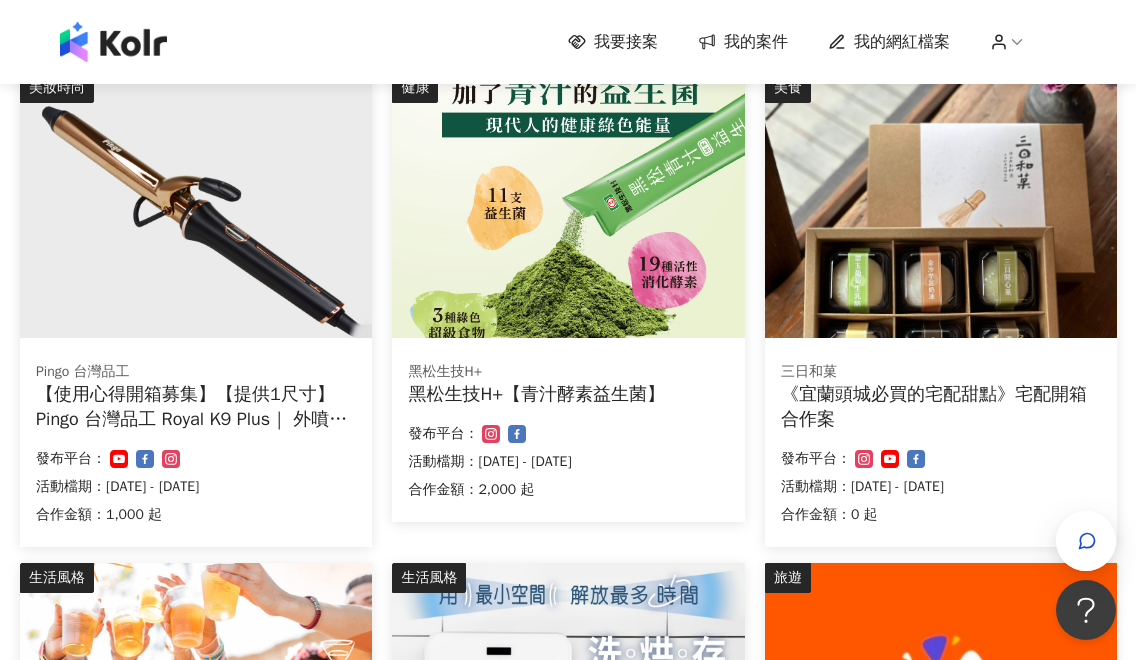 click on "黑松生技H+【青汁酵素益生菌】" at bounding box center (568, 394) 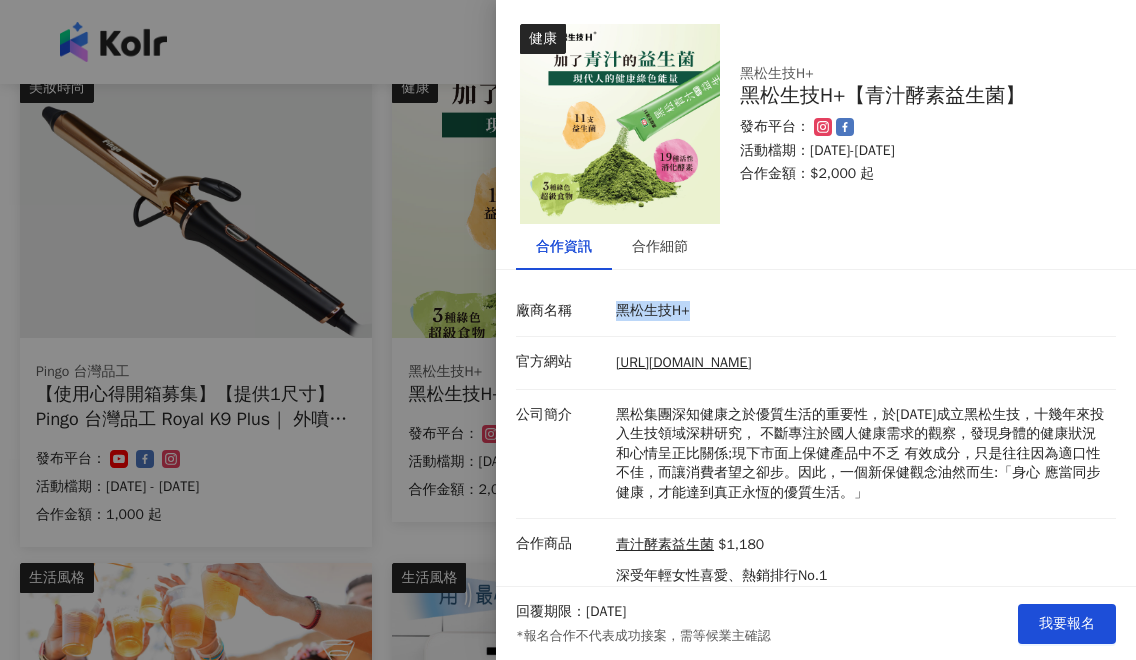 drag, startPoint x: 745, startPoint y: 311, endPoint x: 621, endPoint y: 309, distance: 124.01613 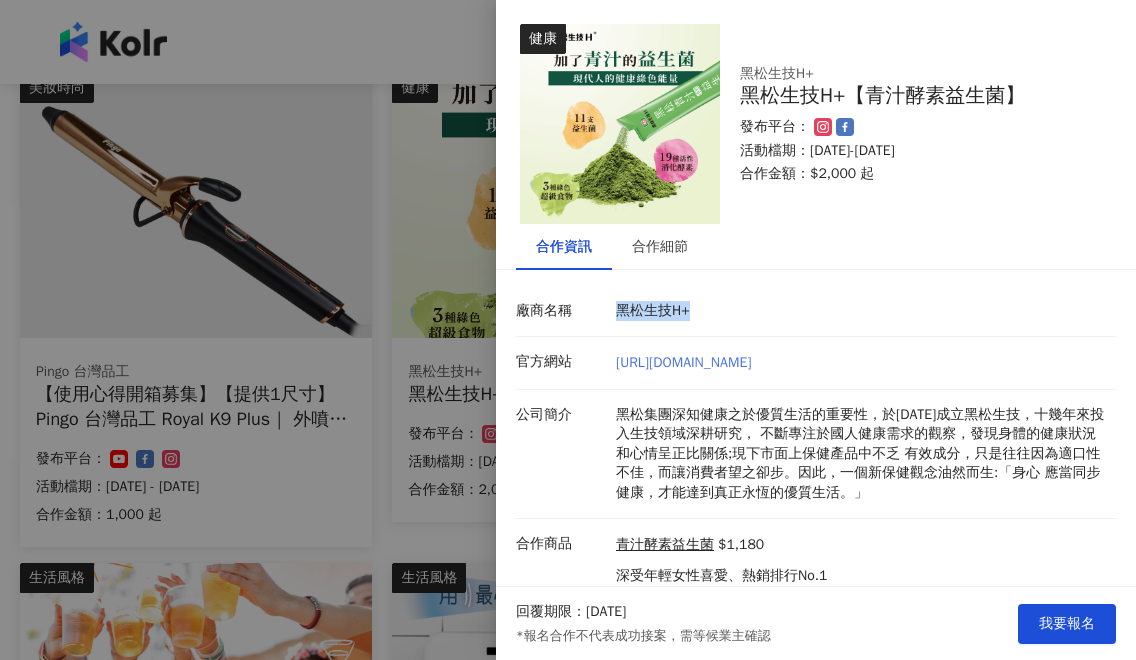copy on "官方網站 [URL][DOMAIN_NAME]" 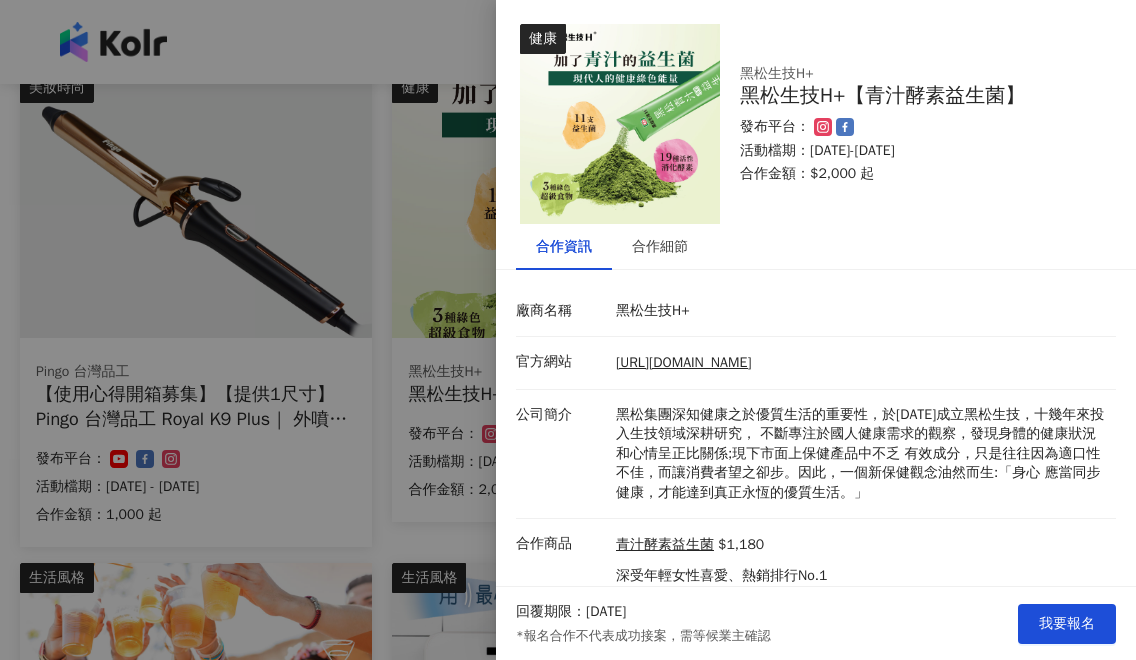 click at bounding box center (568, 330) 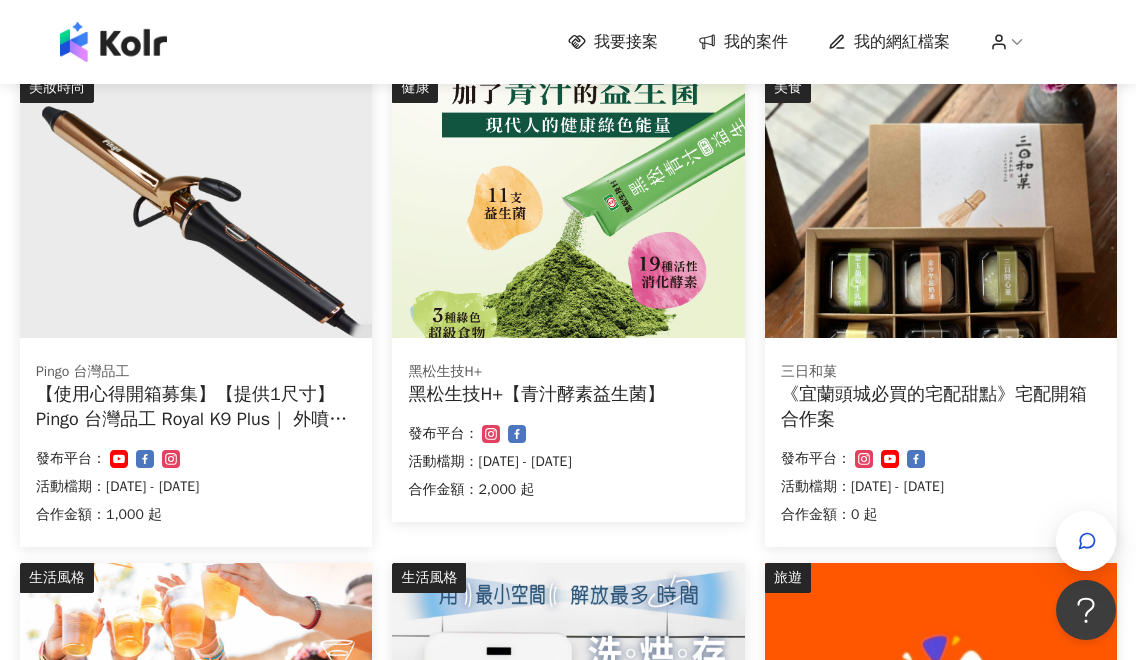 click on "三日和菓" at bounding box center (941, 372) 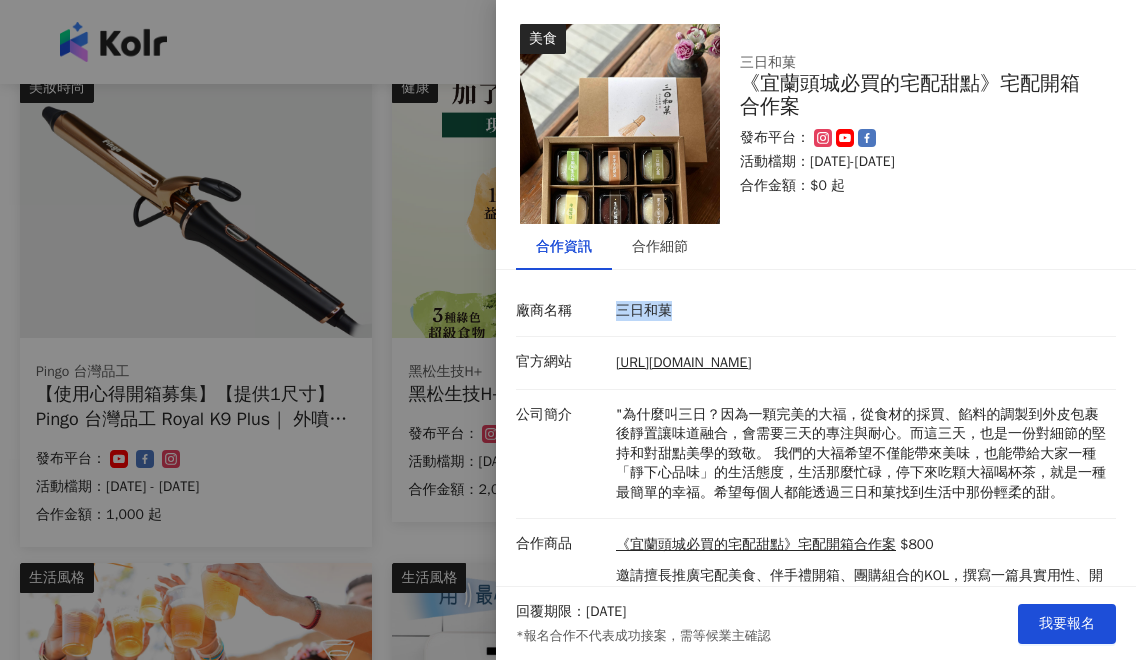 drag, startPoint x: 698, startPoint y: 315, endPoint x: 612, endPoint y: 310, distance: 86.145226 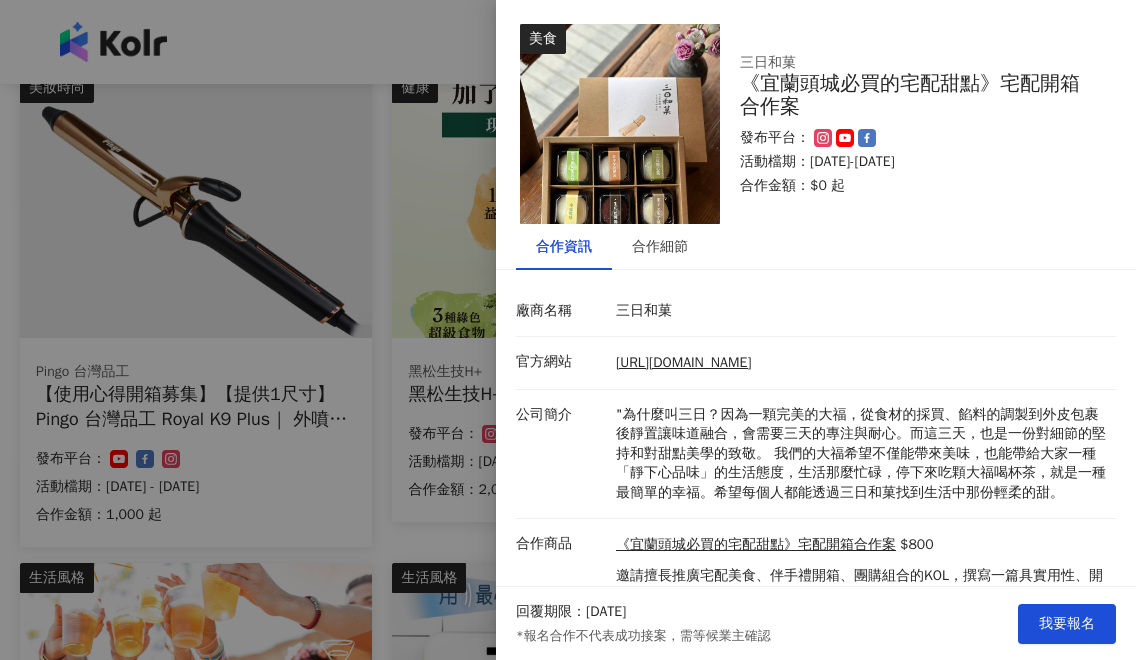 click at bounding box center (568, 330) 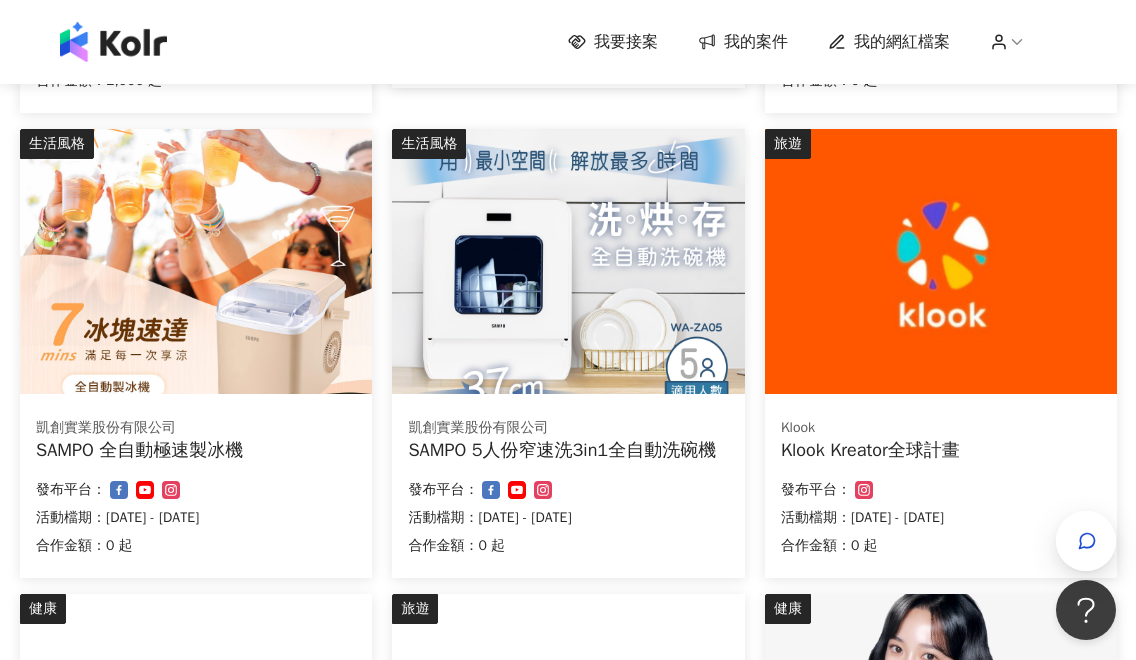 scroll, scrollTop: 681, scrollLeft: 0, axis: vertical 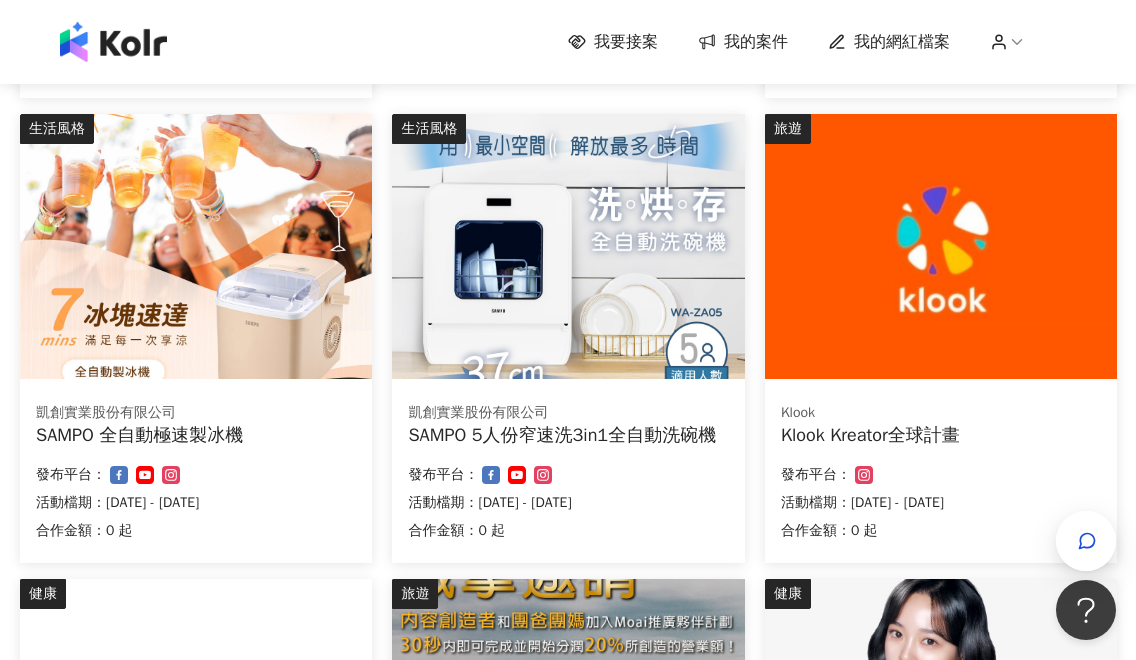 click at bounding box center [196, 246] 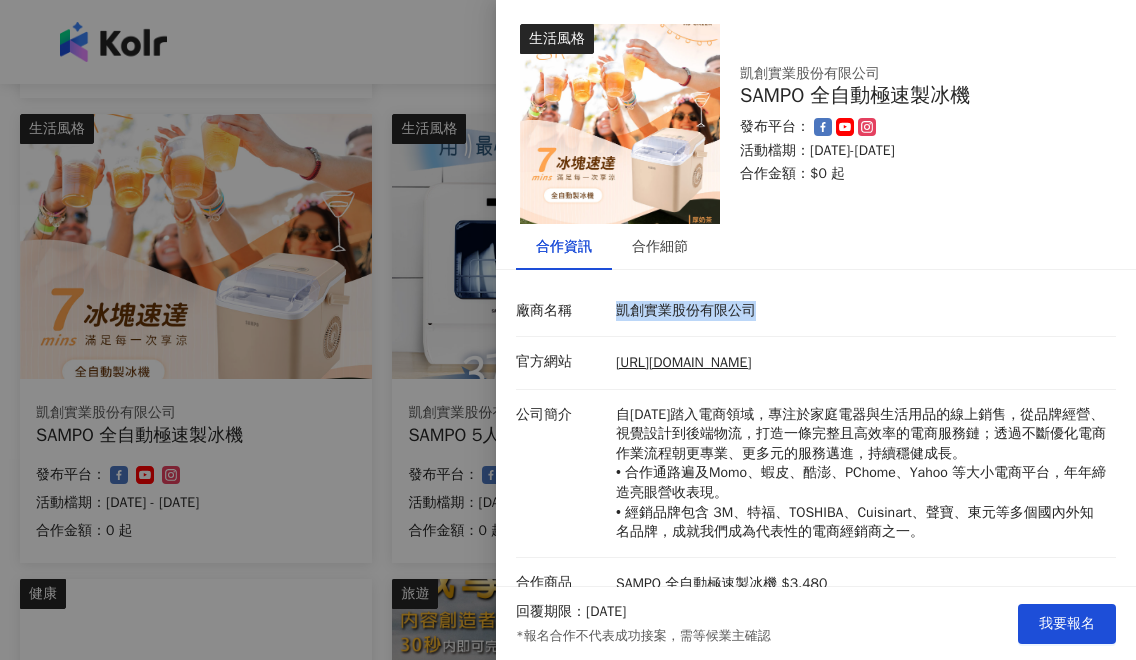 drag, startPoint x: 785, startPoint y: 319, endPoint x: 605, endPoint y: 318, distance: 180.00278 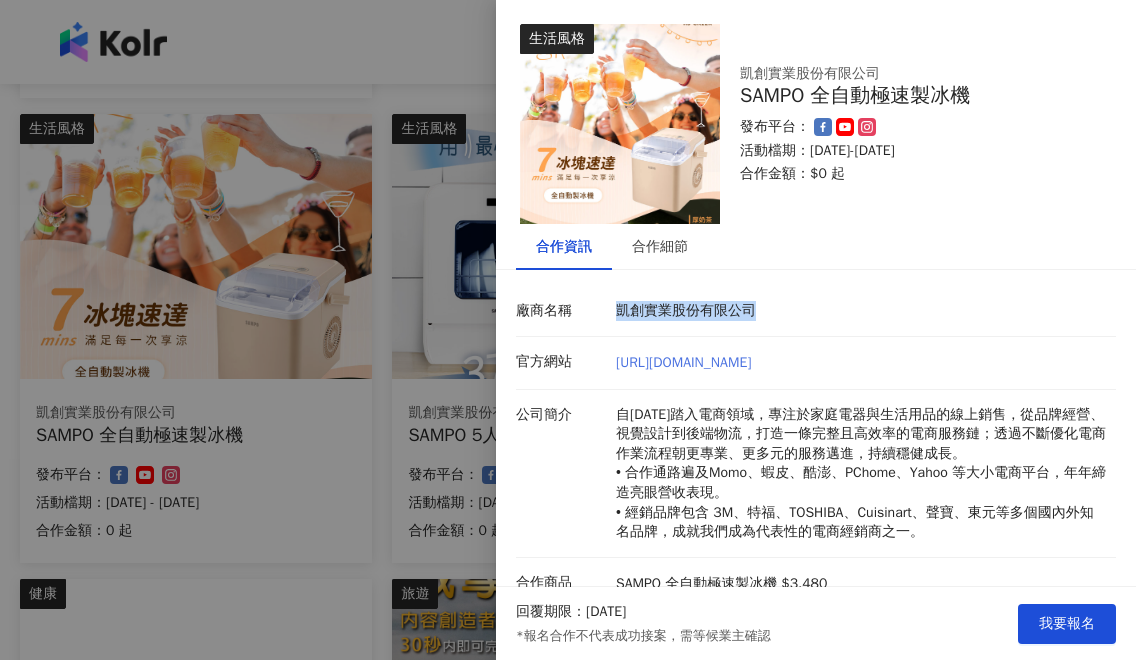 drag, startPoint x: 925, startPoint y: 370, endPoint x: 615, endPoint y: 364, distance: 310.05804 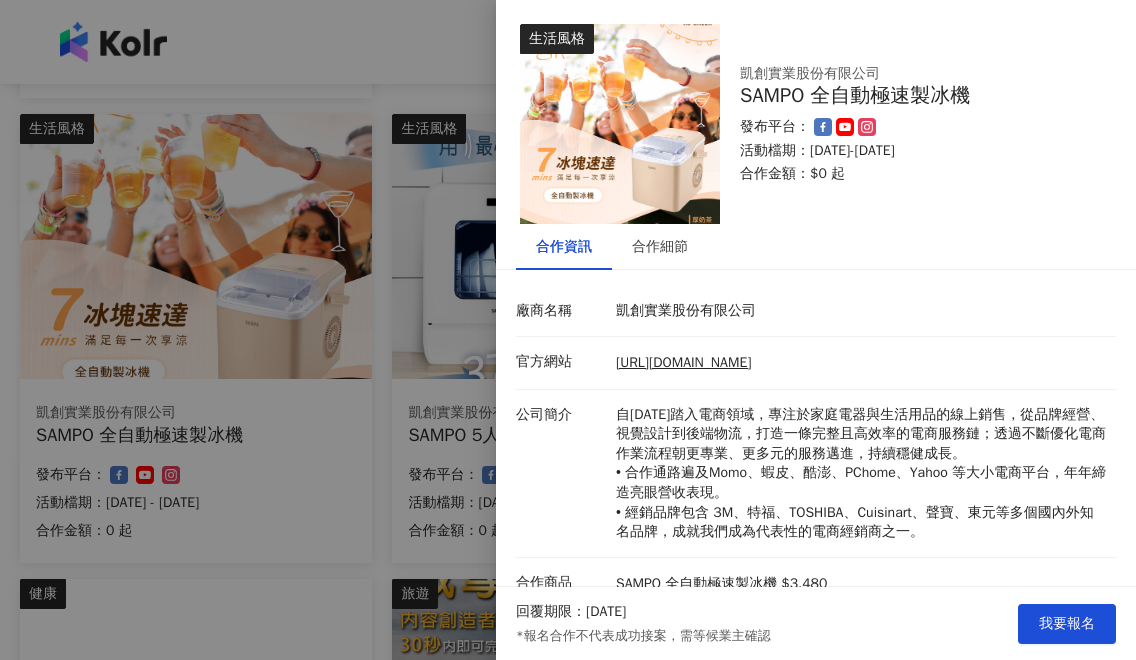 click at bounding box center (568, 330) 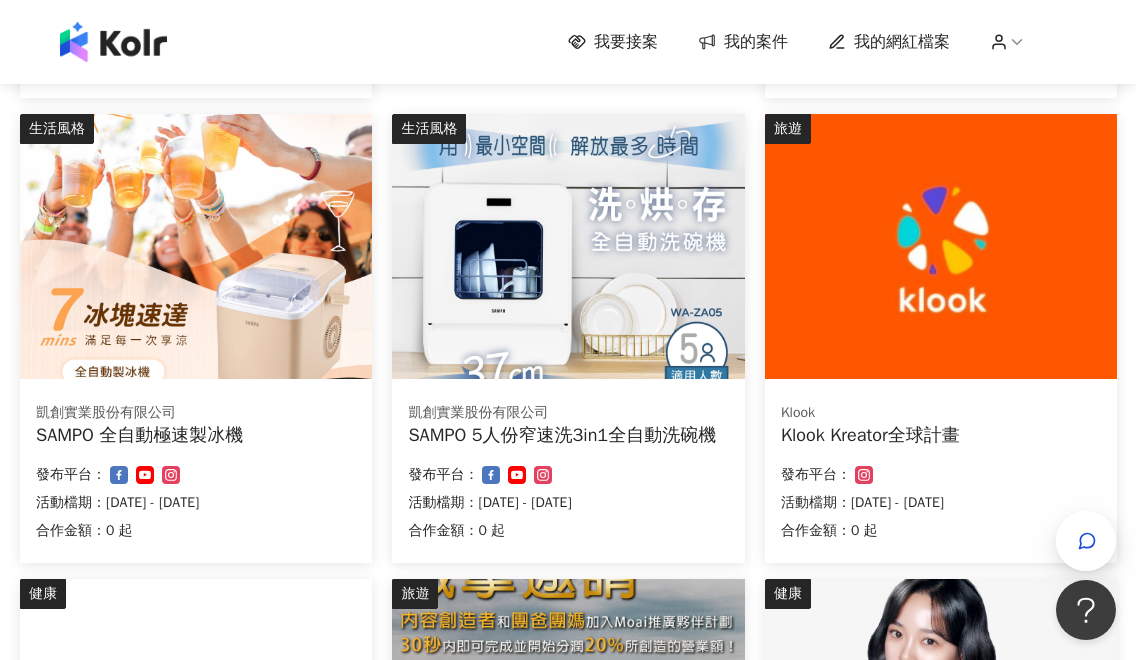 scroll, scrollTop: 1055, scrollLeft: 0, axis: vertical 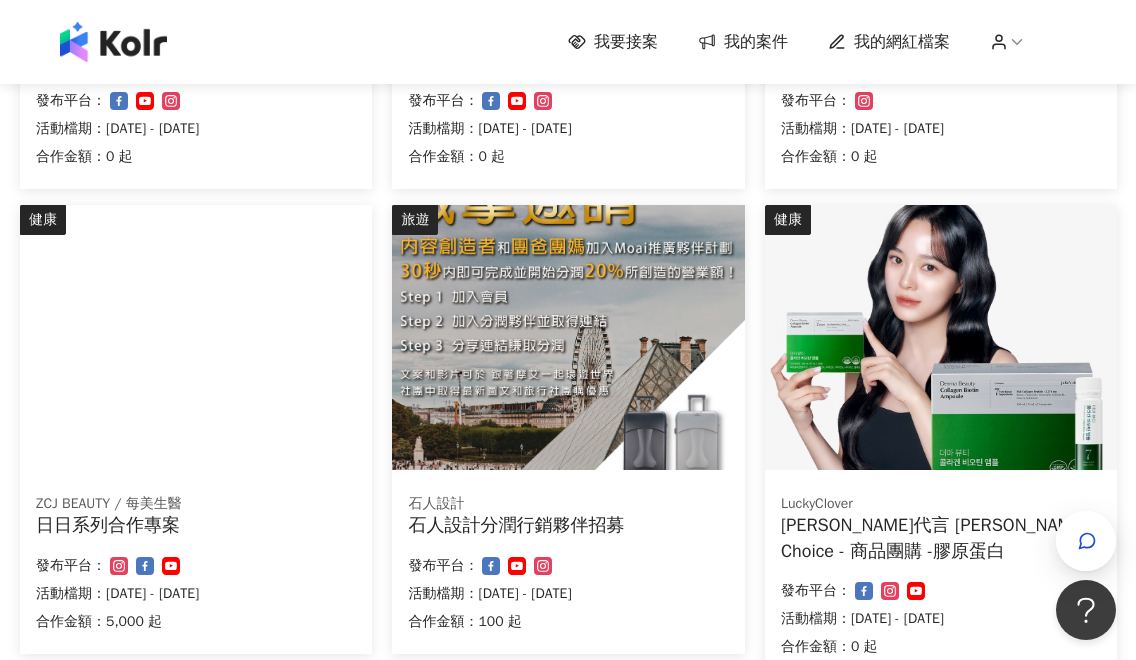 click at bounding box center [56, 216] 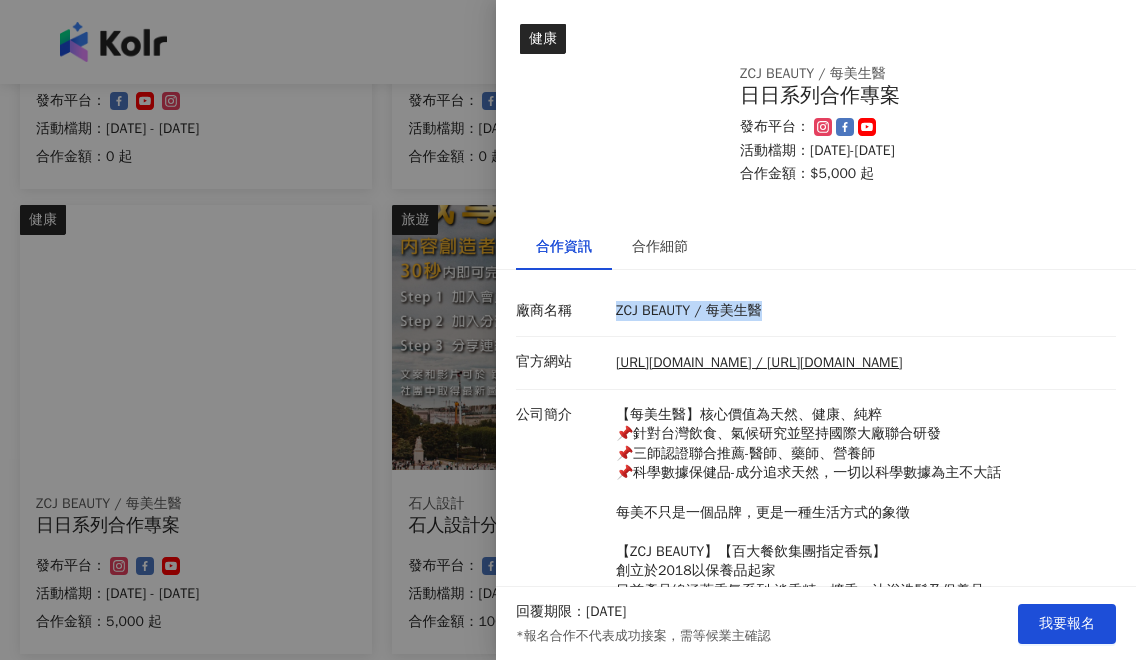 drag, startPoint x: 787, startPoint y: 309, endPoint x: 600, endPoint y: 316, distance: 187.13097 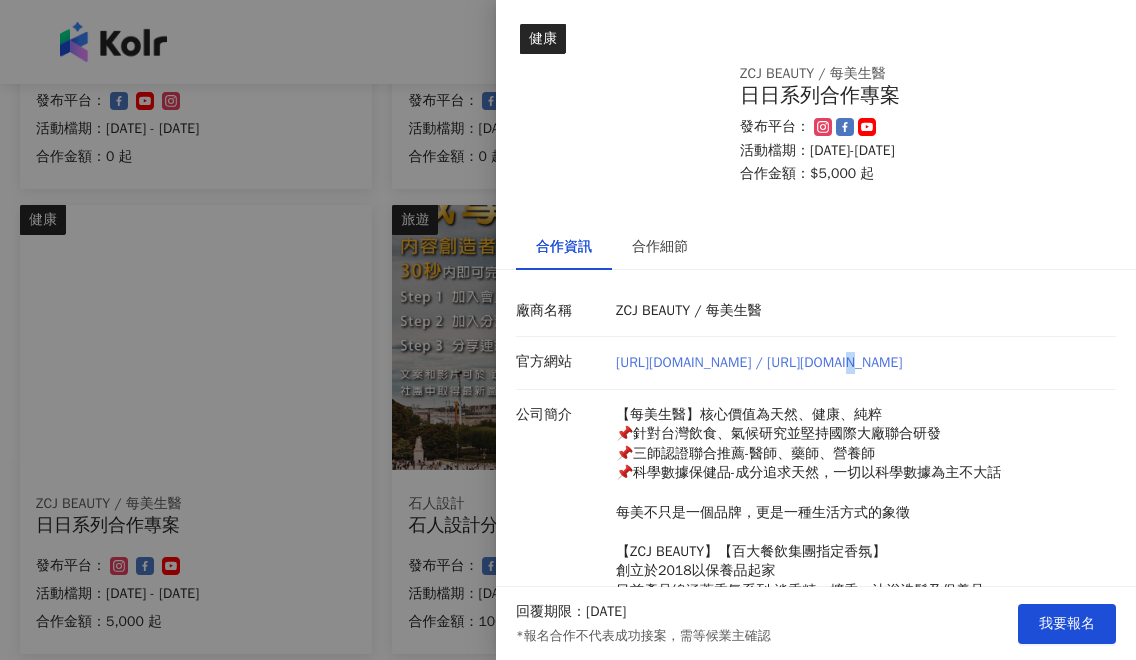 drag, startPoint x: 1047, startPoint y: 362, endPoint x: 836, endPoint y: 362, distance: 211 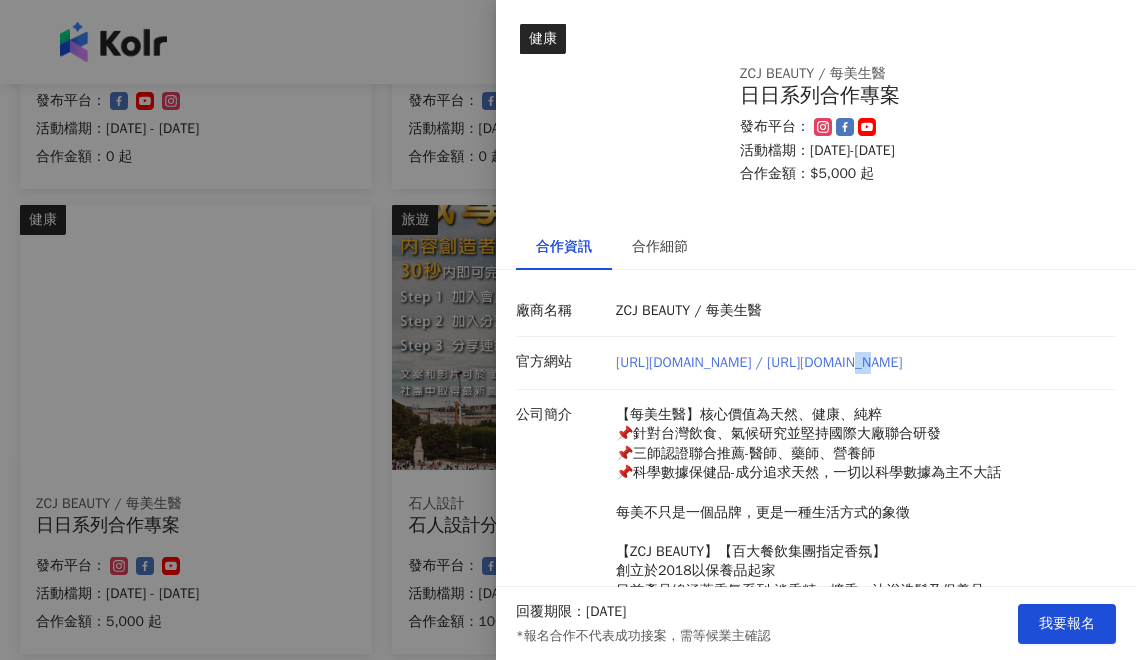 drag, startPoint x: 1041, startPoint y: 365, endPoint x: 842, endPoint y: 371, distance: 199.09044 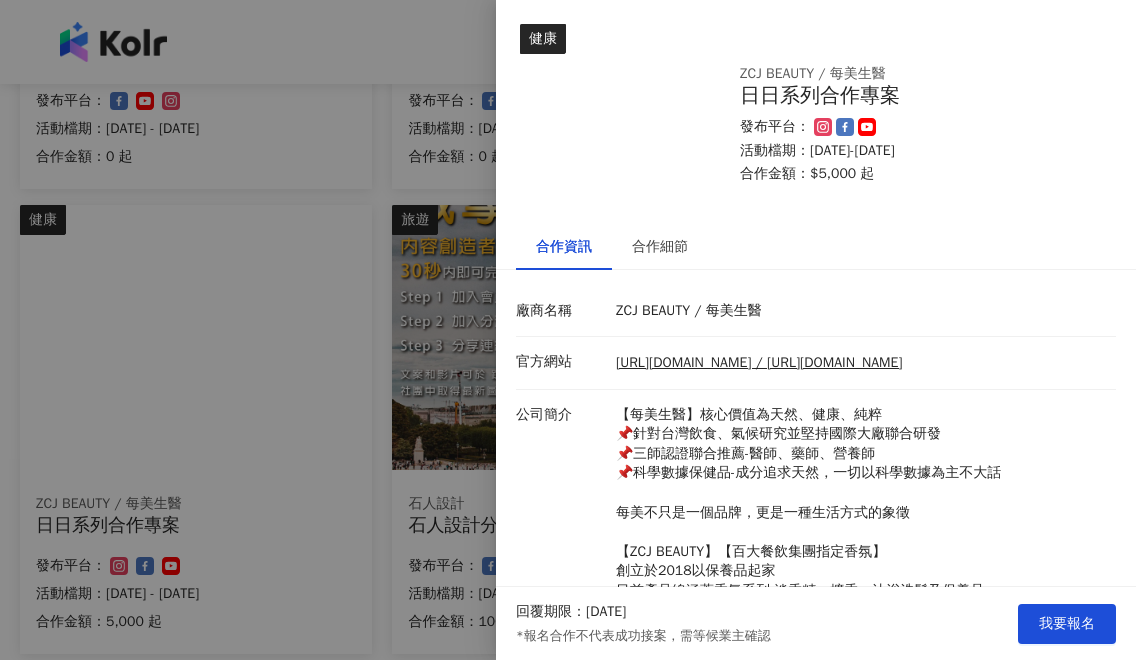 click at bounding box center [568, 330] 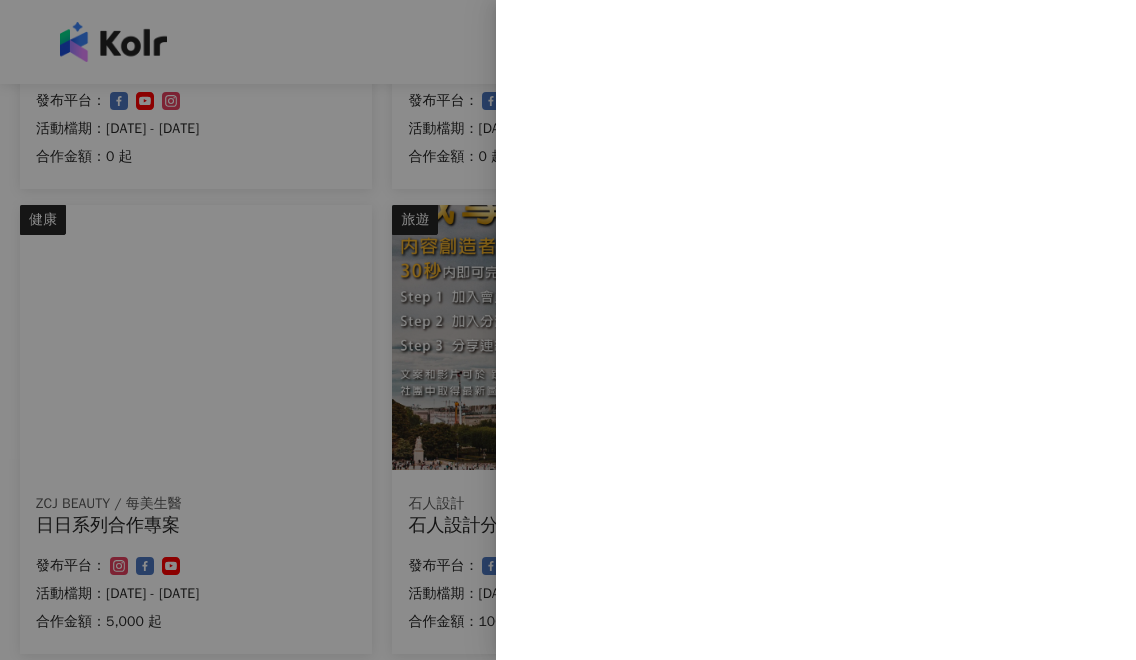 click at bounding box center [568, 330] 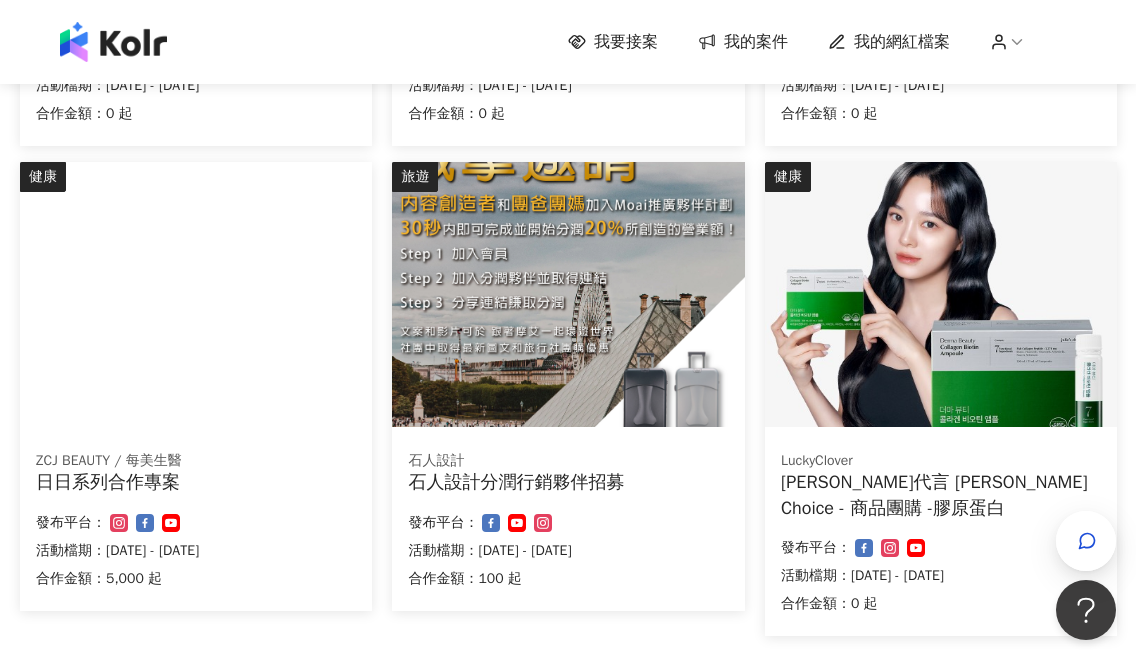 scroll, scrollTop: 1101, scrollLeft: 0, axis: vertical 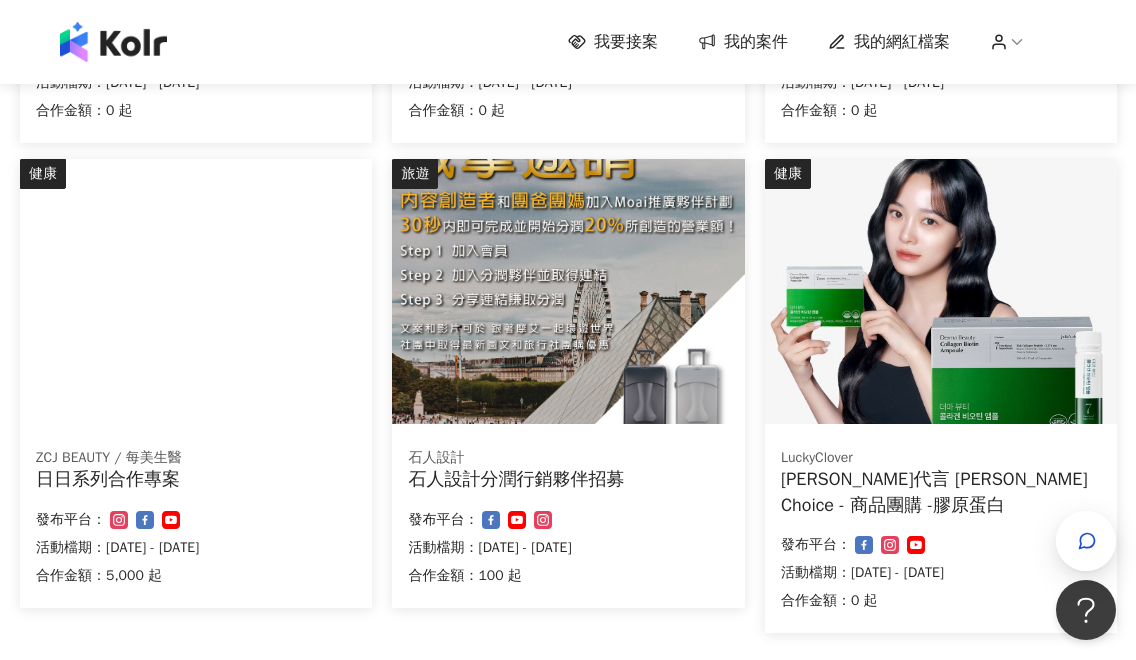 click on "LuckyClover" at bounding box center [941, 458] 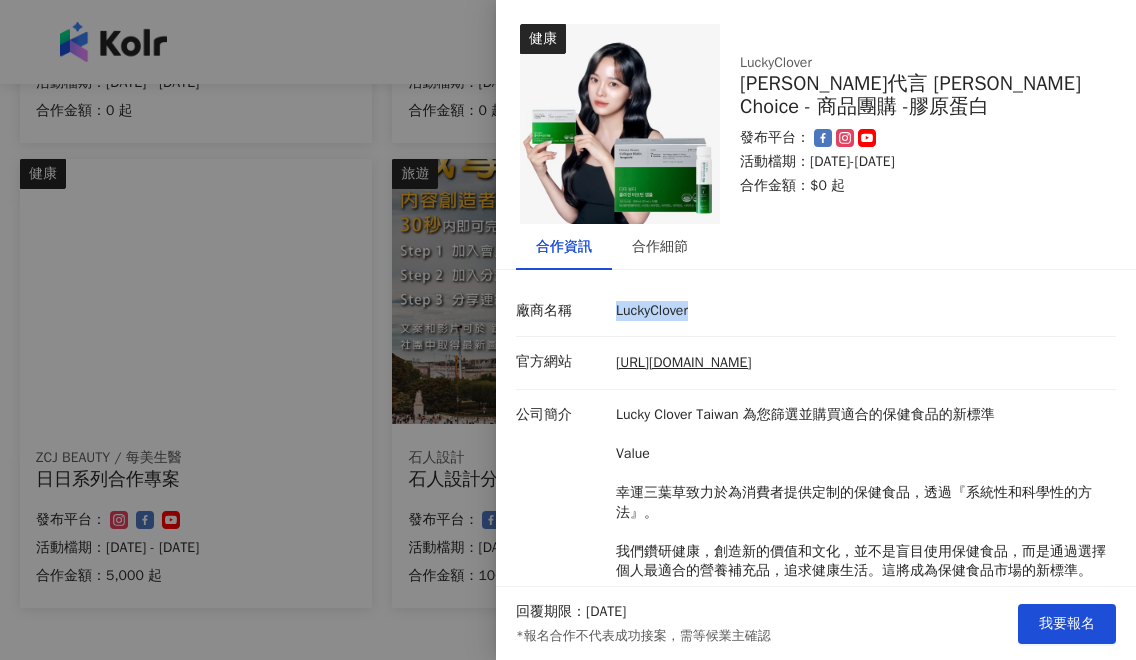 drag, startPoint x: 715, startPoint y: 322, endPoint x: 616, endPoint y: 296, distance: 102.357216 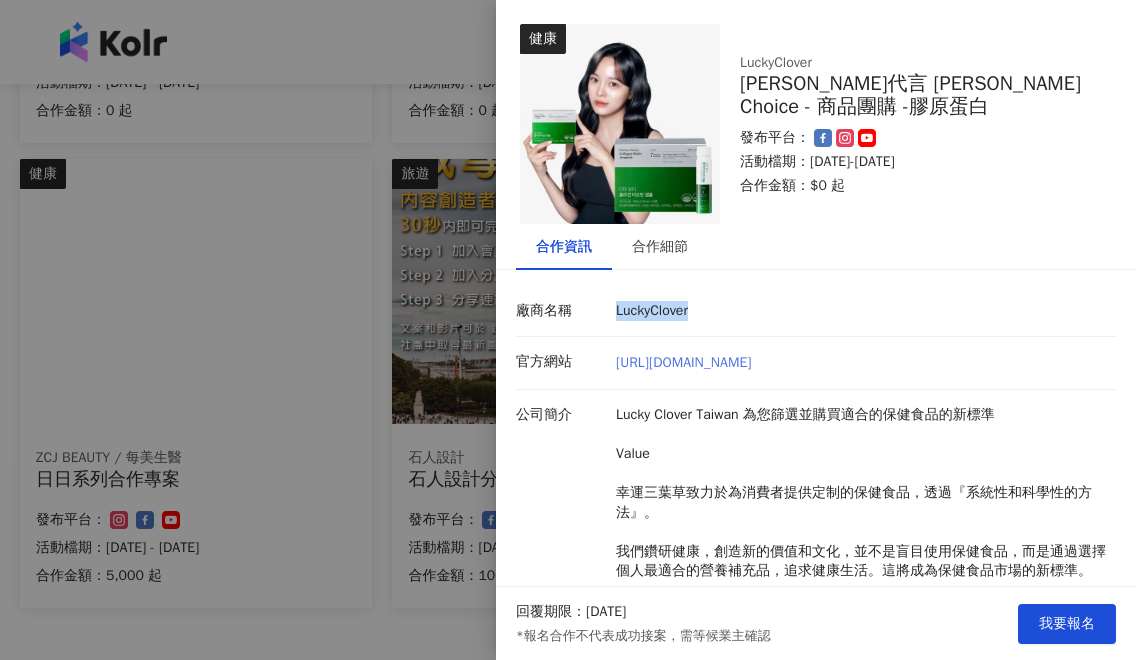 drag, startPoint x: 804, startPoint y: 362, endPoint x: 616, endPoint y: 363, distance: 188.00266 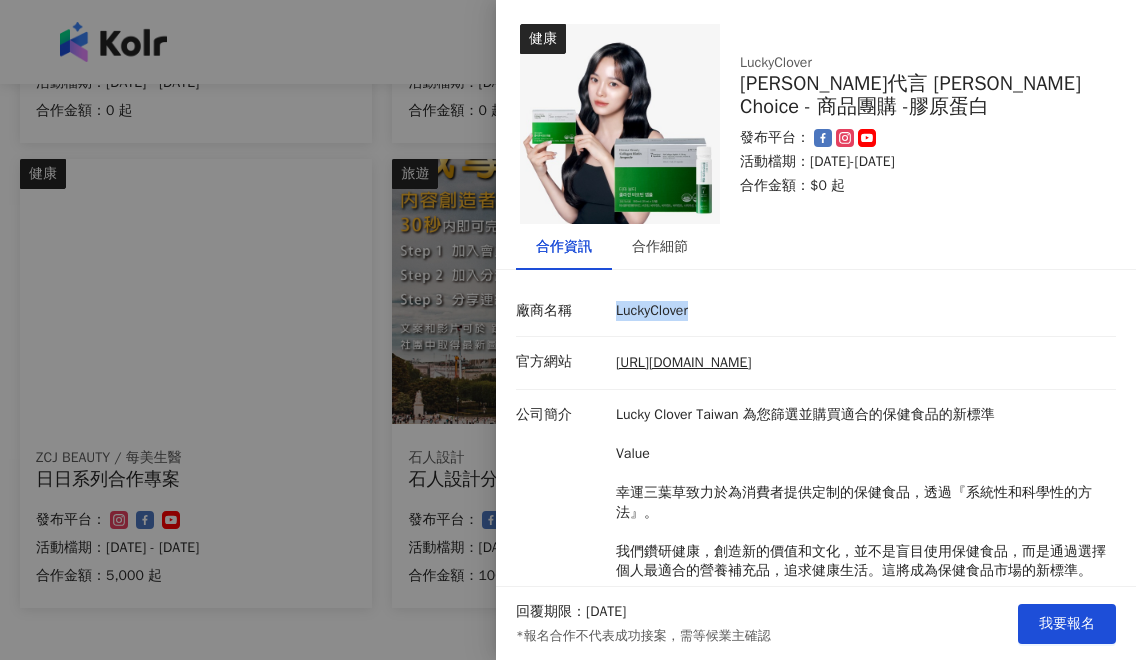 copy on "[URL][DOMAIN_NAME]" 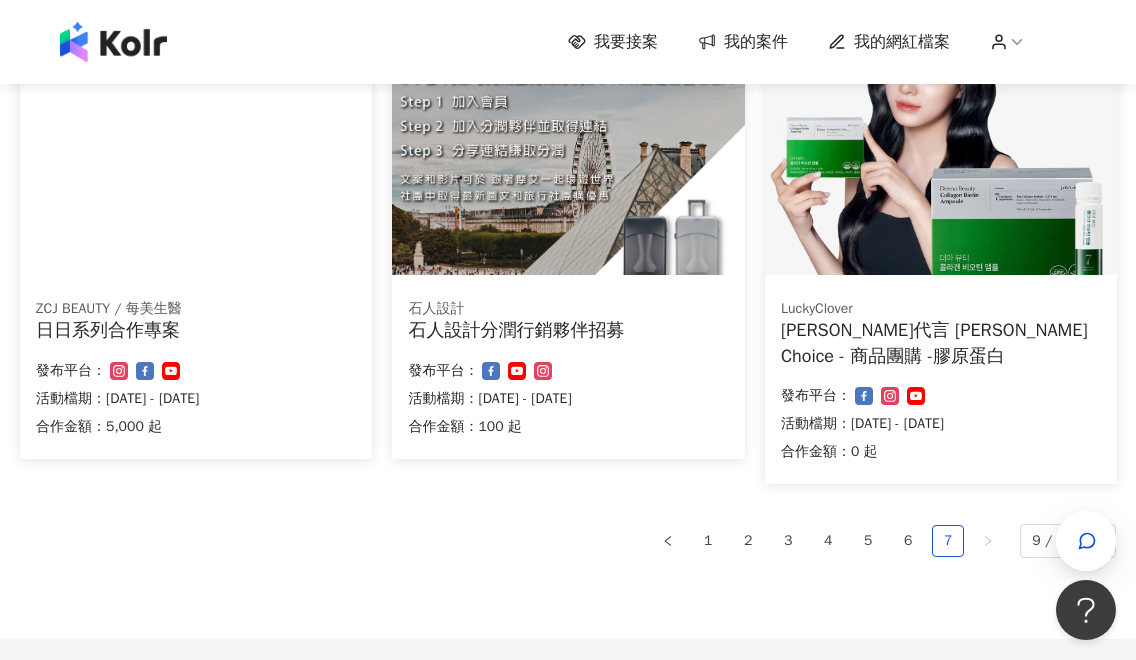scroll, scrollTop: 1251, scrollLeft: 0, axis: vertical 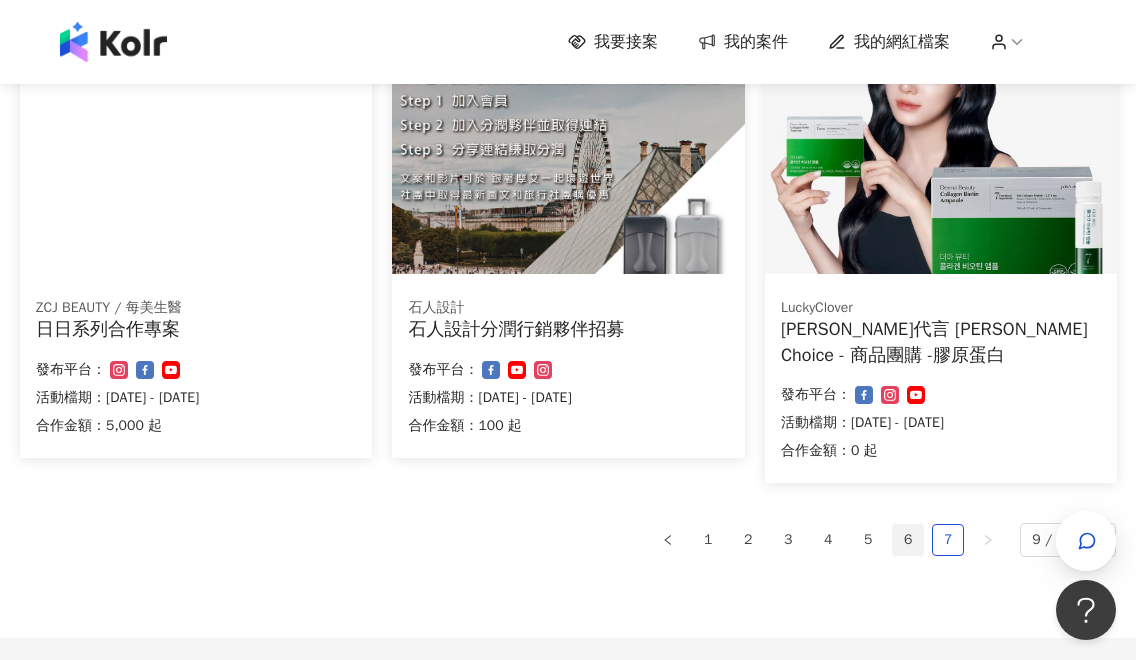 click on "6" at bounding box center (908, 540) 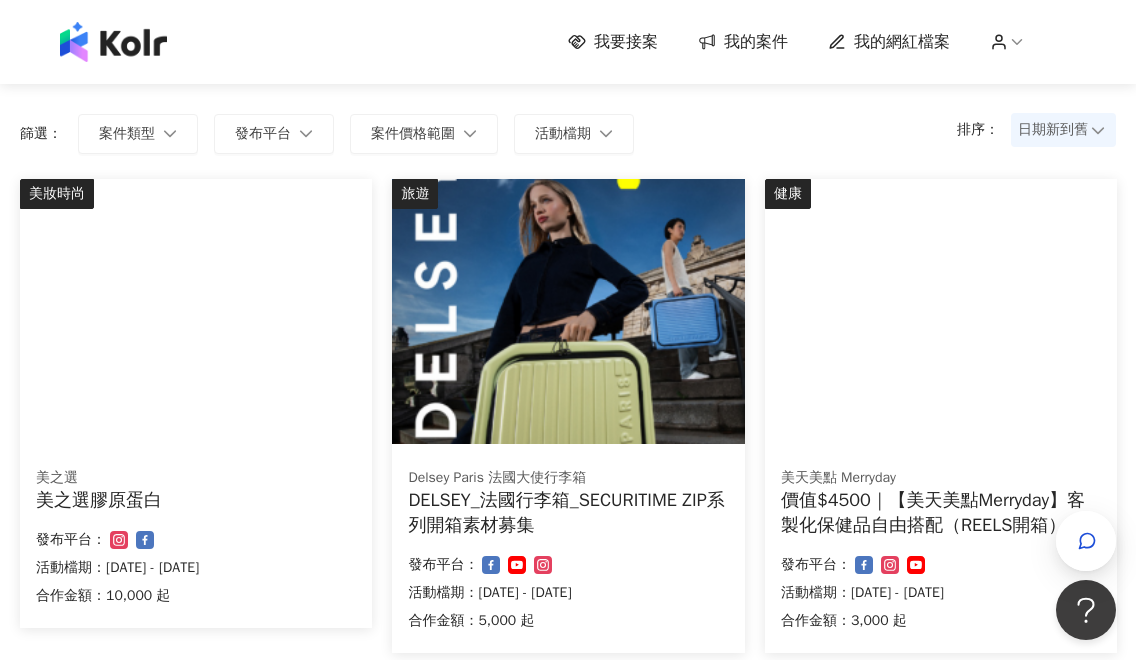 scroll, scrollTop: 131, scrollLeft: 0, axis: vertical 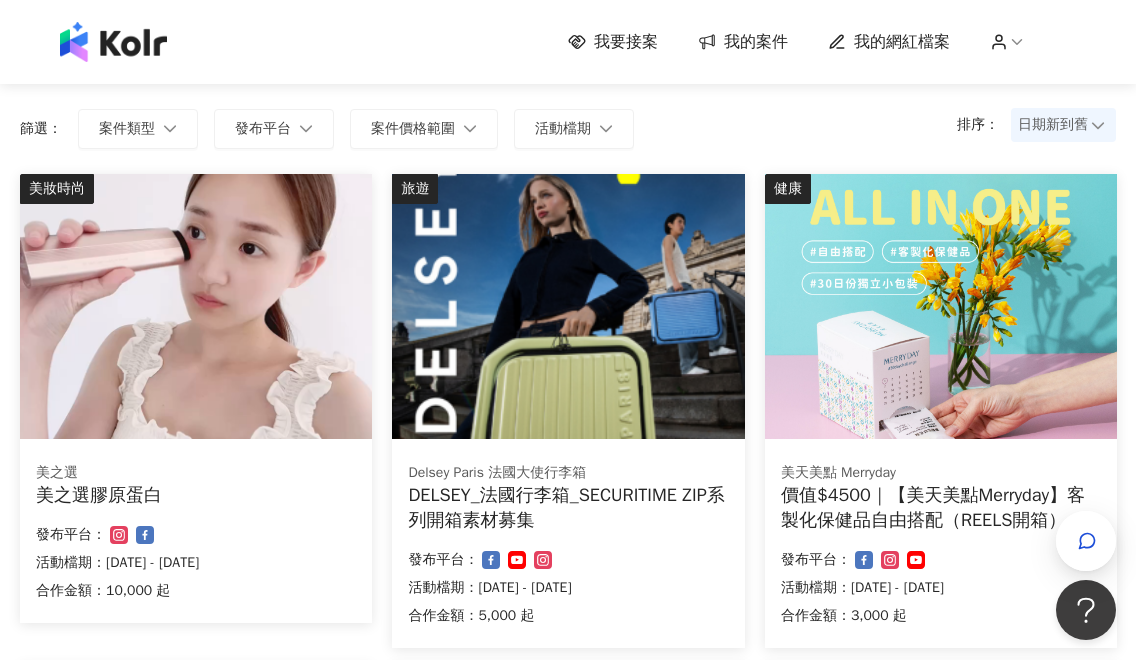 click at bounding box center (196, 306) 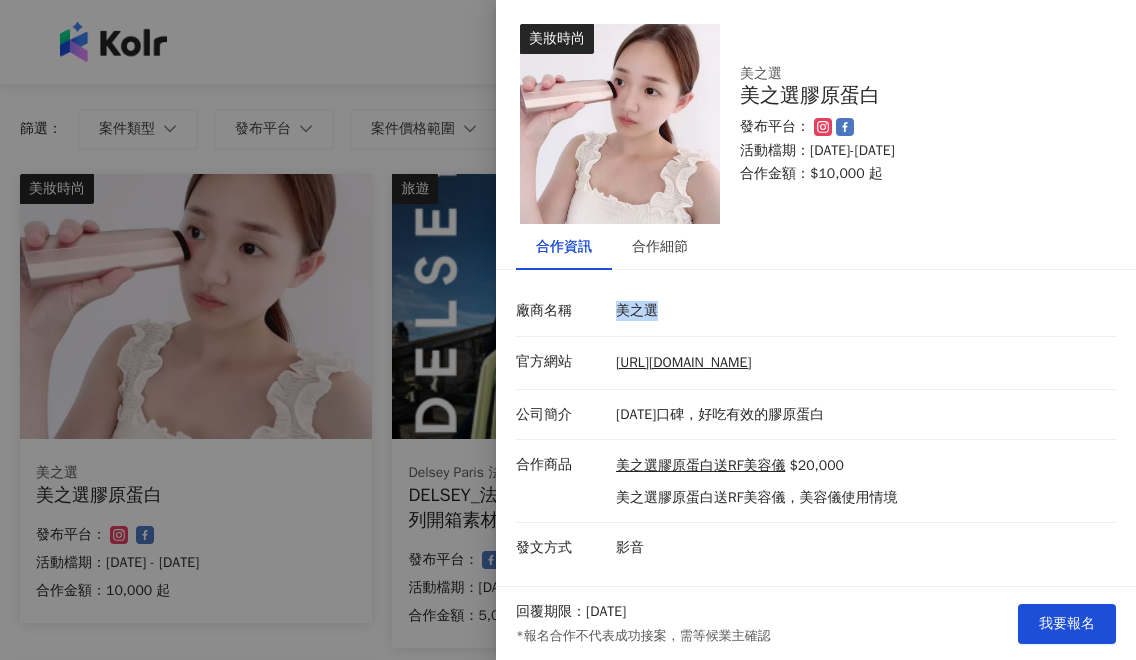 drag, startPoint x: 705, startPoint y: 303, endPoint x: 616, endPoint y: 303, distance: 89 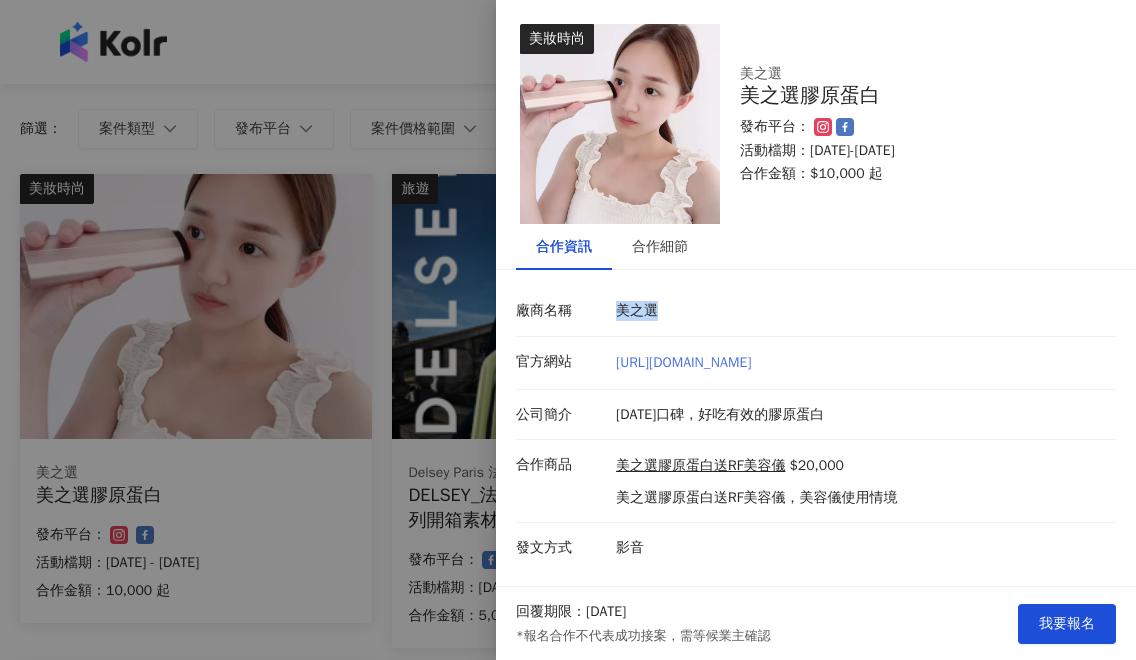 drag, startPoint x: 857, startPoint y: 373, endPoint x: 619, endPoint y: 371, distance: 238.0084 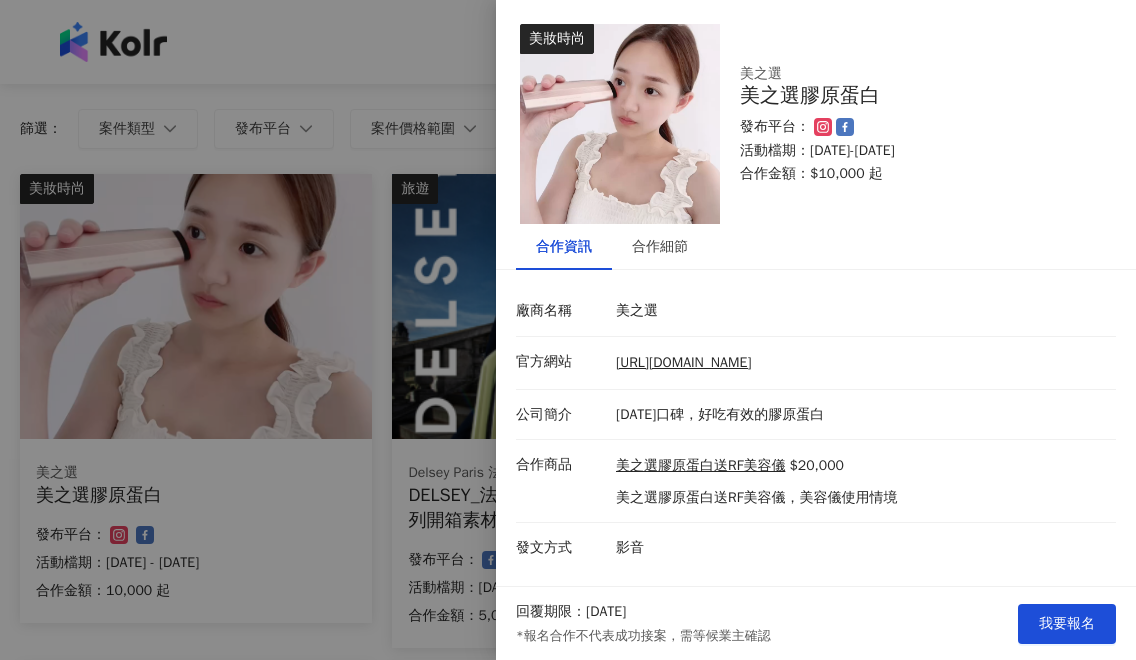 click at bounding box center (568, 330) 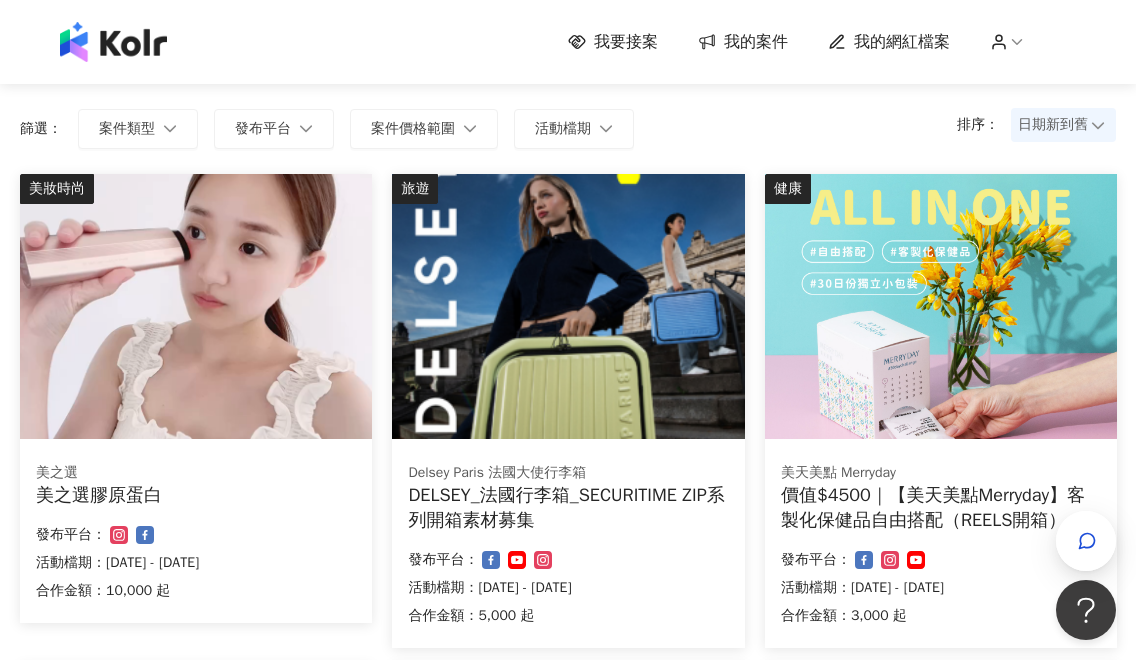 click on "Delsey Paris 法國大使行李箱" at bounding box center (568, 473) 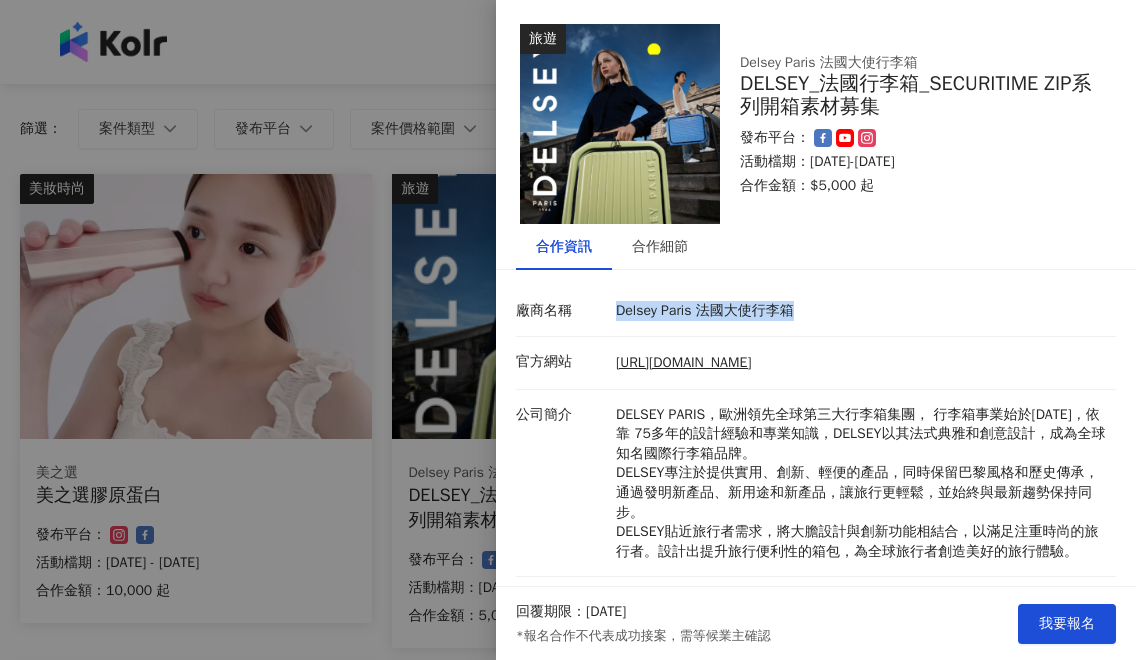 drag, startPoint x: 836, startPoint y: 315, endPoint x: 619, endPoint y: 313, distance: 217.00922 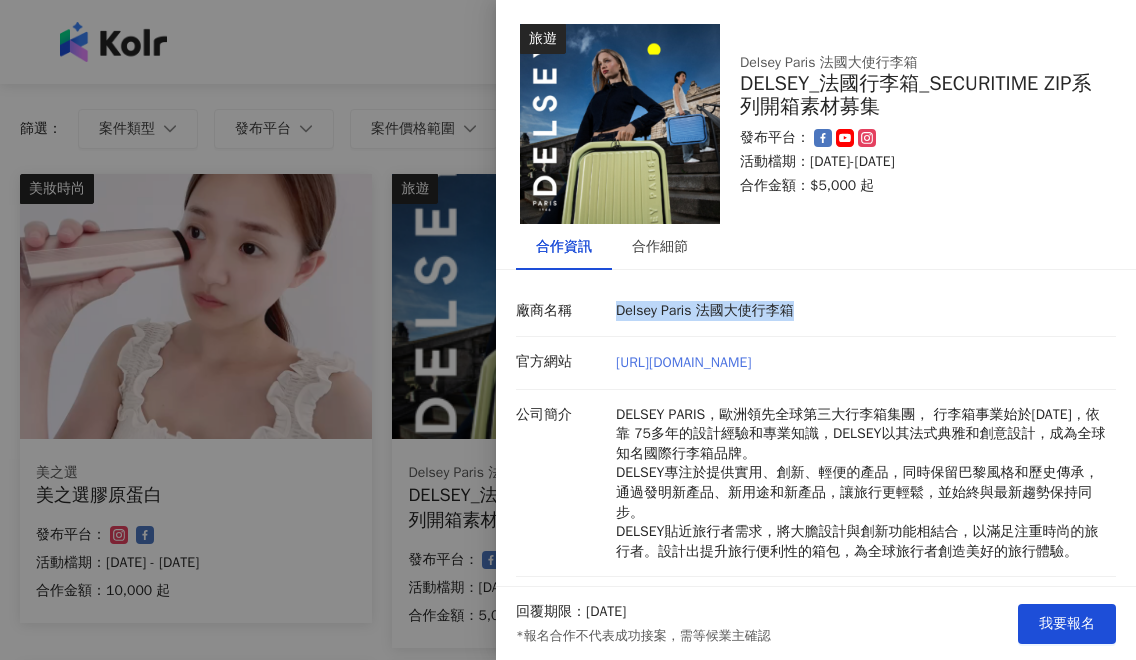drag, startPoint x: 904, startPoint y: 362, endPoint x: 617, endPoint y: 358, distance: 287.02786 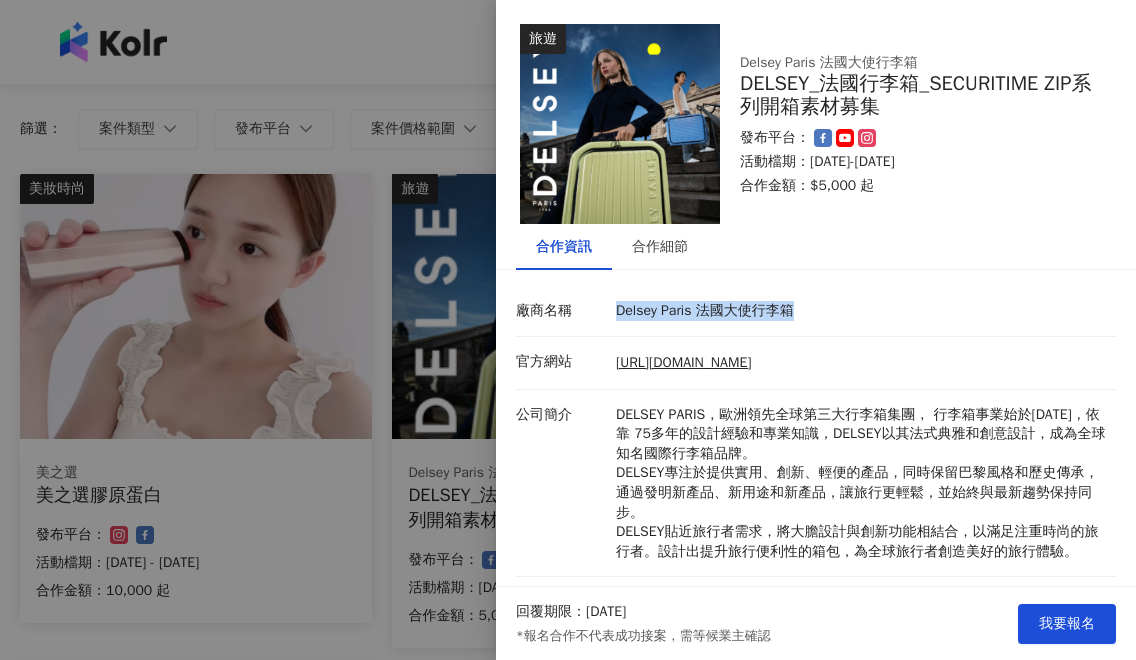 click at bounding box center (568, 330) 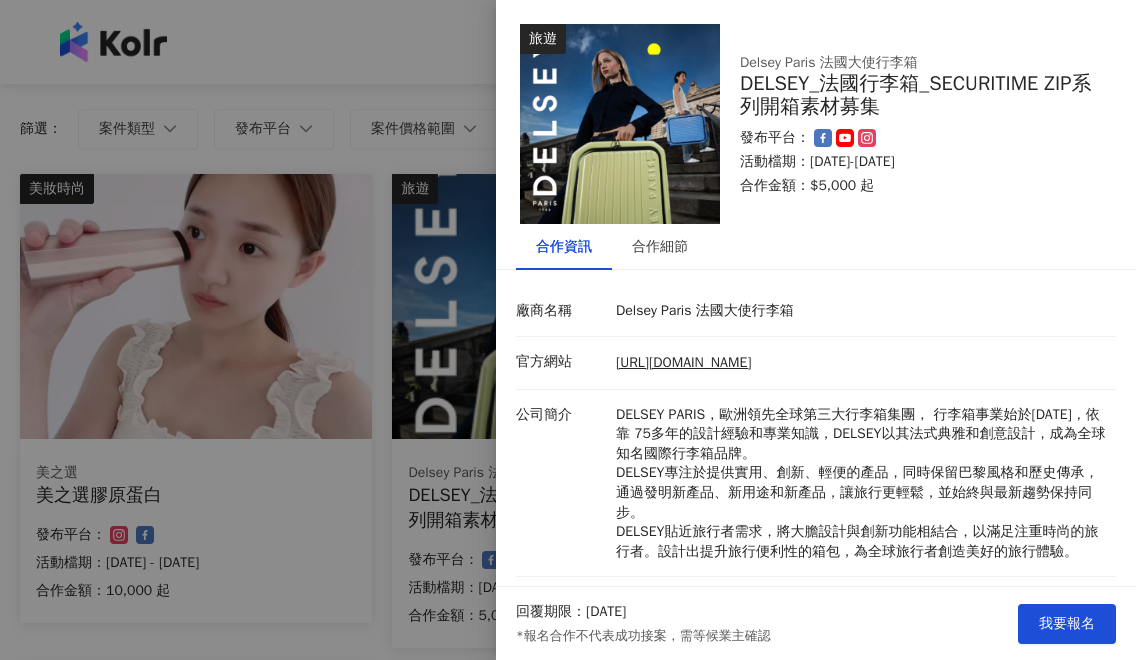 click at bounding box center (568, 330) 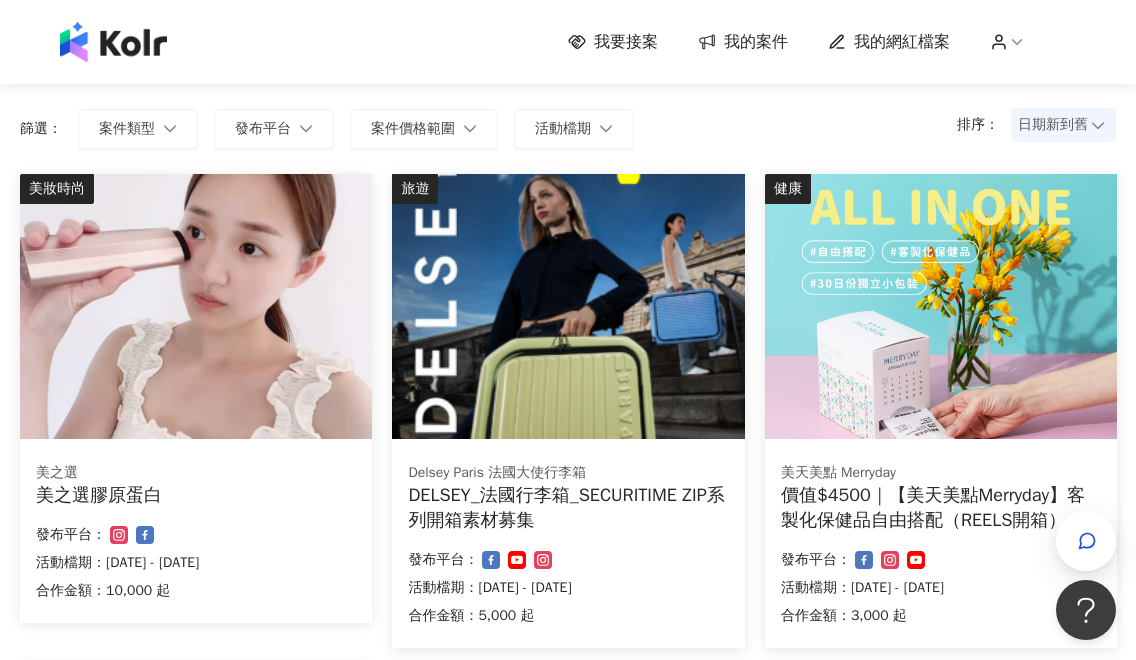 click at bounding box center (941, 306) 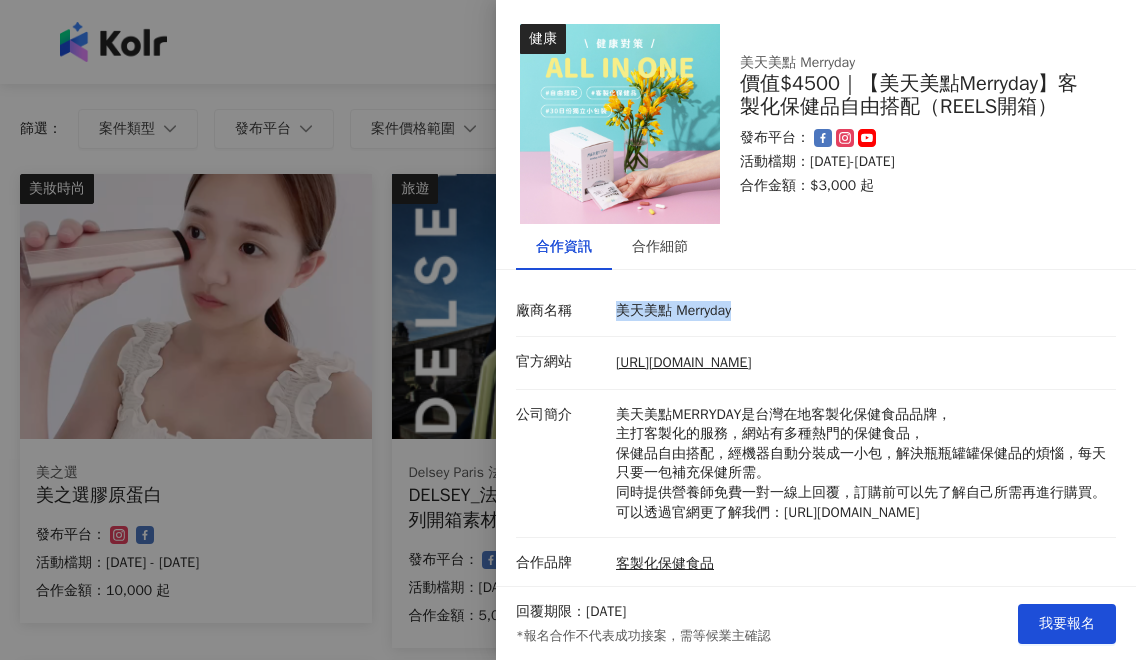 drag, startPoint x: 742, startPoint y: 313, endPoint x: 621, endPoint y: 312, distance: 121.004135 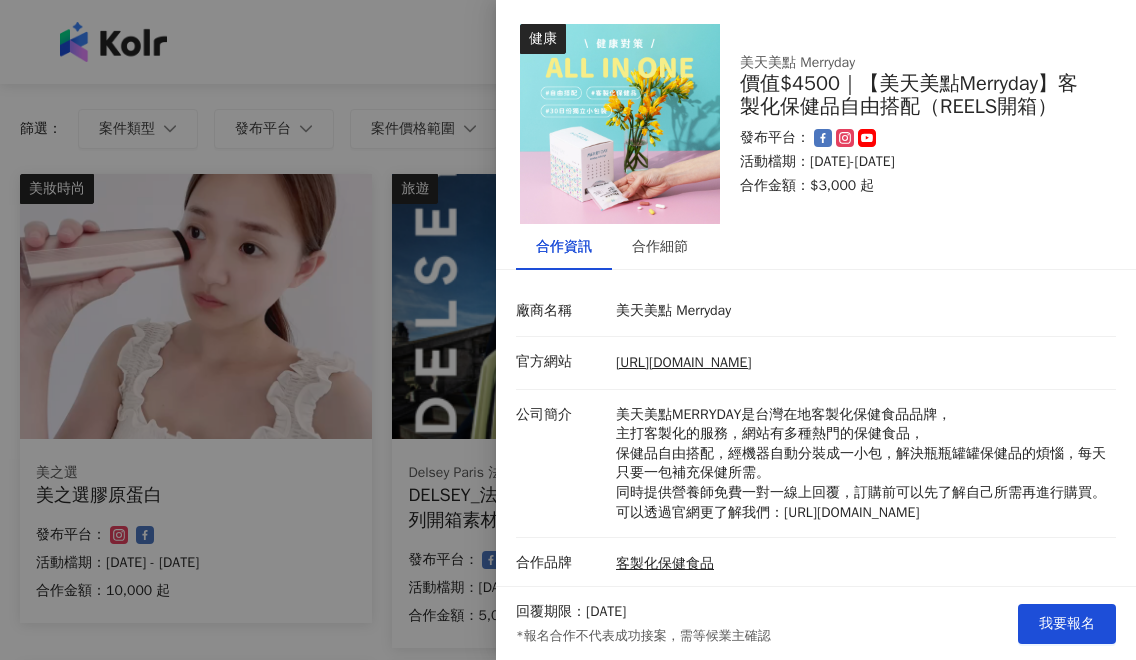 click at bounding box center (568, 330) 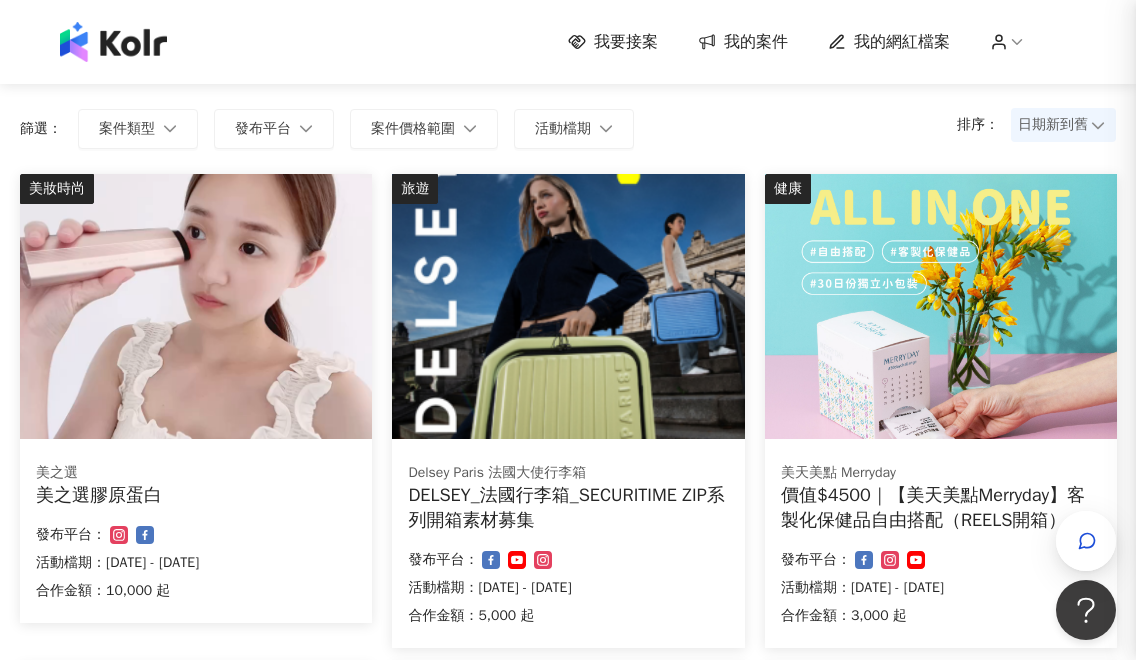 click at bounding box center (568, 330) 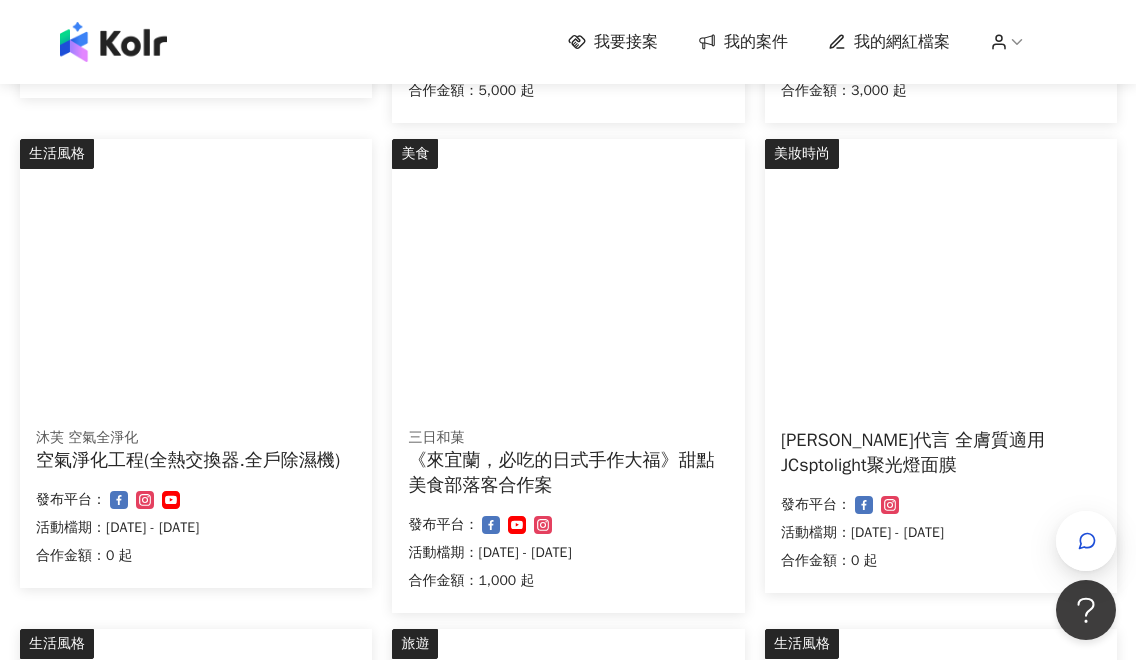 scroll, scrollTop: 673, scrollLeft: 0, axis: vertical 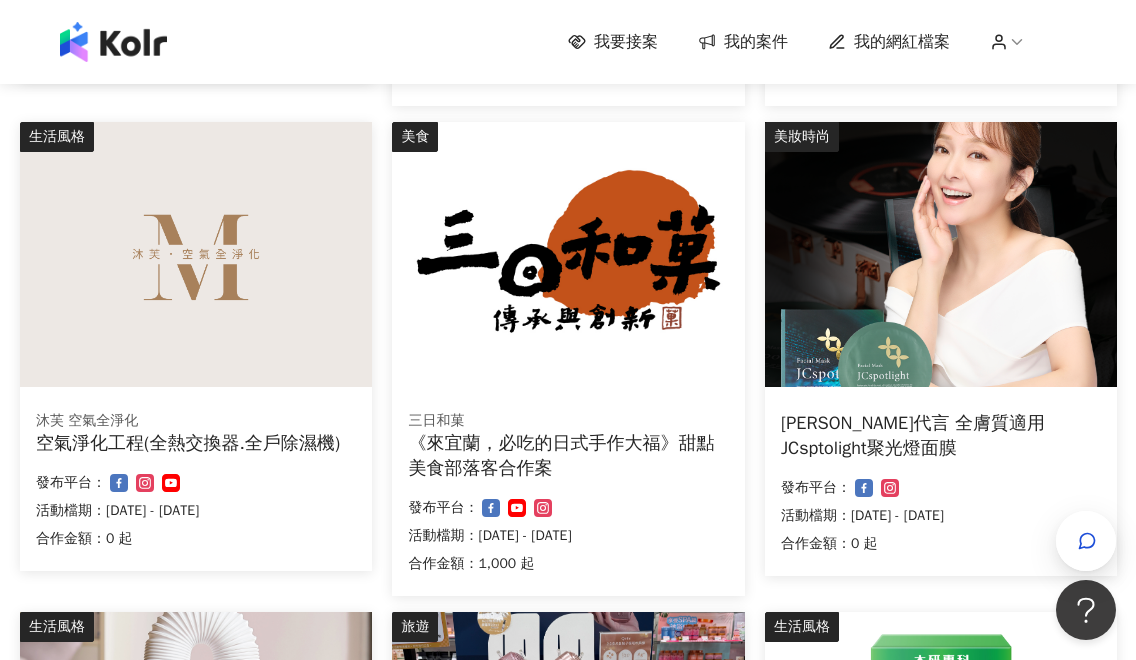 click at bounding box center (941, 254) 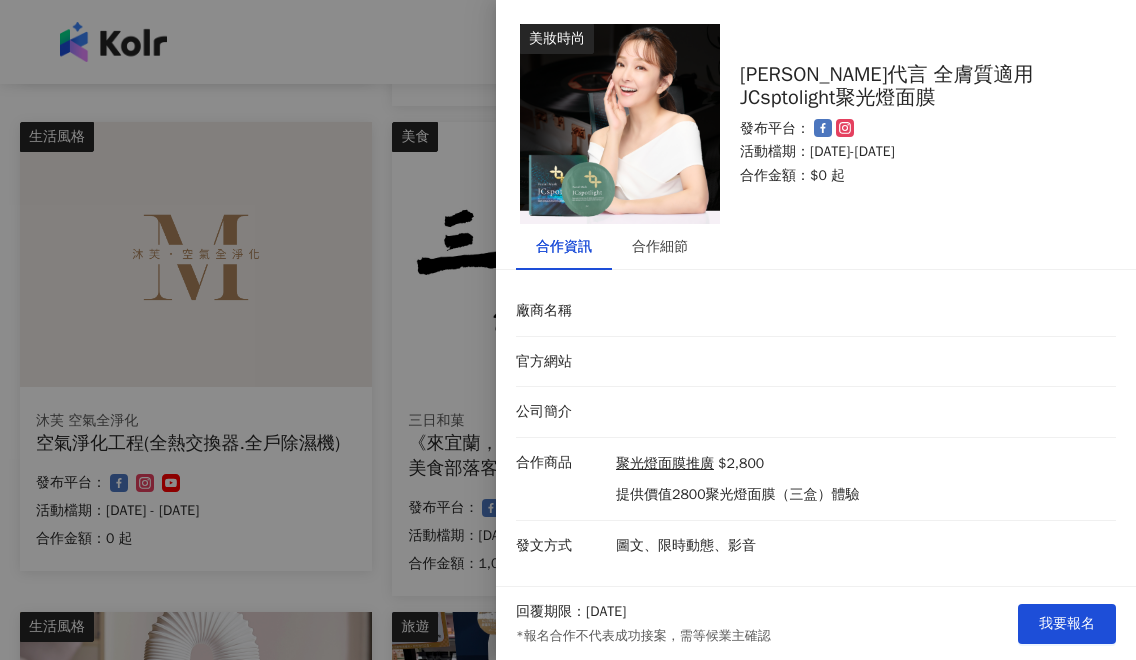 click at bounding box center [568, 330] 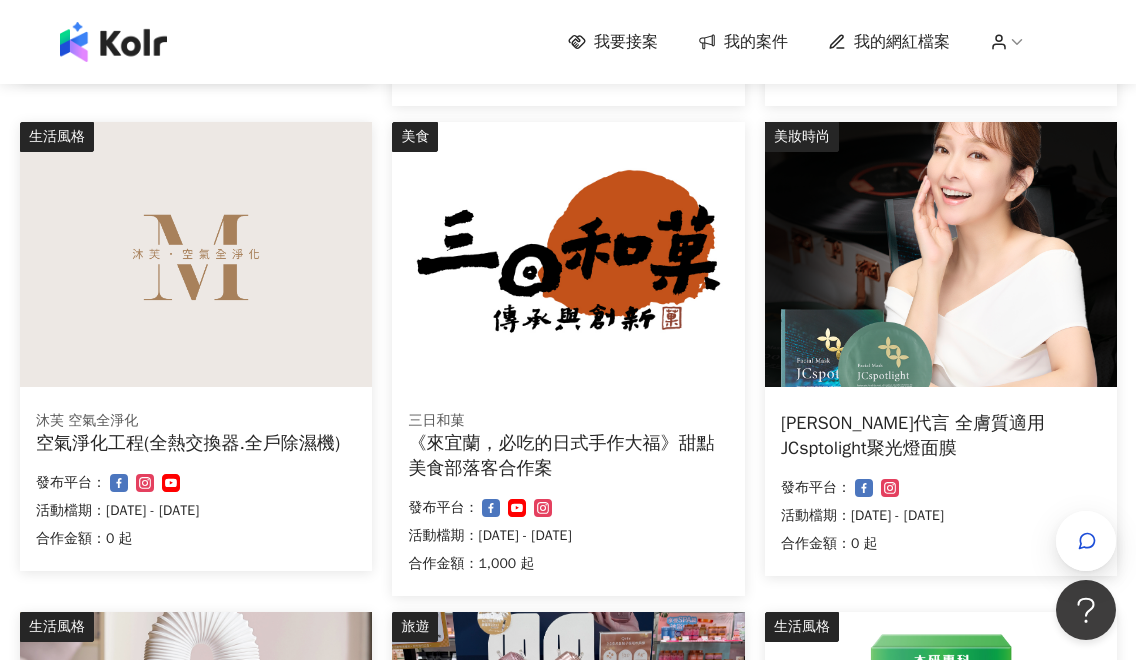 click at bounding box center (568, 254) 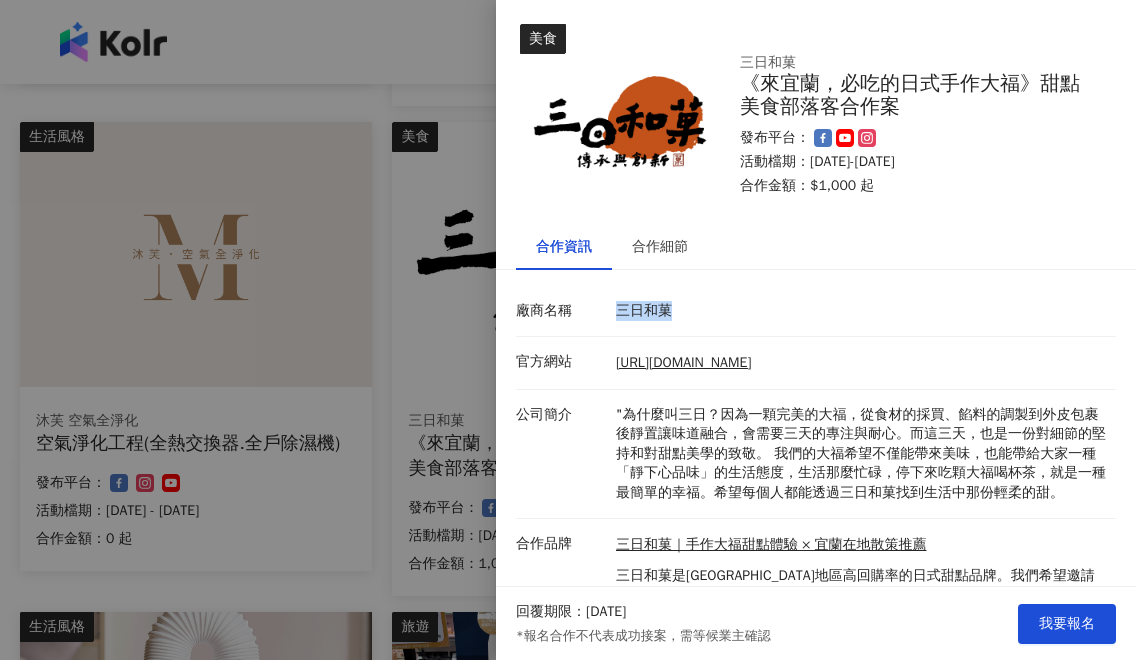 drag, startPoint x: 682, startPoint y: 321, endPoint x: 618, endPoint y: 305, distance: 65.96969 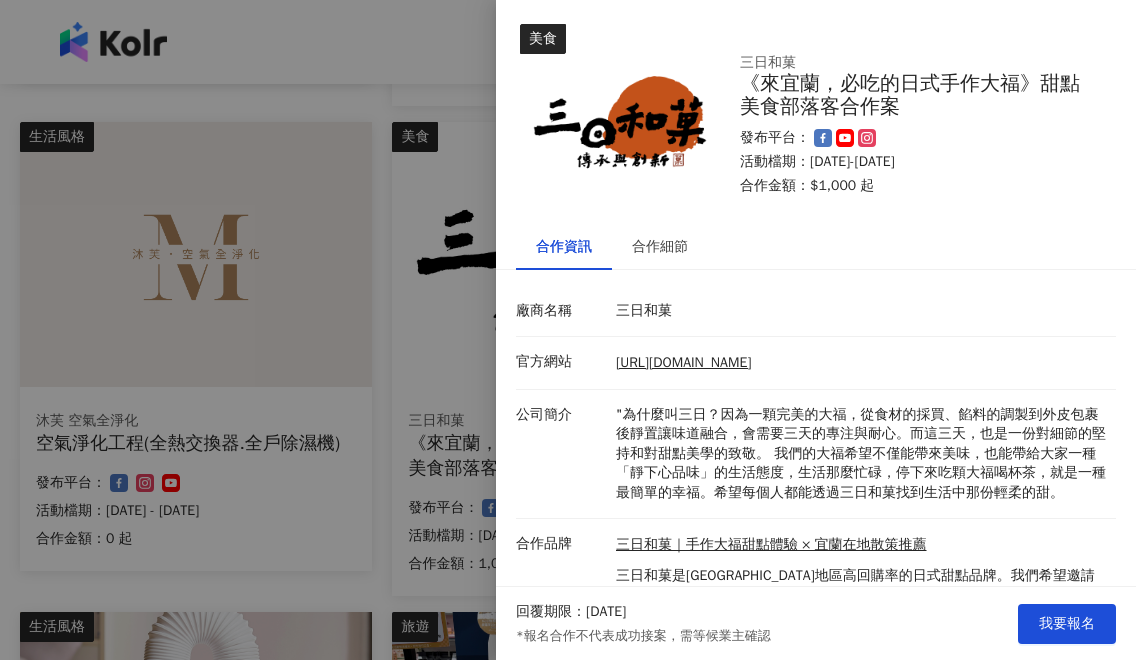 click at bounding box center (568, 330) 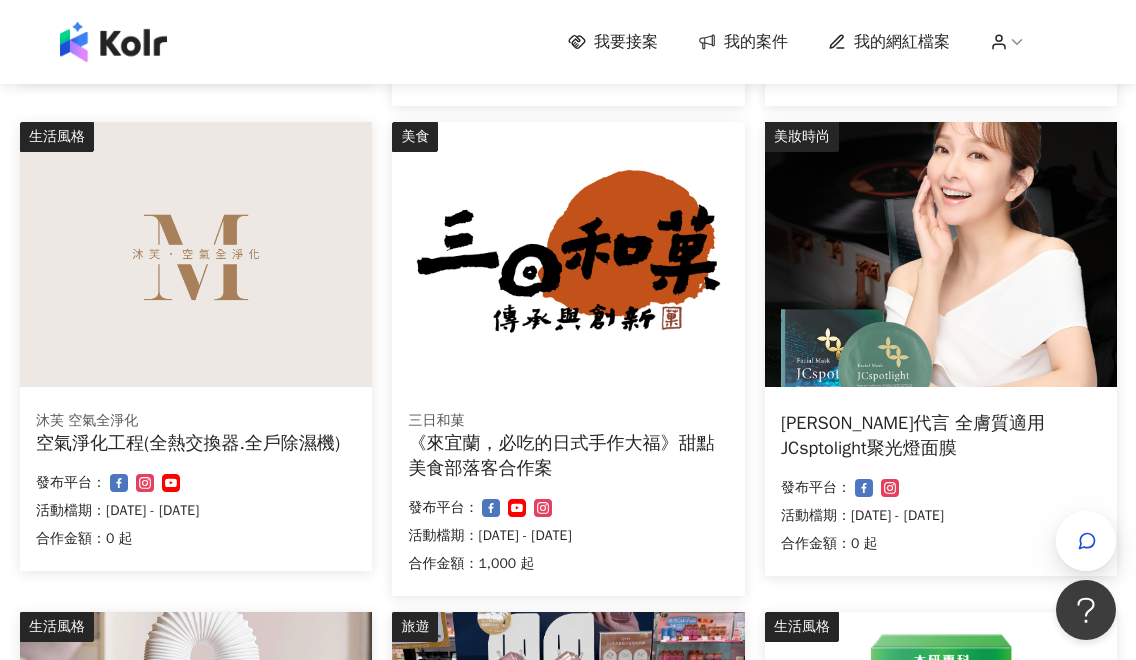 click at bounding box center [196, 254] 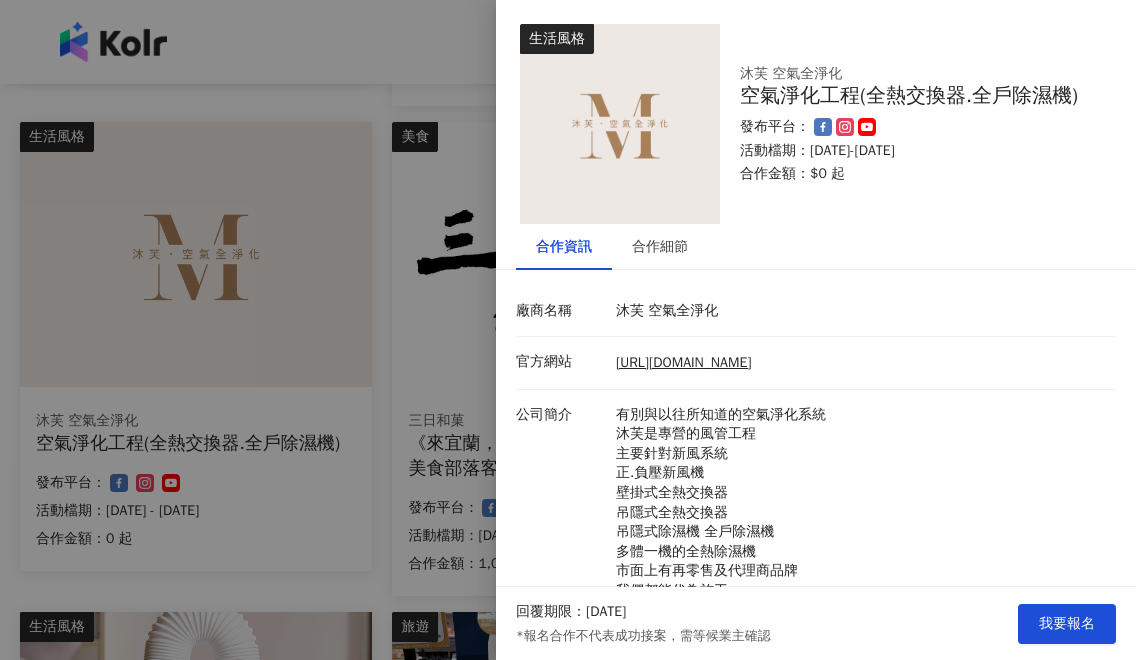 drag, startPoint x: 756, startPoint y: 300, endPoint x: 635, endPoint y: 300, distance: 121 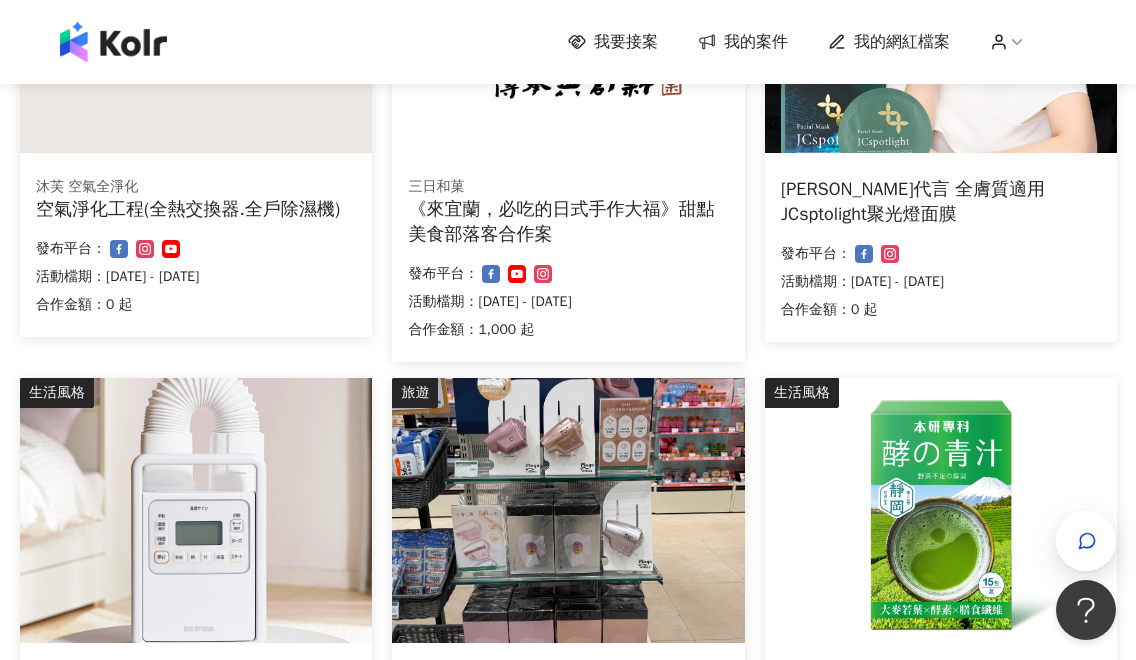 scroll, scrollTop: 908, scrollLeft: 0, axis: vertical 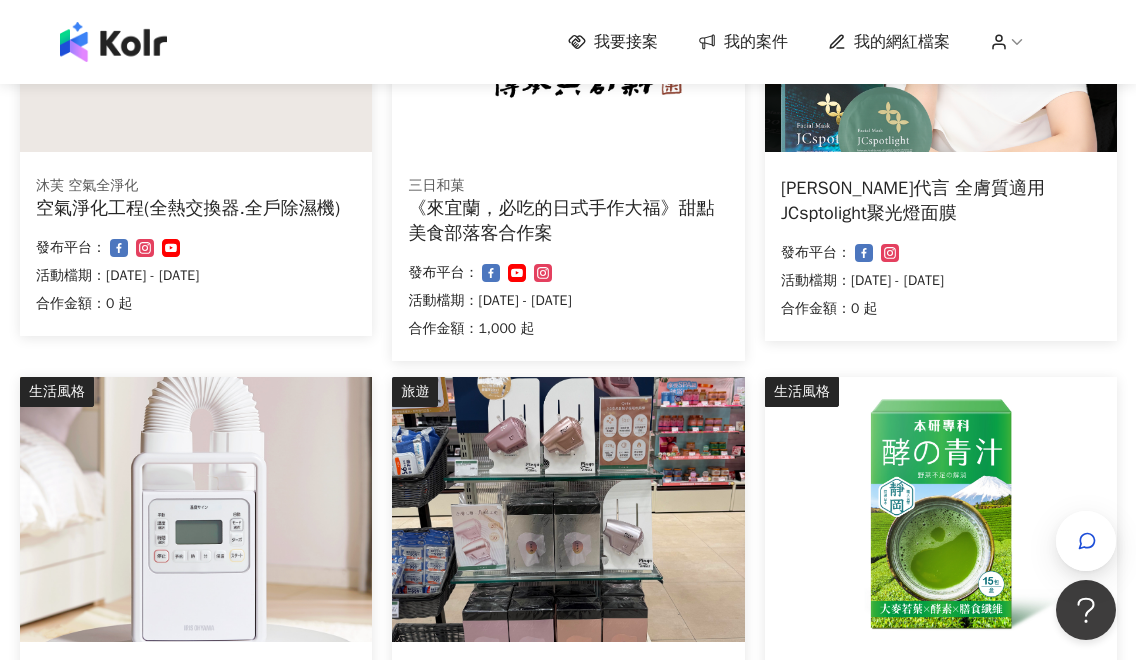 click at bounding box center (196, 509) 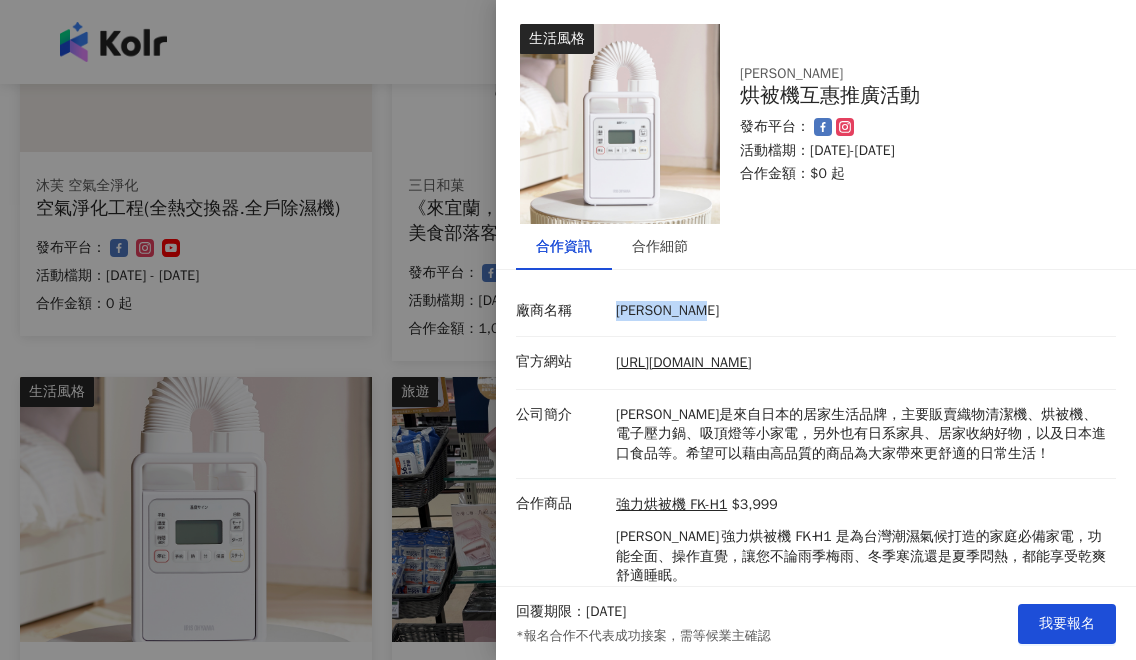 drag, startPoint x: 730, startPoint y: 305, endPoint x: 612, endPoint y: 306, distance: 118.004234 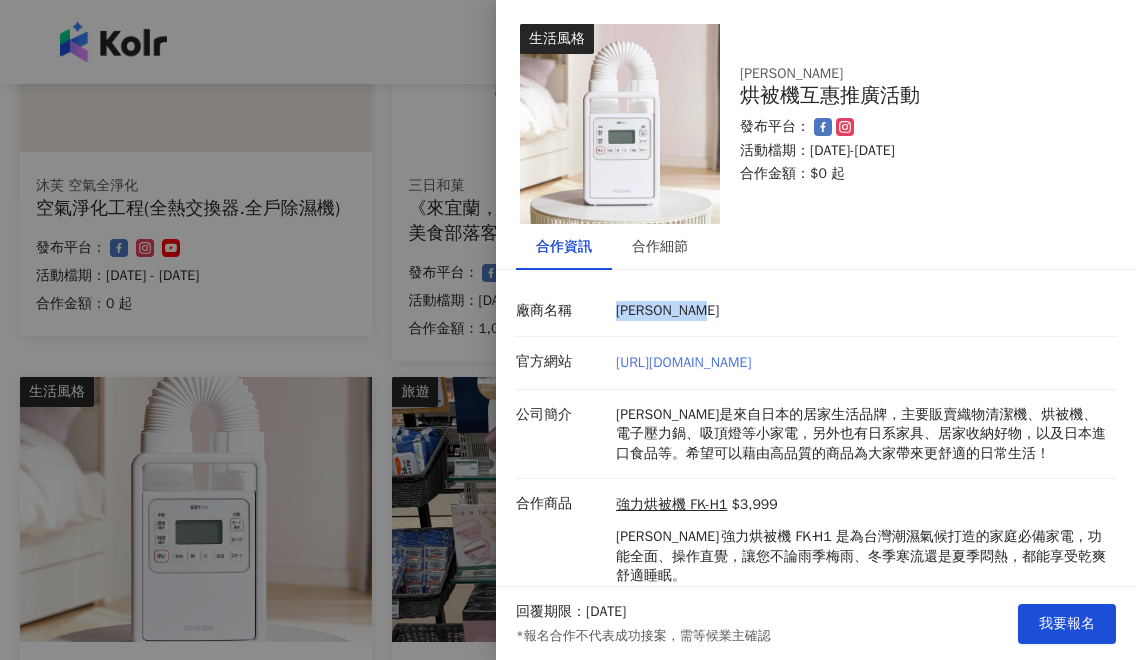 drag, startPoint x: 884, startPoint y: 371, endPoint x: 618, endPoint y: 359, distance: 266.27054 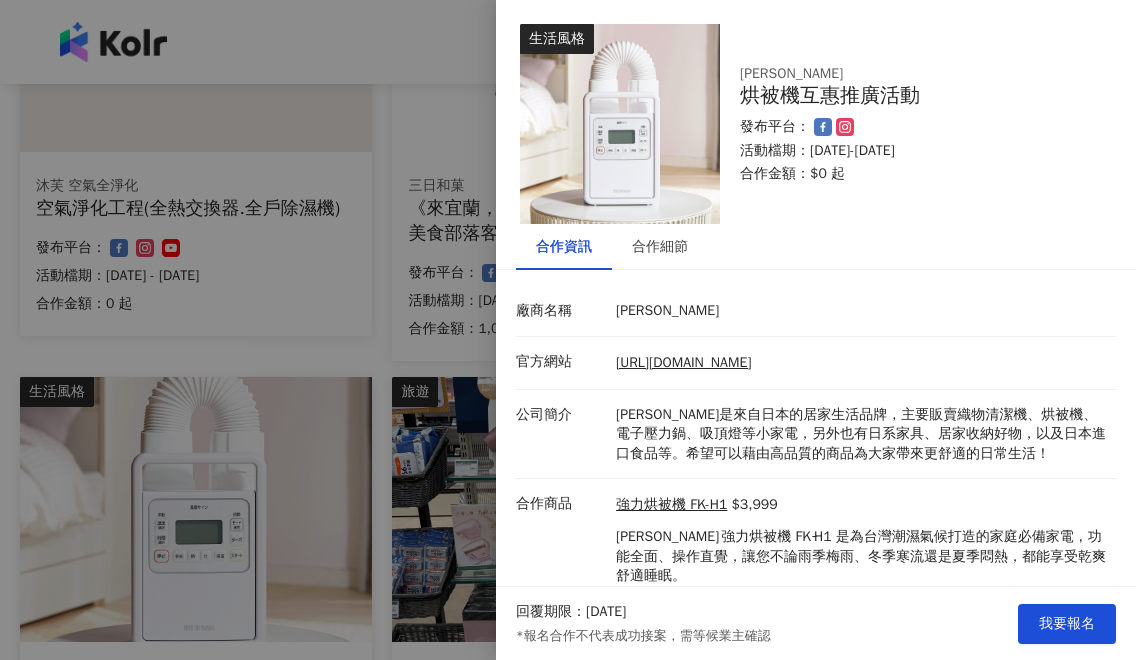 click at bounding box center [568, 330] 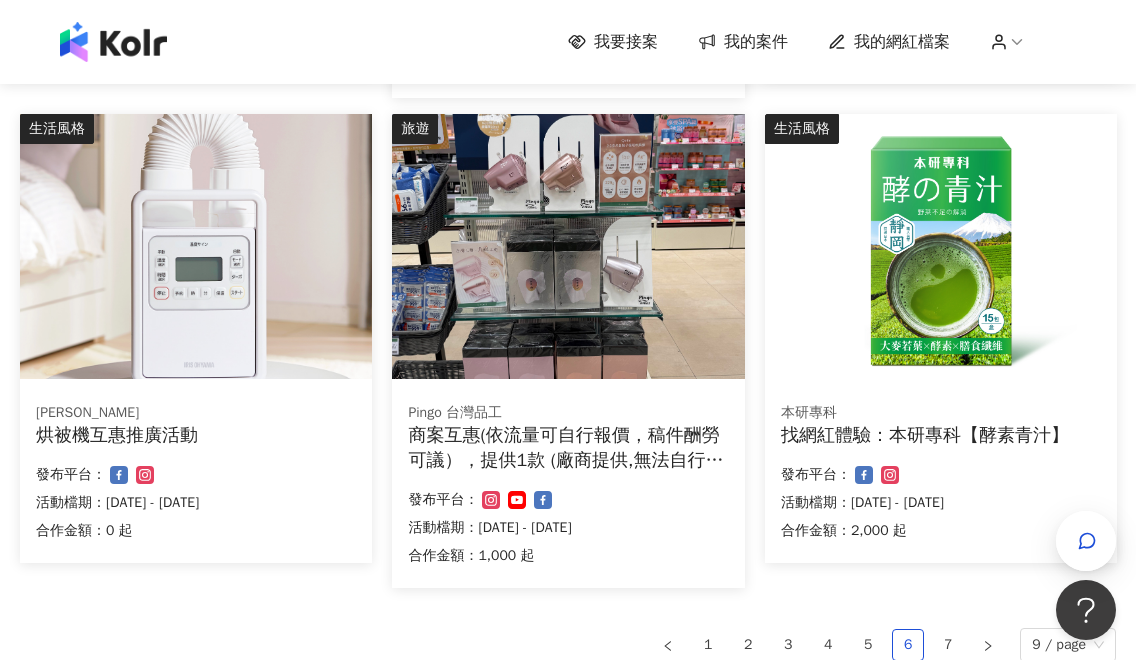 scroll, scrollTop: 1234, scrollLeft: 0, axis: vertical 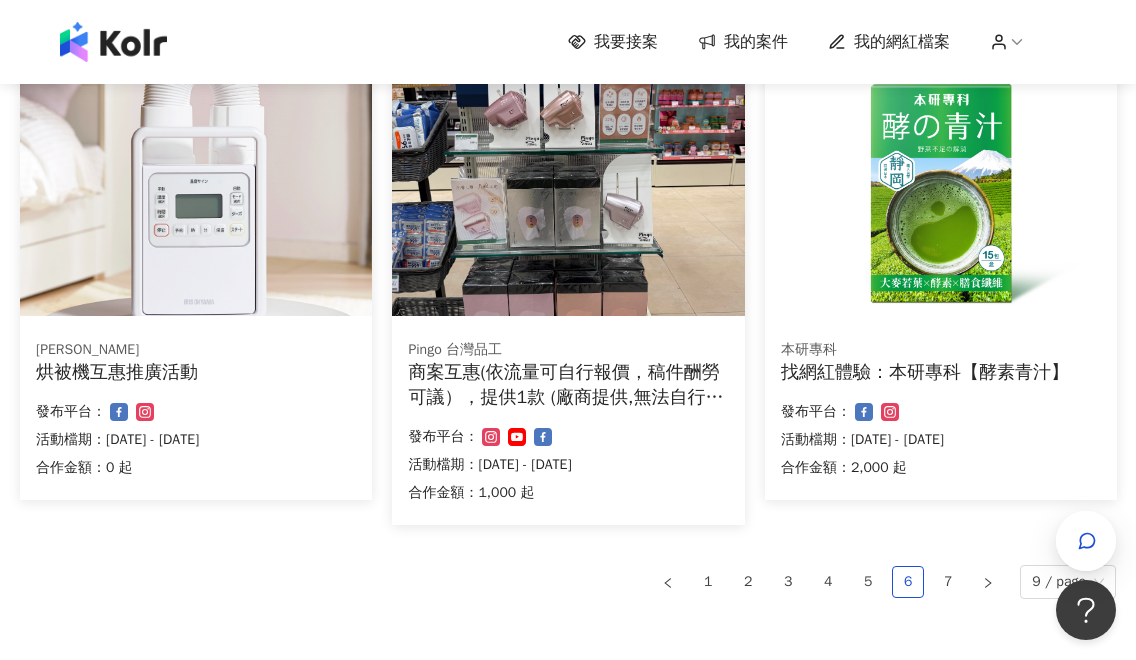 click at bounding box center [568, 183] 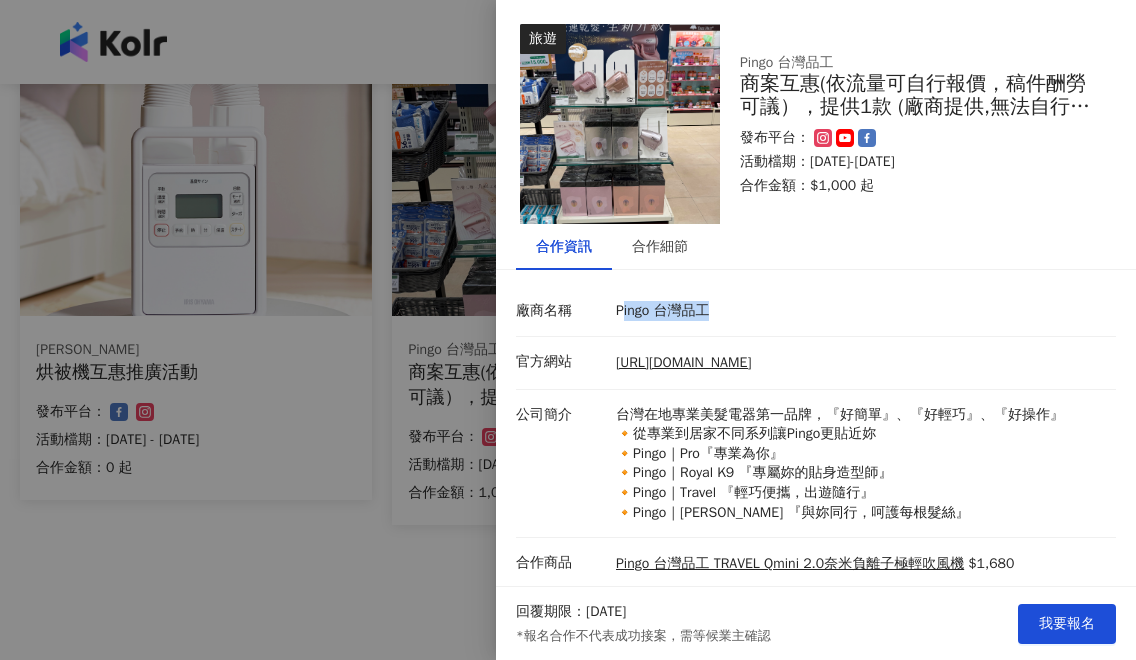 drag, startPoint x: 726, startPoint y: 311, endPoint x: 622, endPoint y: 307, distance: 104.0769 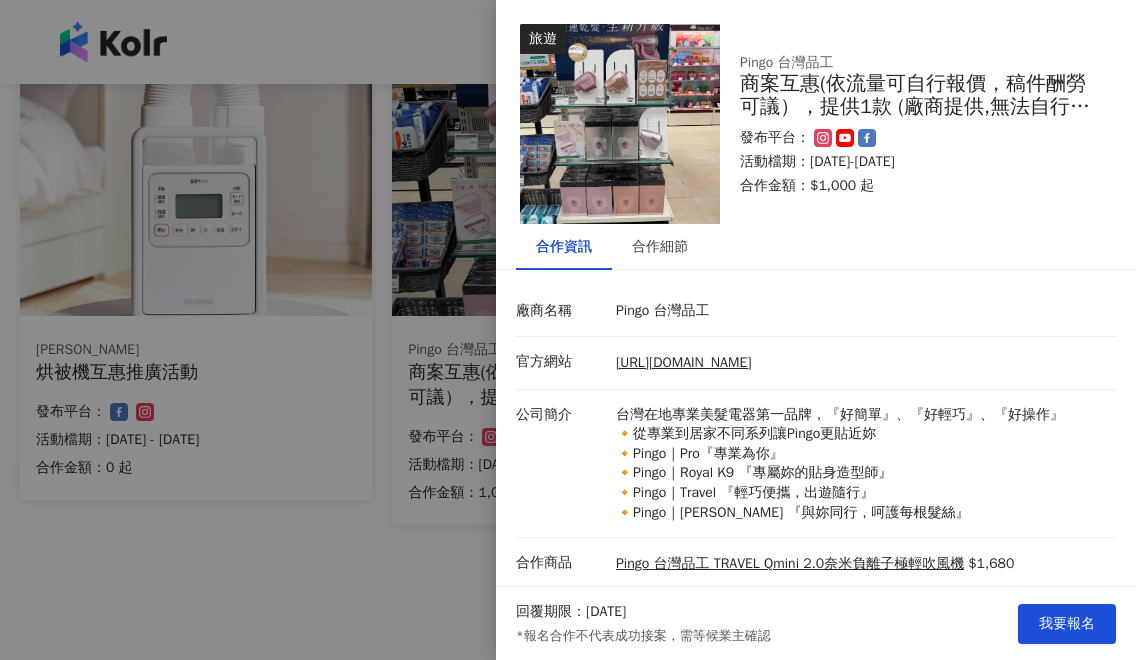 click at bounding box center (568, 330) 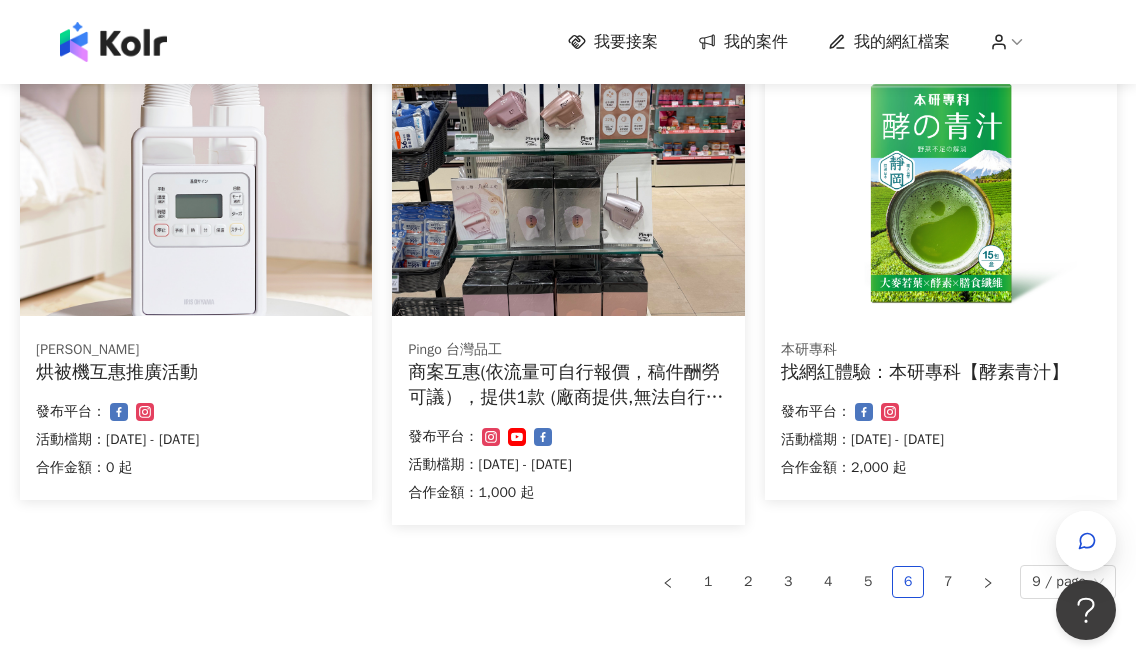 click at bounding box center (941, 183) 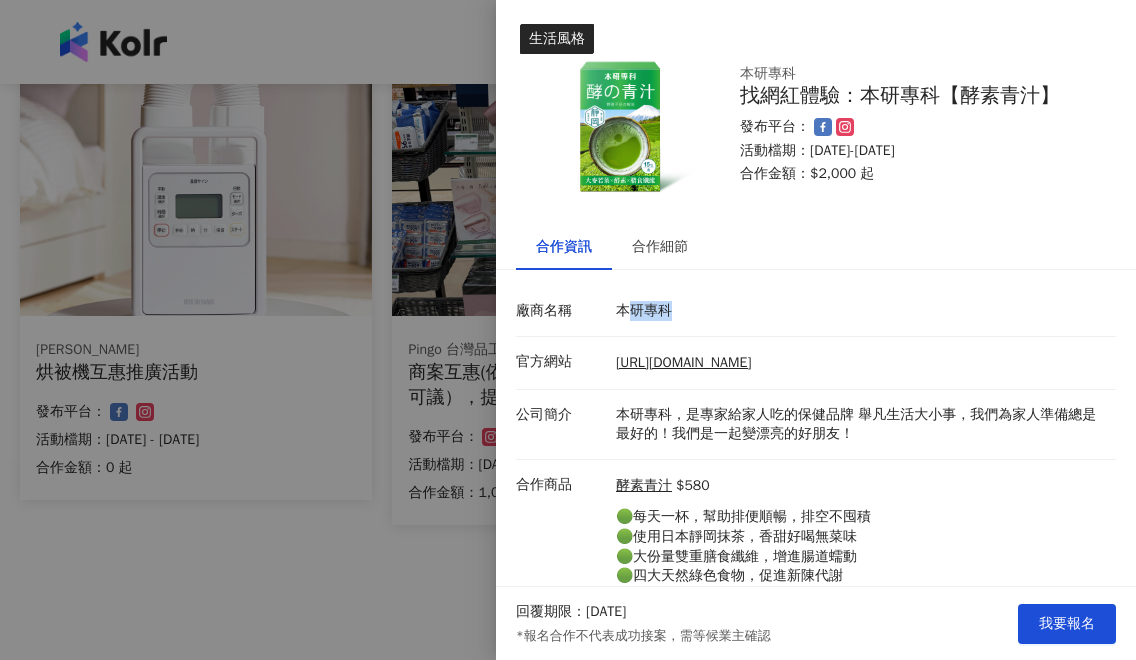 drag, startPoint x: 682, startPoint y: 301, endPoint x: 624, endPoint y: 302, distance: 58.00862 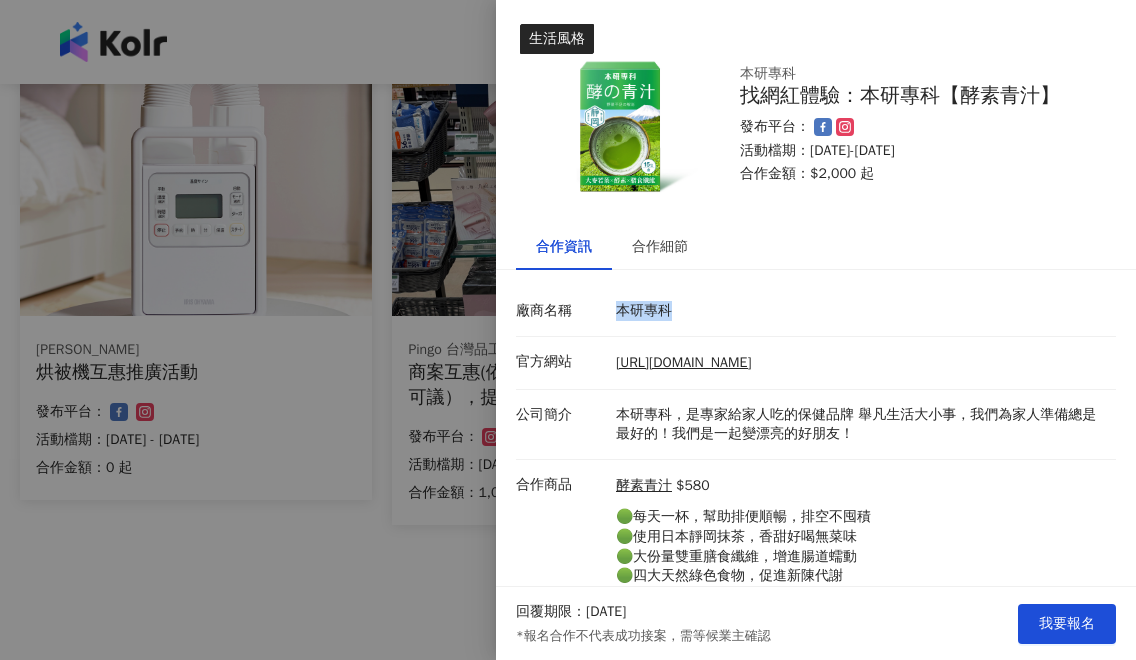click on "本研專科" at bounding box center (861, 311) 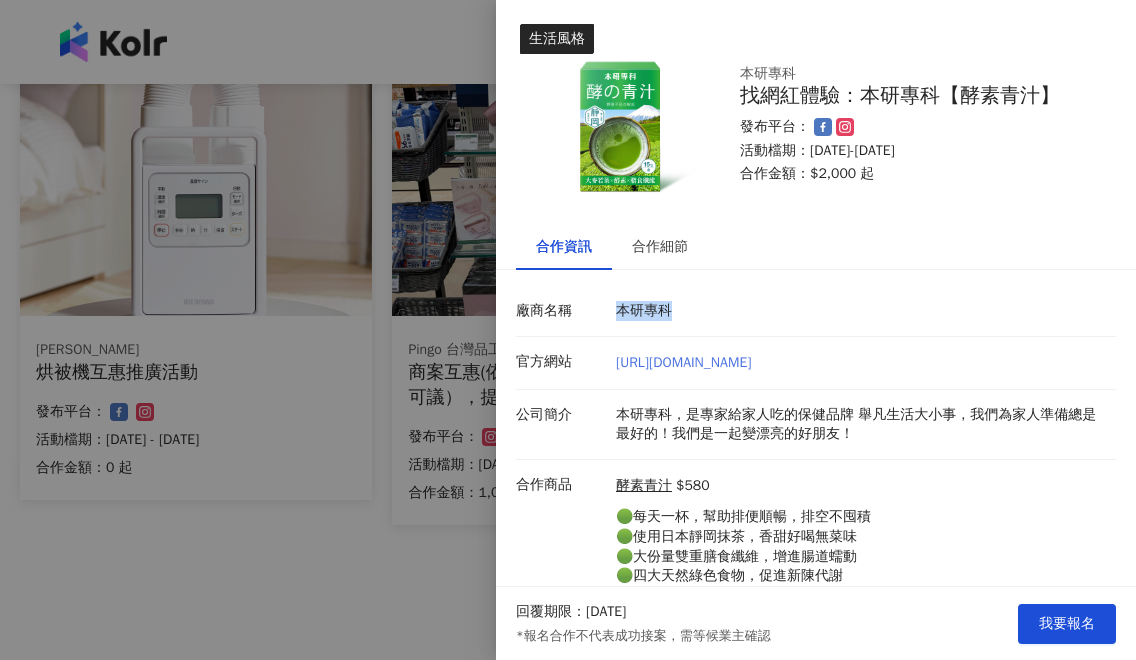 drag, startPoint x: 825, startPoint y: 366, endPoint x: 618, endPoint y: 364, distance: 207.00966 